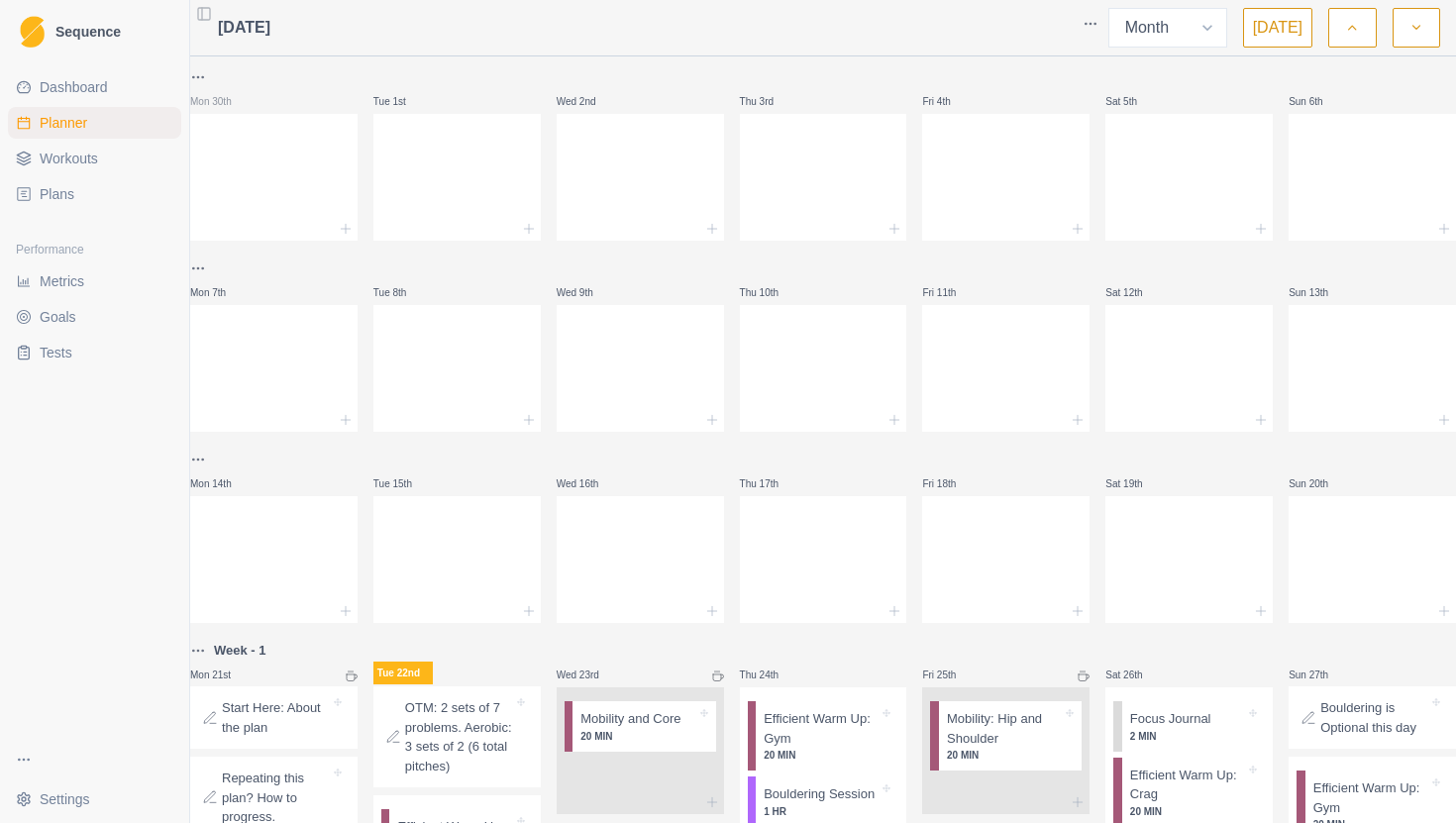 select on "month" 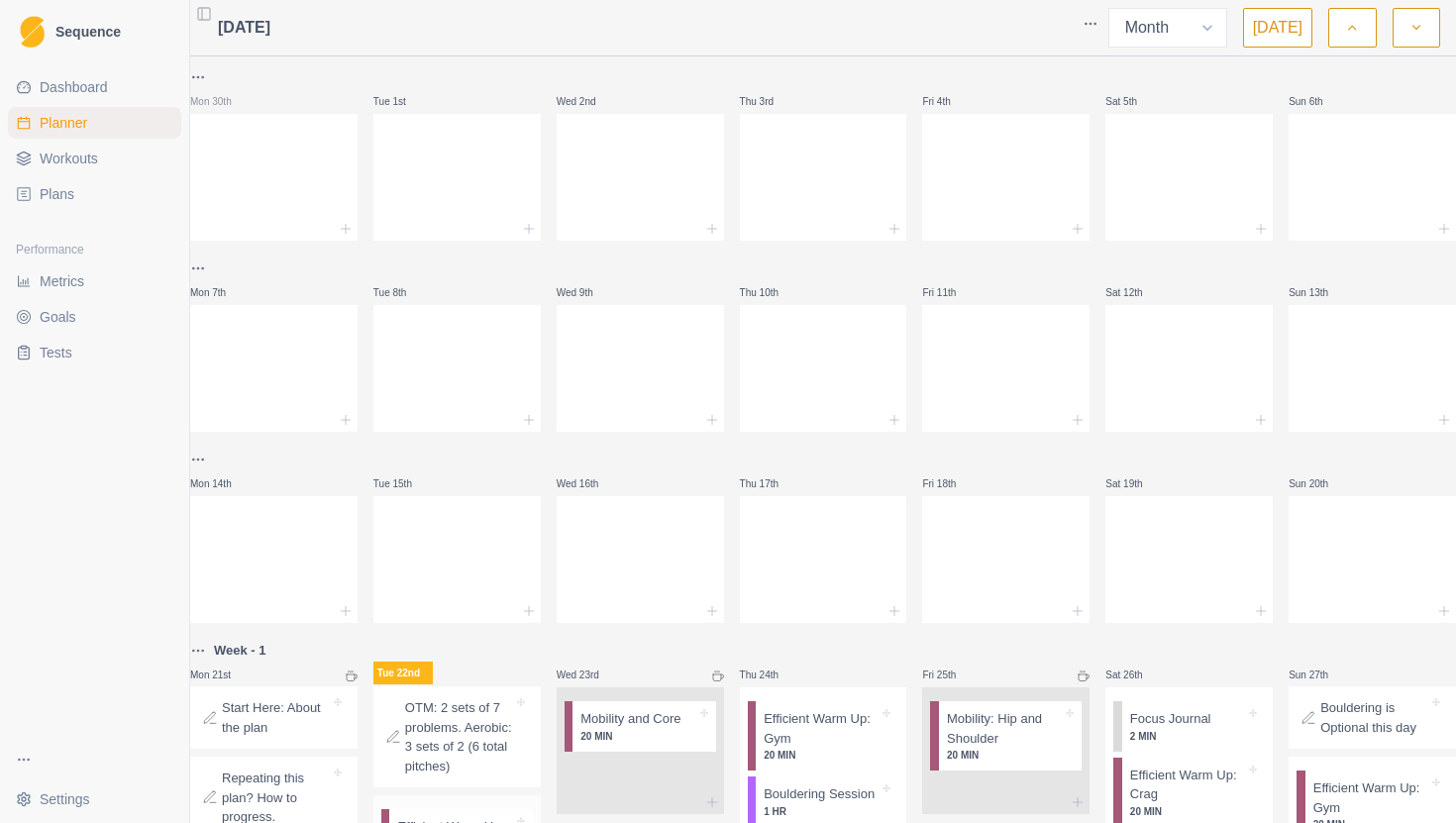 scroll, scrollTop: 533, scrollLeft: 0, axis: vertical 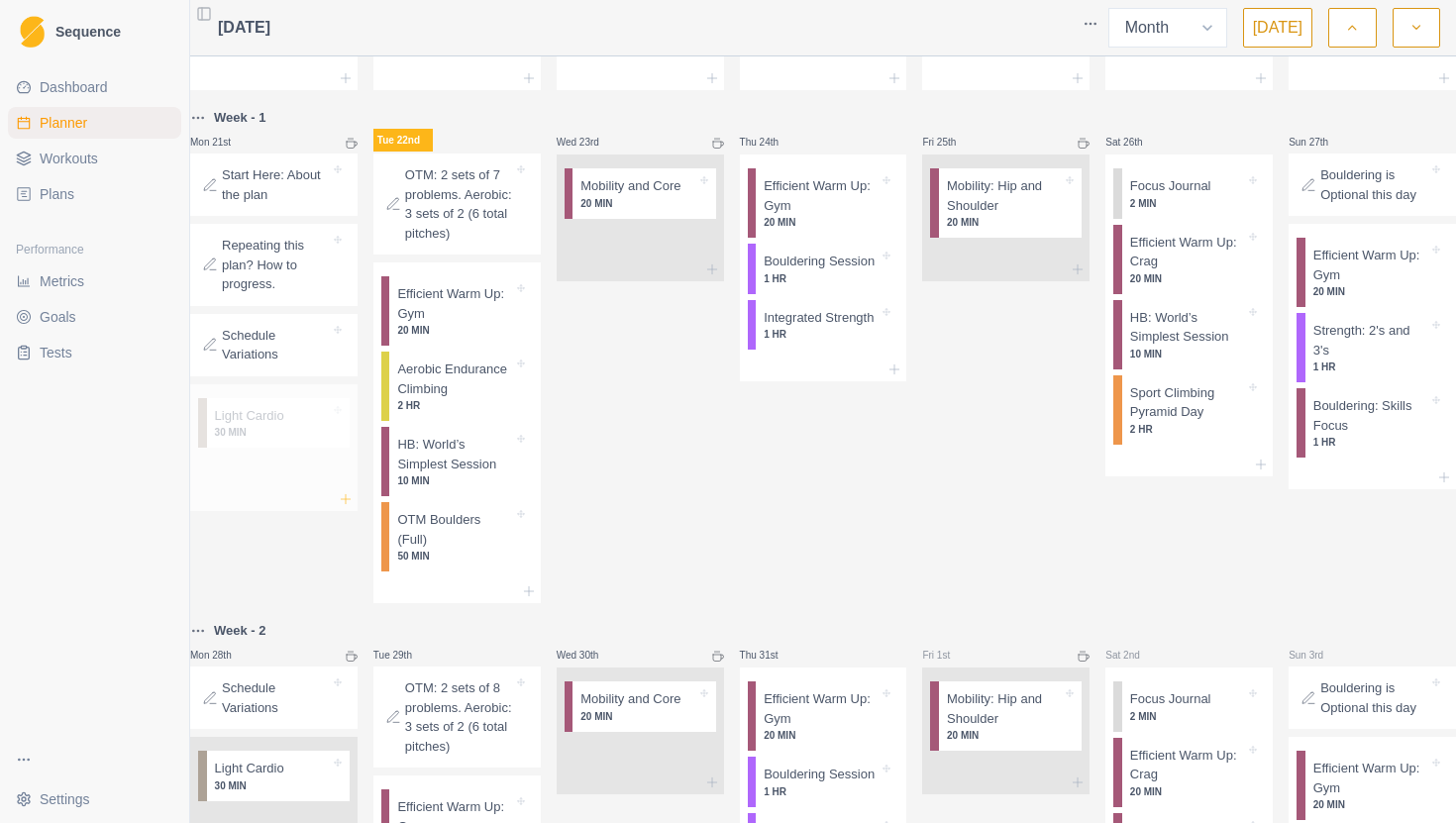 click 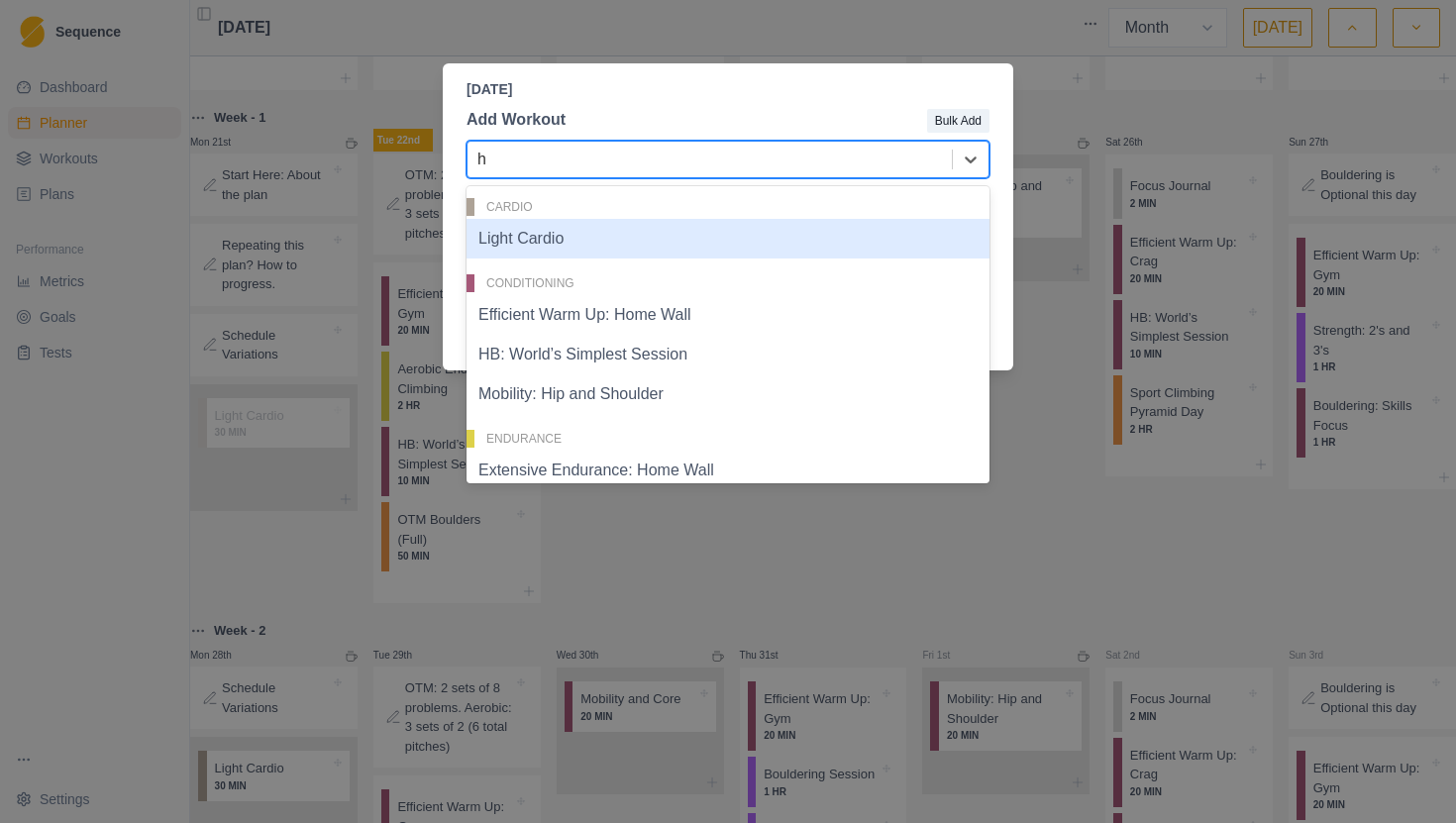 type on "hb" 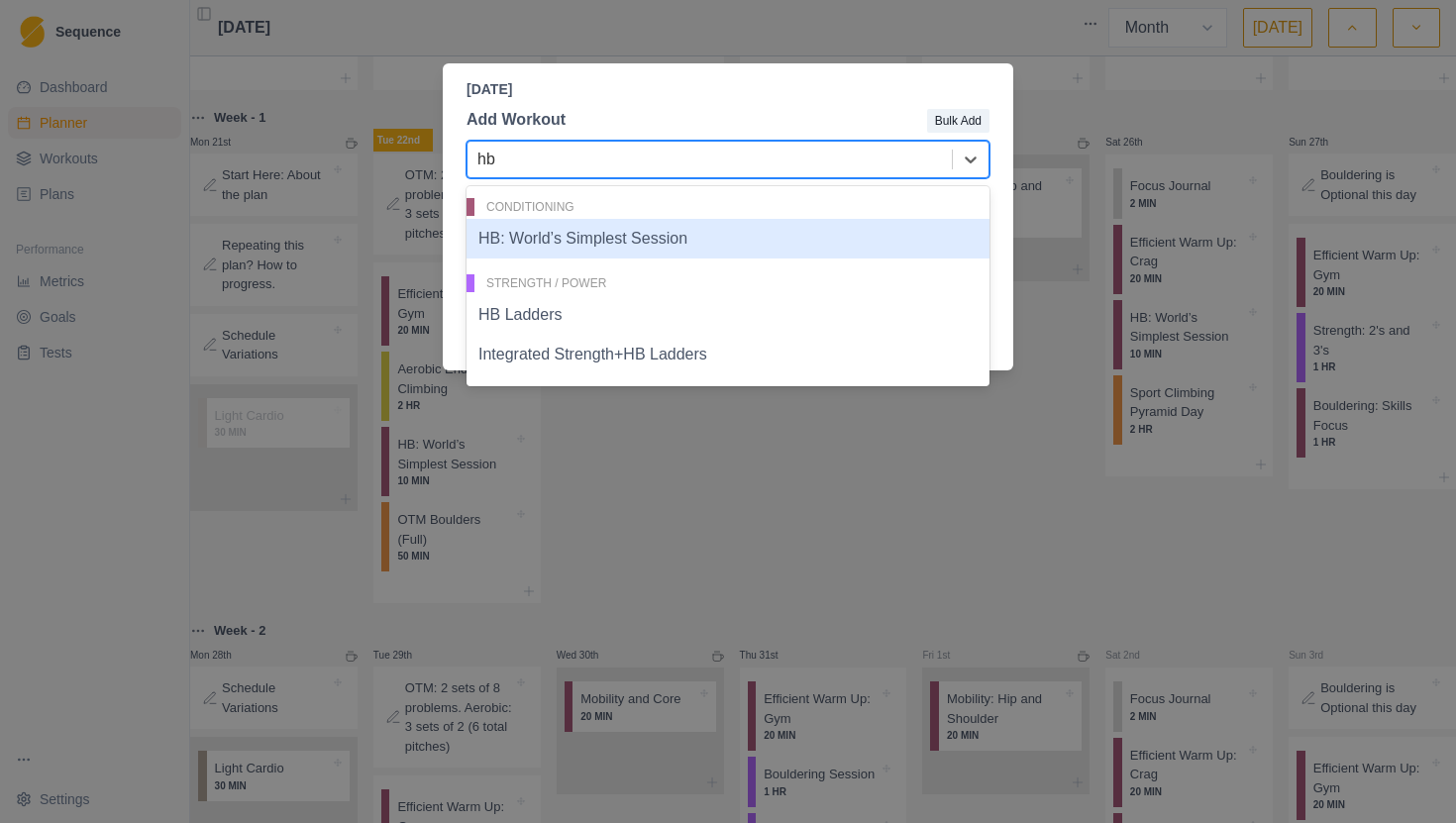 click on "HB: World’s Simplest Session" at bounding box center [728, 239] 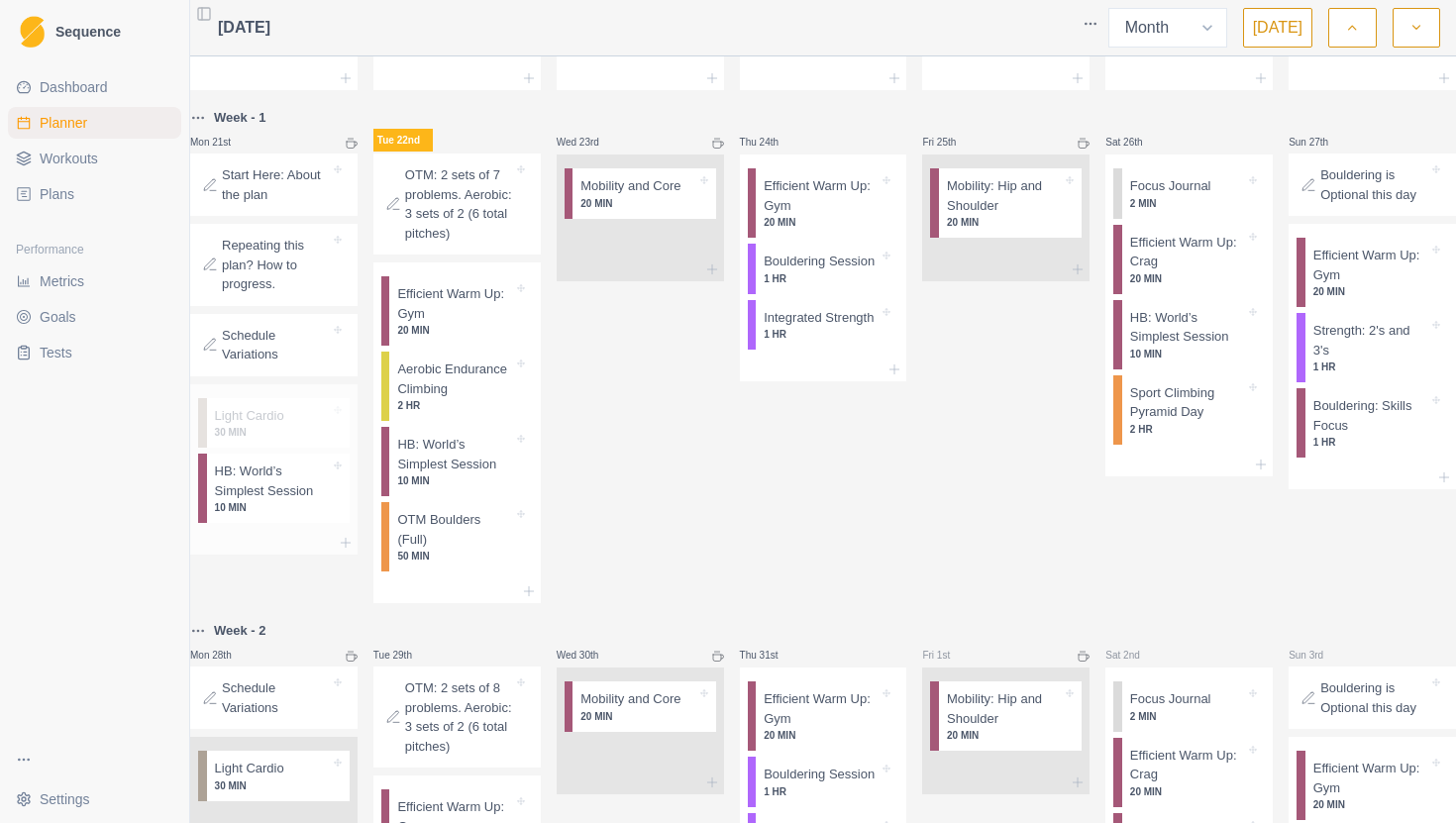 click on "HB: World’s Simplest Session" at bounding box center [272, 480] 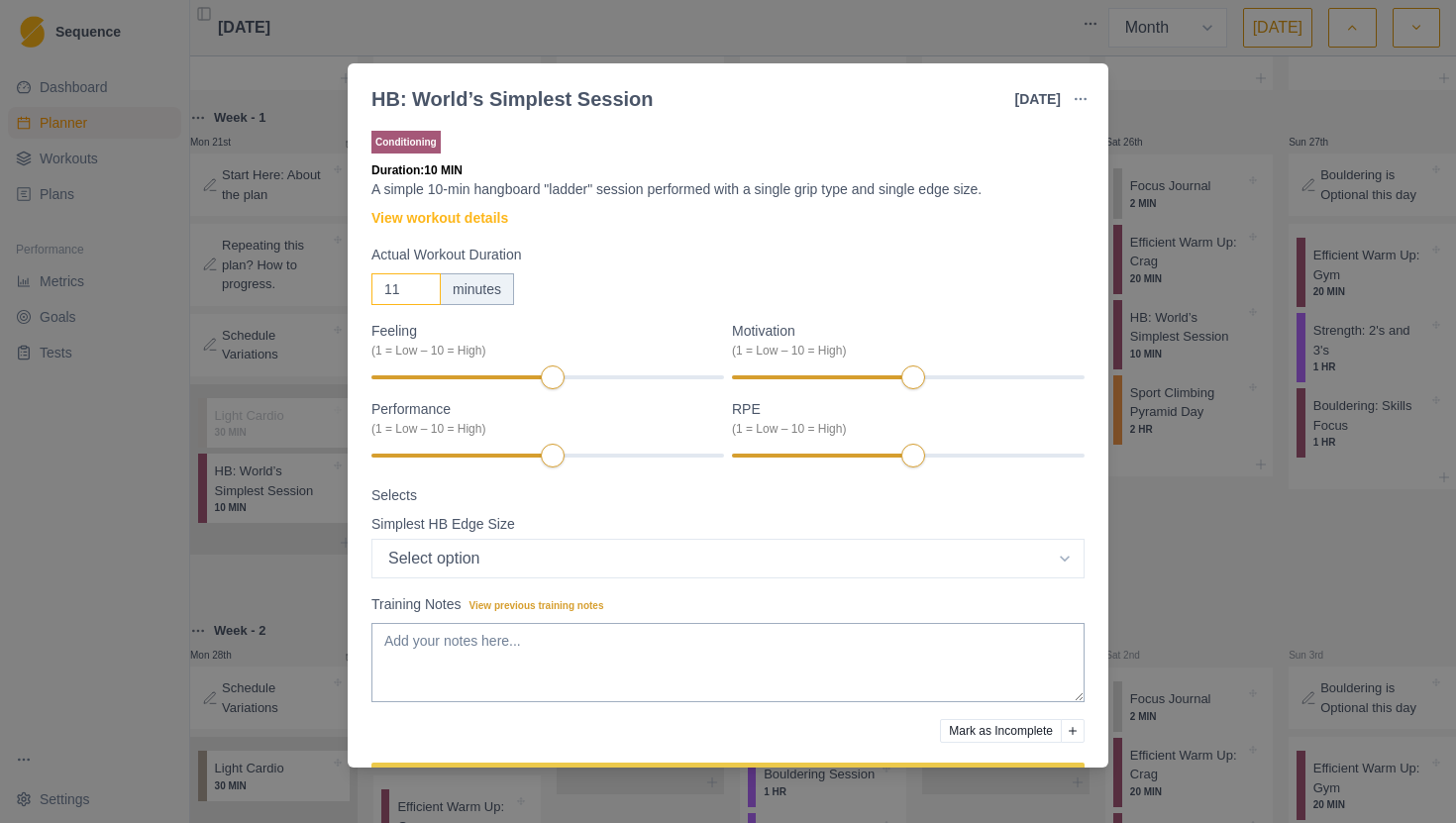 click on "11" at bounding box center (406, 289) 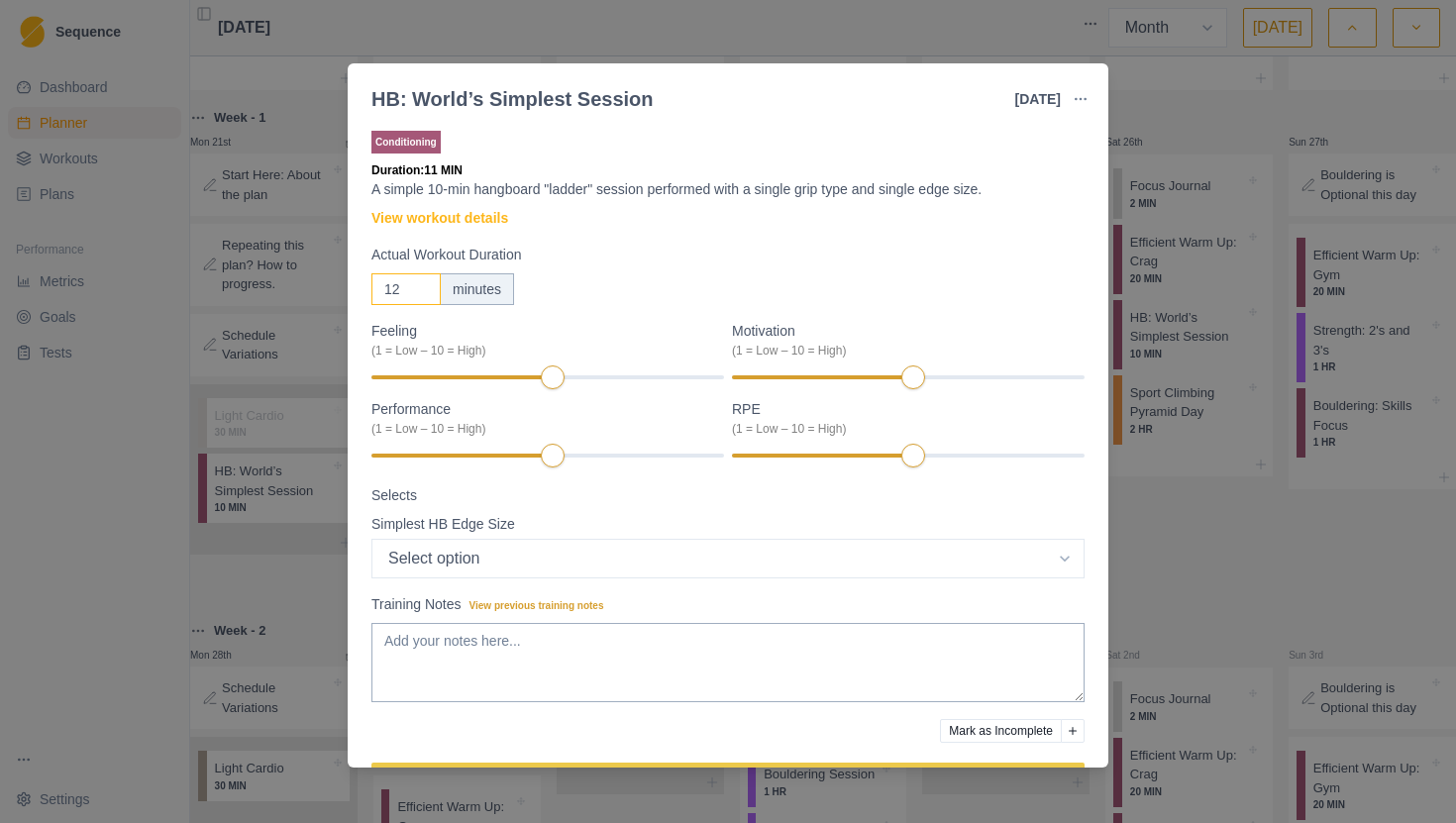 click on "12" at bounding box center (406, 289) 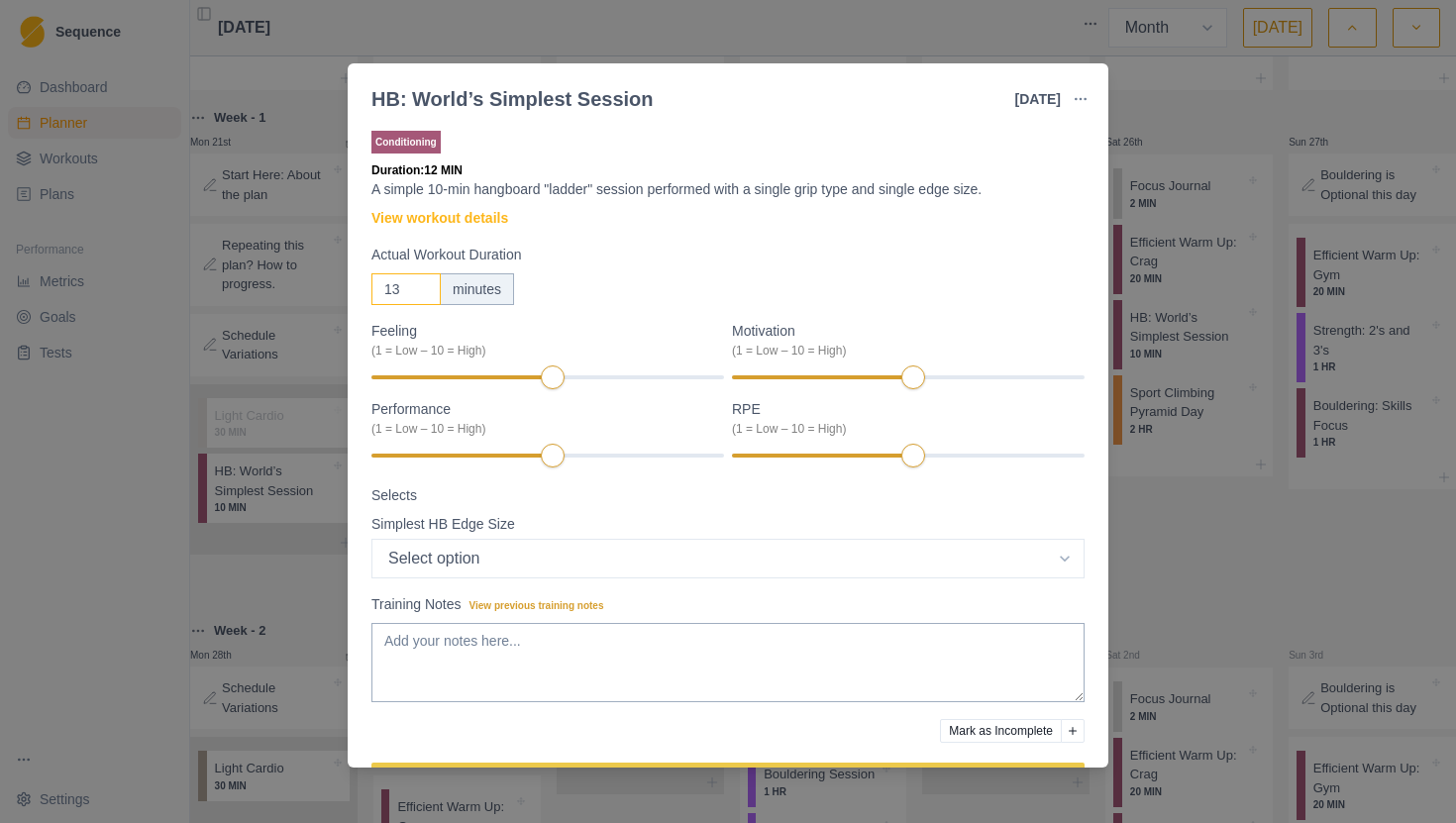 click on "13" at bounding box center [406, 289] 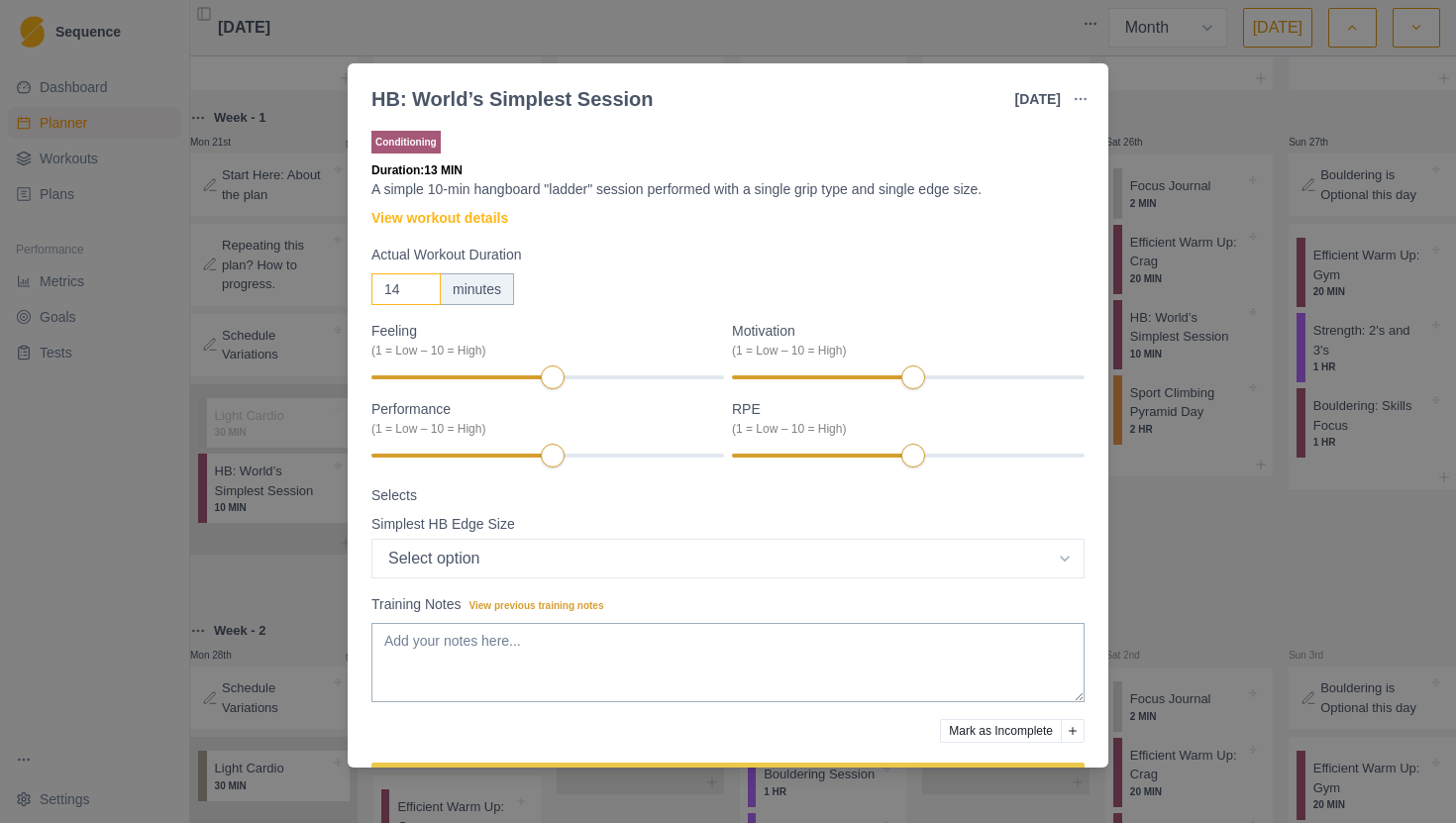 click on "14" at bounding box center [406, 289] 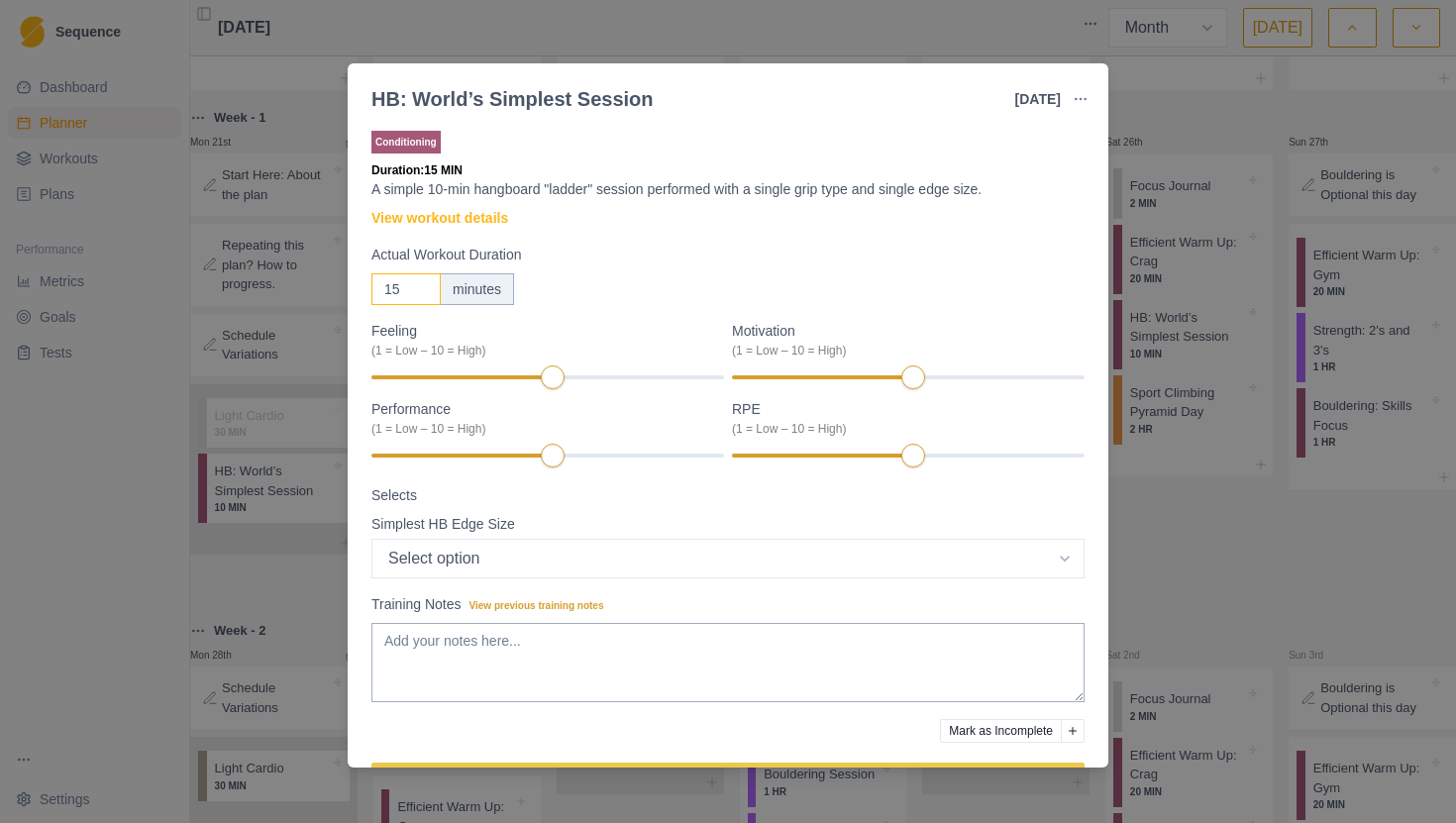 type on "15" 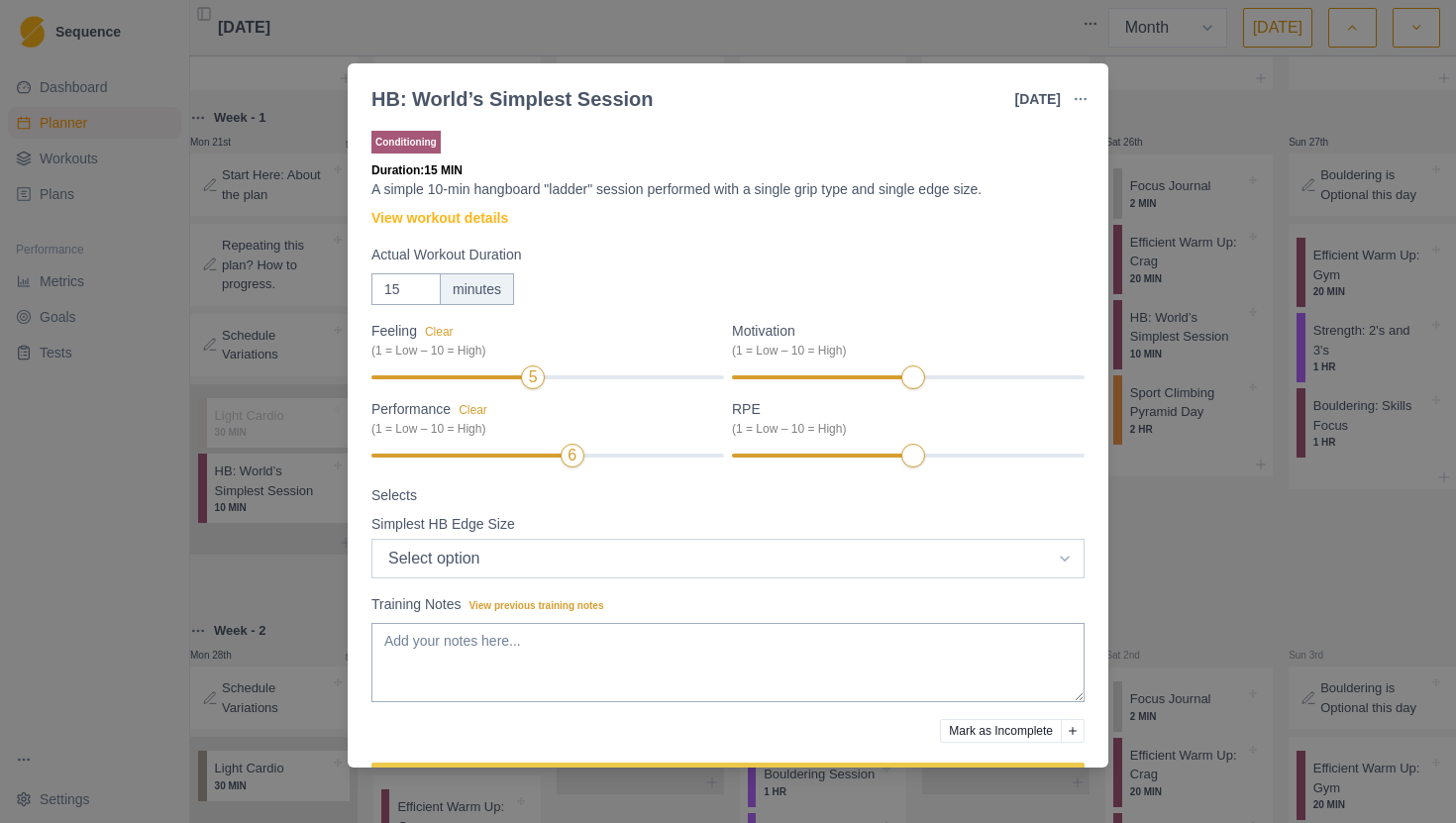 click on "Select option Bar HB Jug 30mm 25mm 20mm 15mm 10mm" at bounding box center (728, 559) 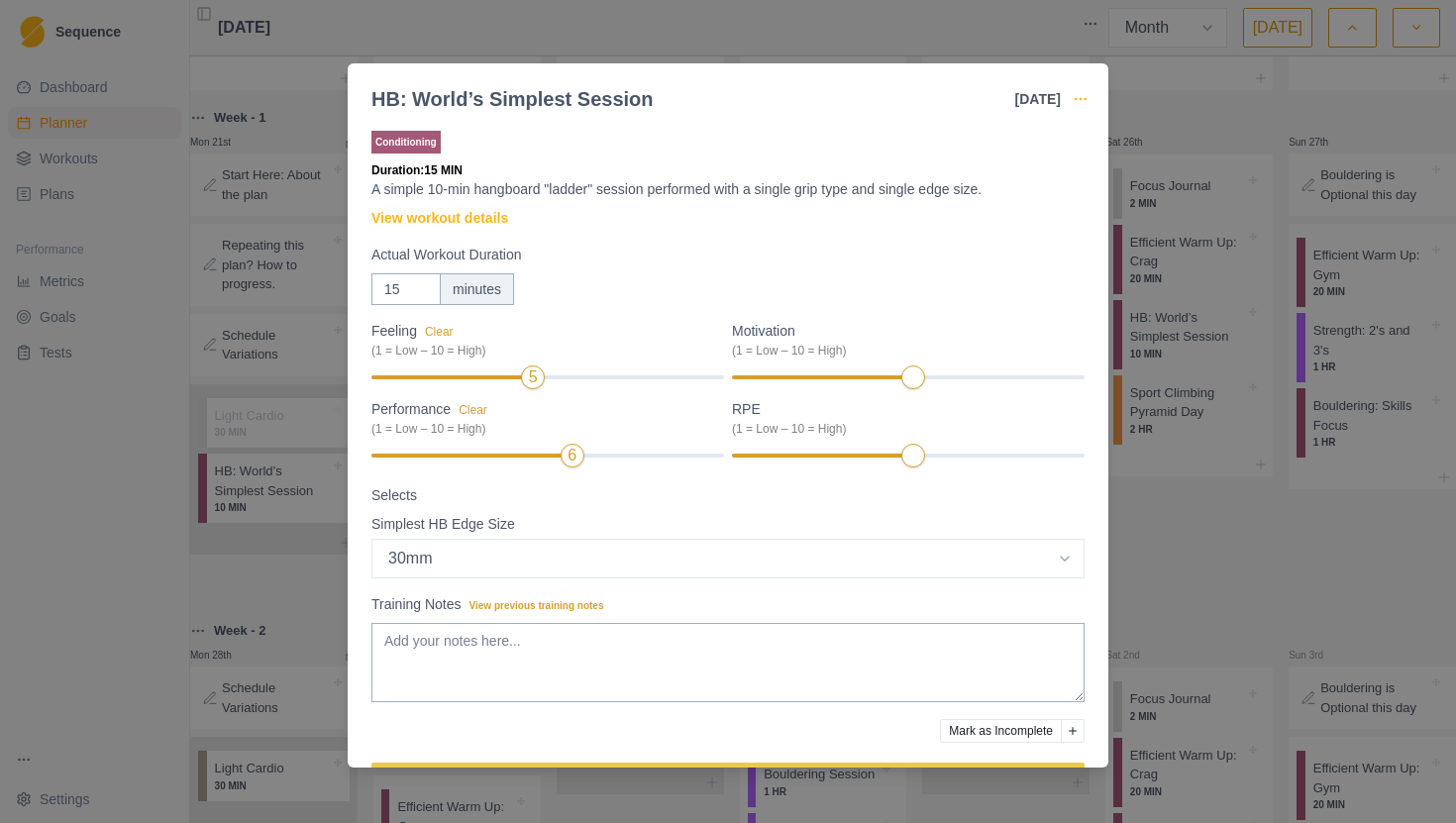 click 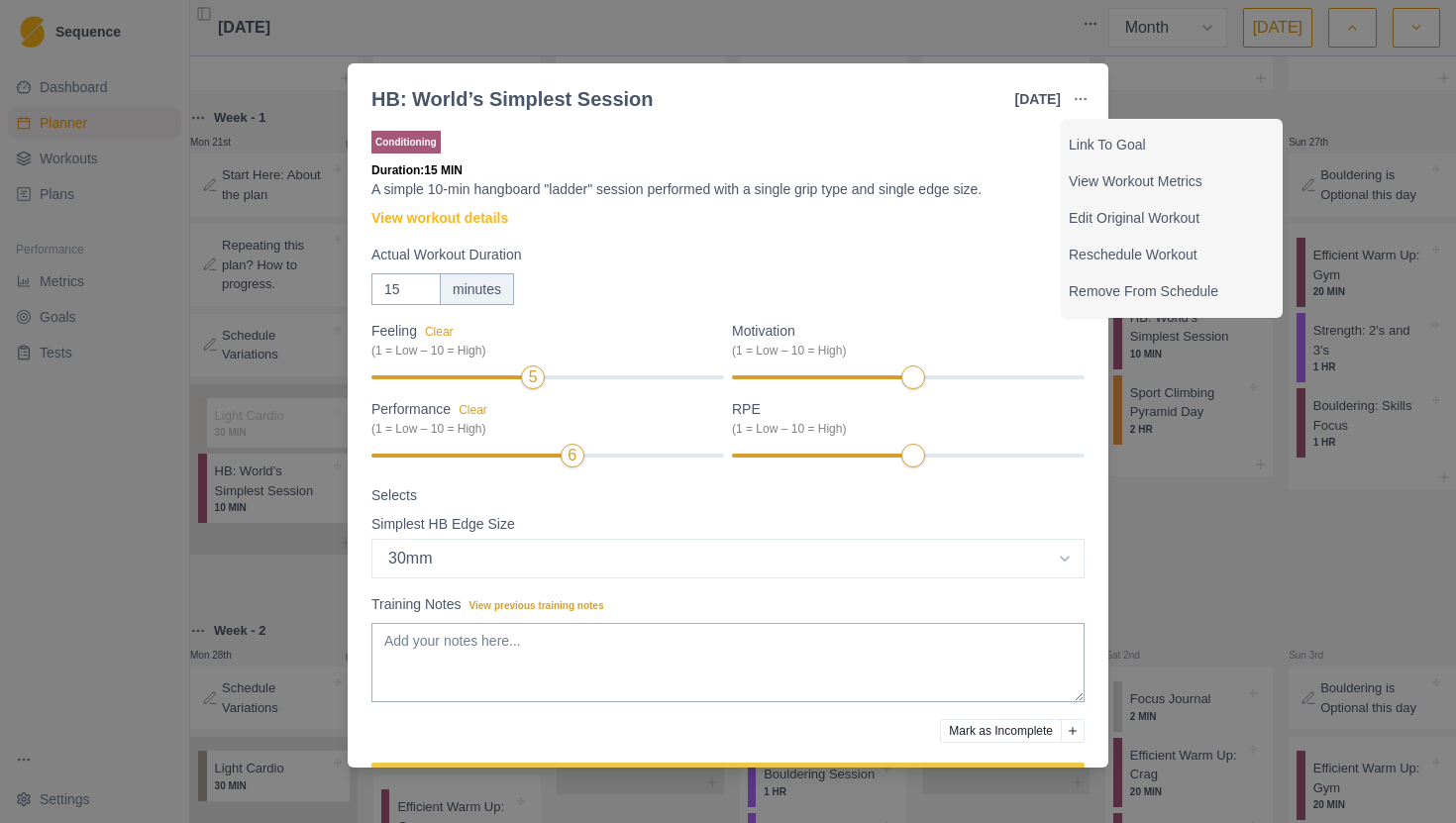 click on "Conditioning Duration:  15 MIN A simple 10-min hangboard "ladder" session performed with a single grip type and single edge size. View workout details Actual Workout Duration 15 minutes Feeling Clear (1 = Low – 10 = High) 5 Motivation (1 = Low – 10 = High) Performance Clear (1 = Low – 10 = High) 6 RPE (1 = Low – 10 = High) Selects Simplest HB Edge Size Select option Bar HB Jug 30mm 25mm 20mm 15mm 10mm Training Notes View previous training notes Mark as Incomplete Complete Workout" at bounding box center (728, 443) 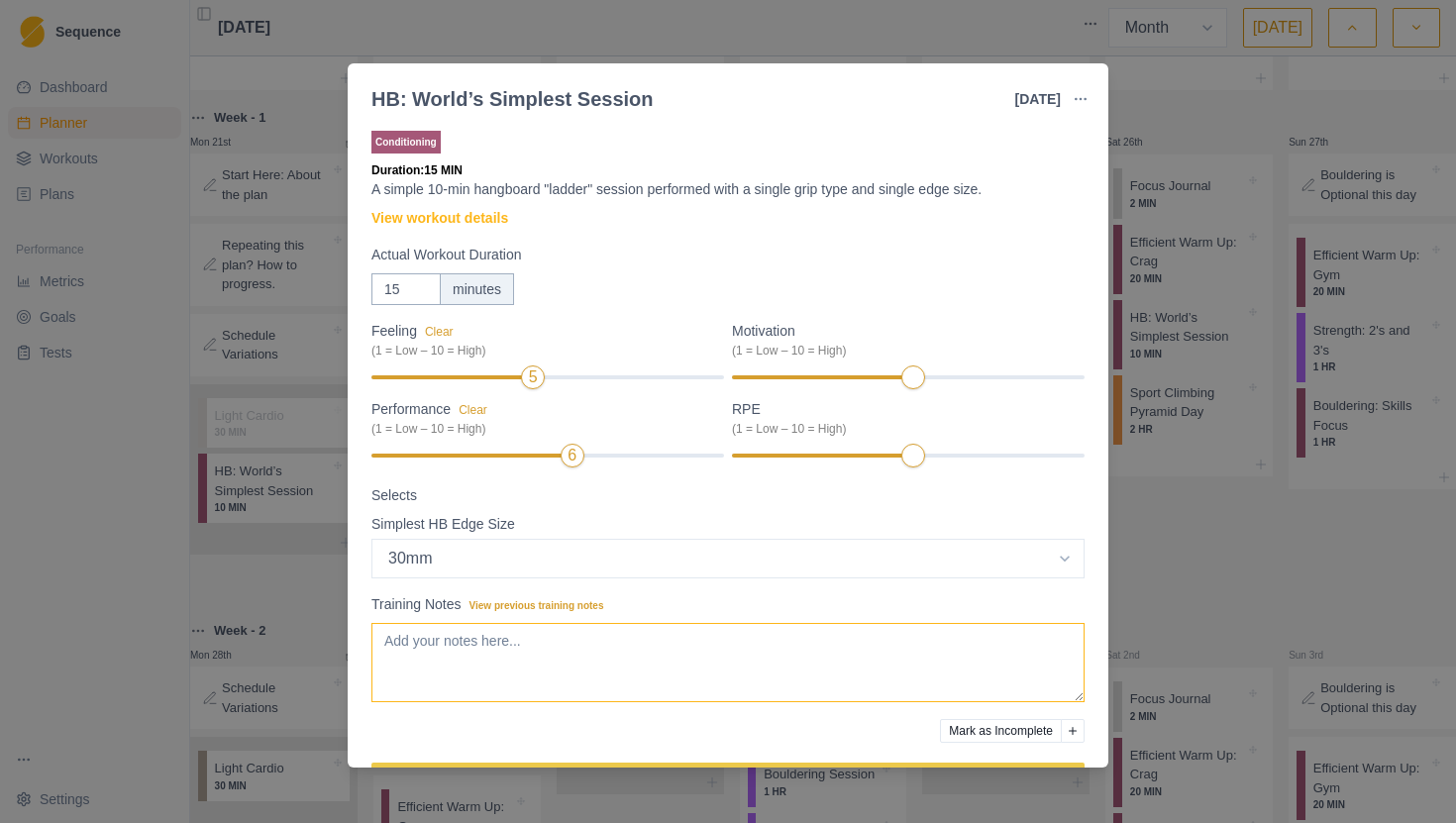 click on "Training Notes View previous training notes" at bounding box center (728, 663) 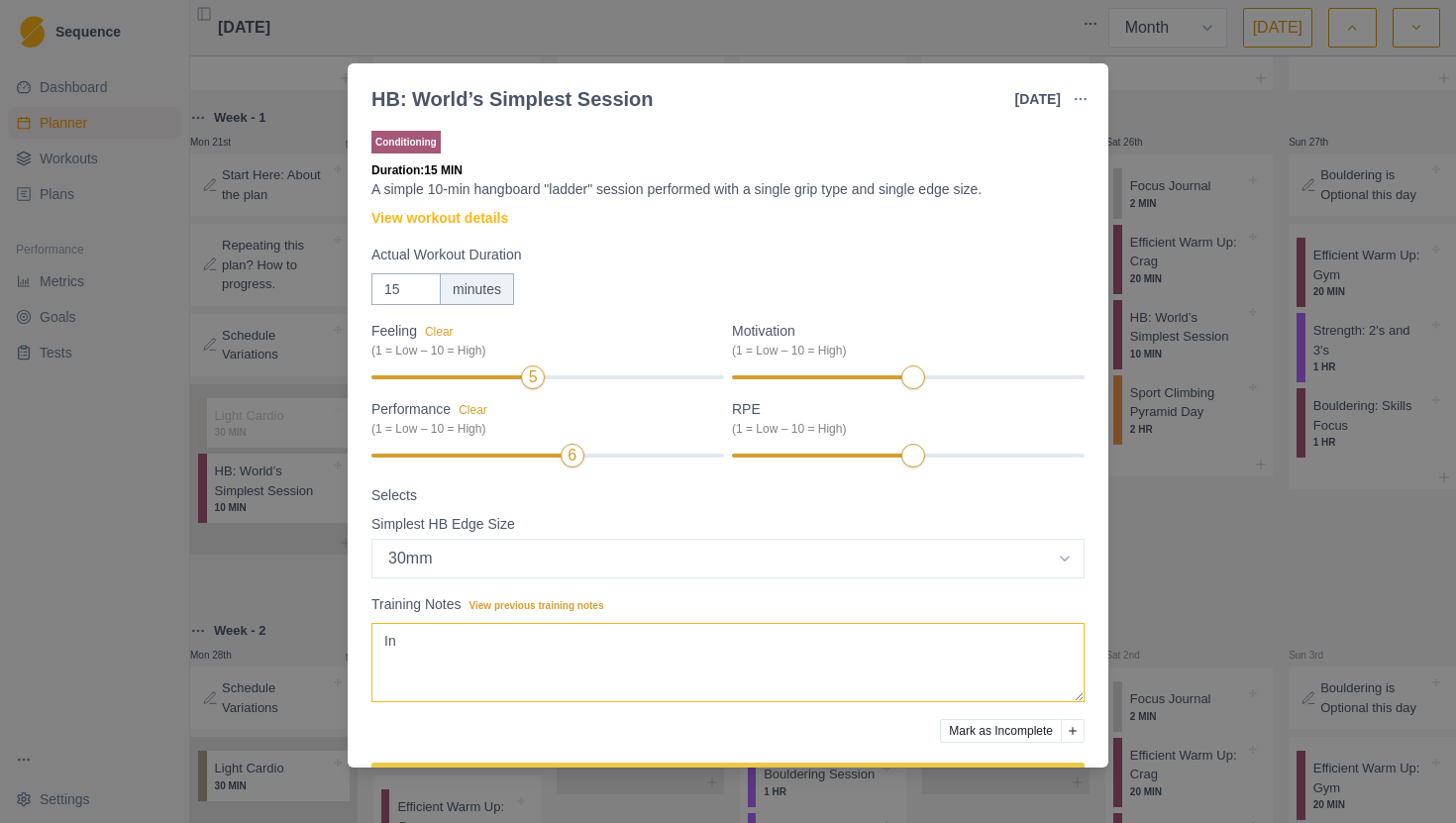 type on "I" 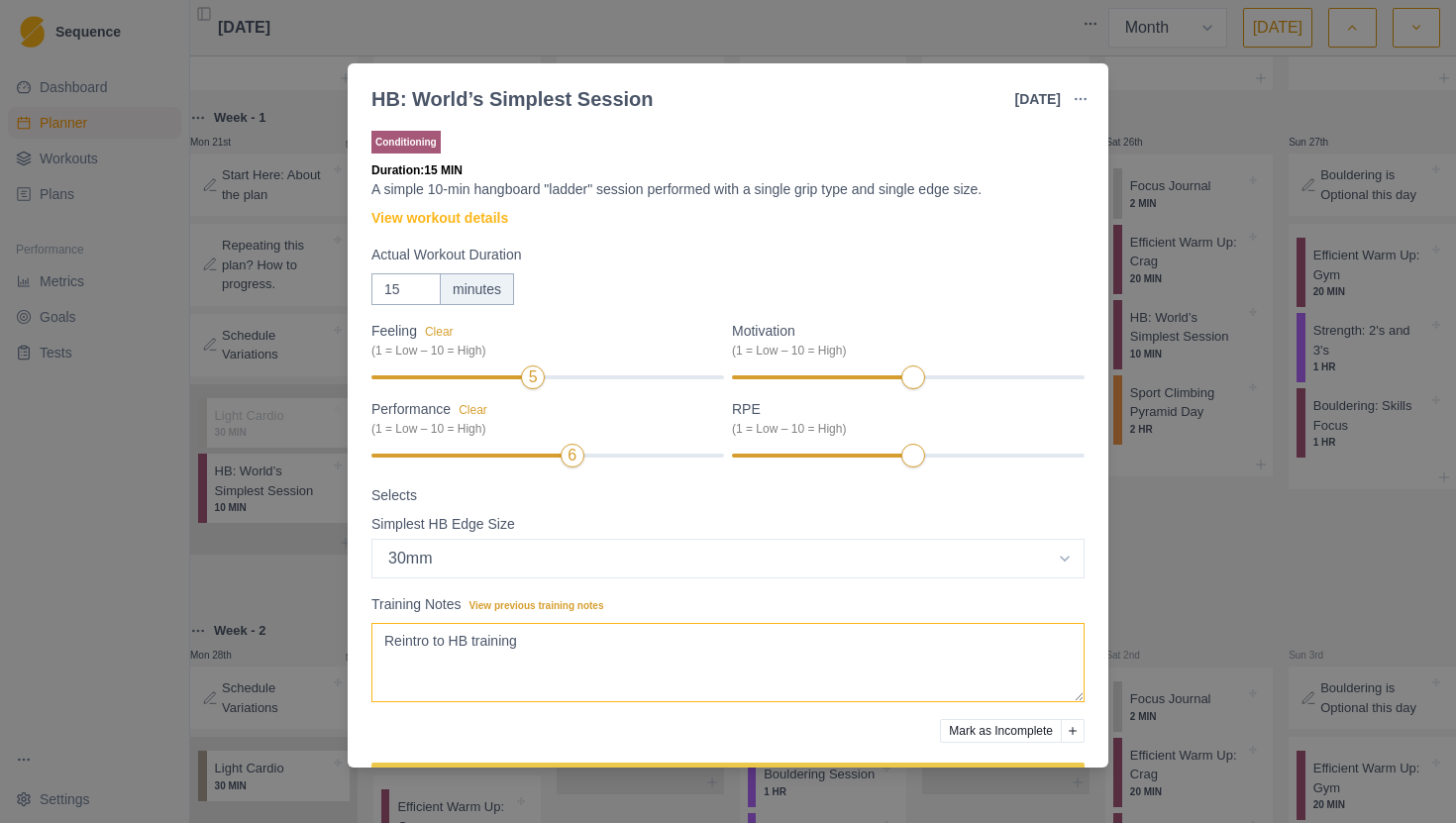 click on "Reintro to HB training" at bounding box center (728, 663) 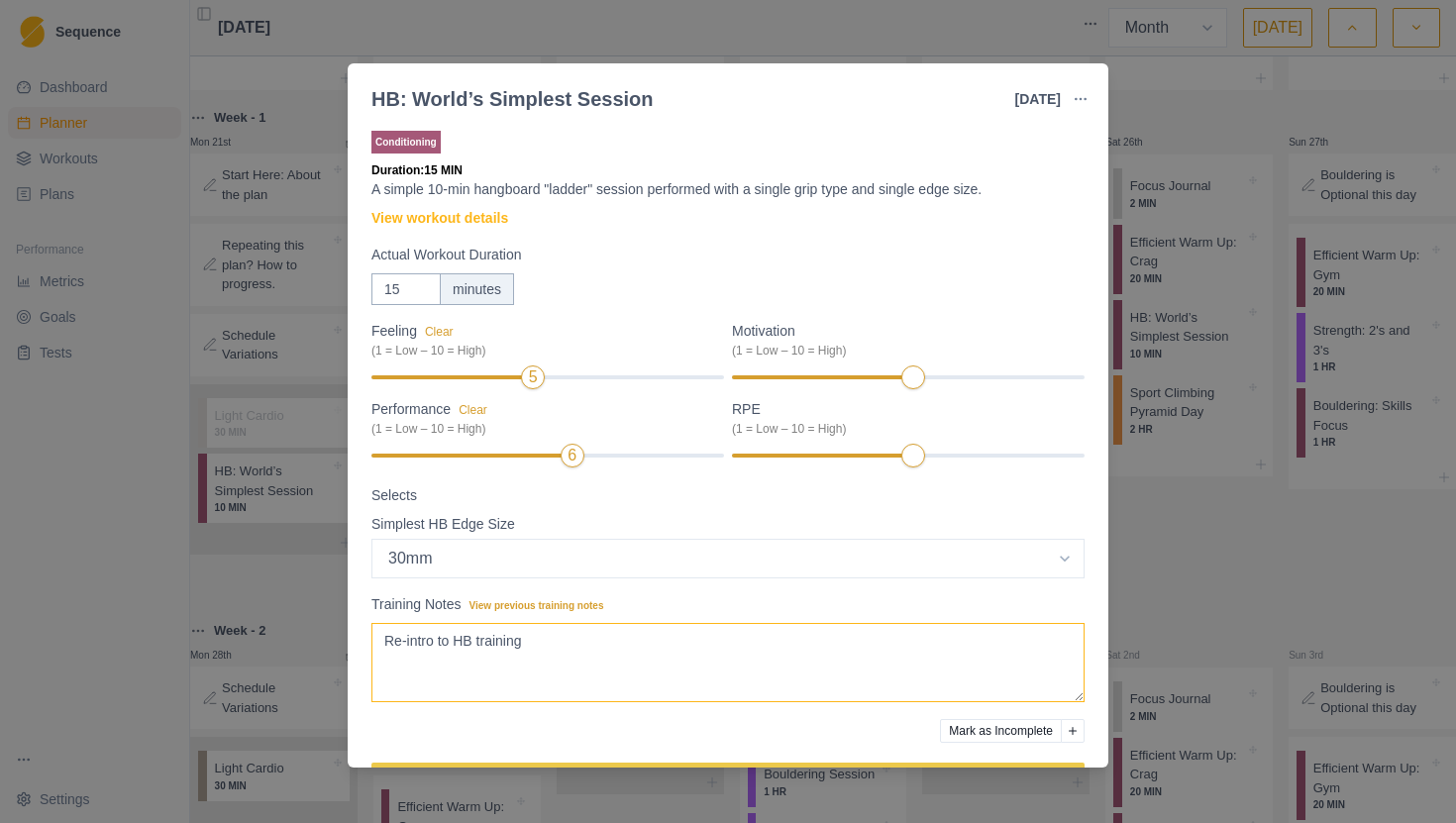 click on "Re-intro to HB training" at bounding box center (728, 663) 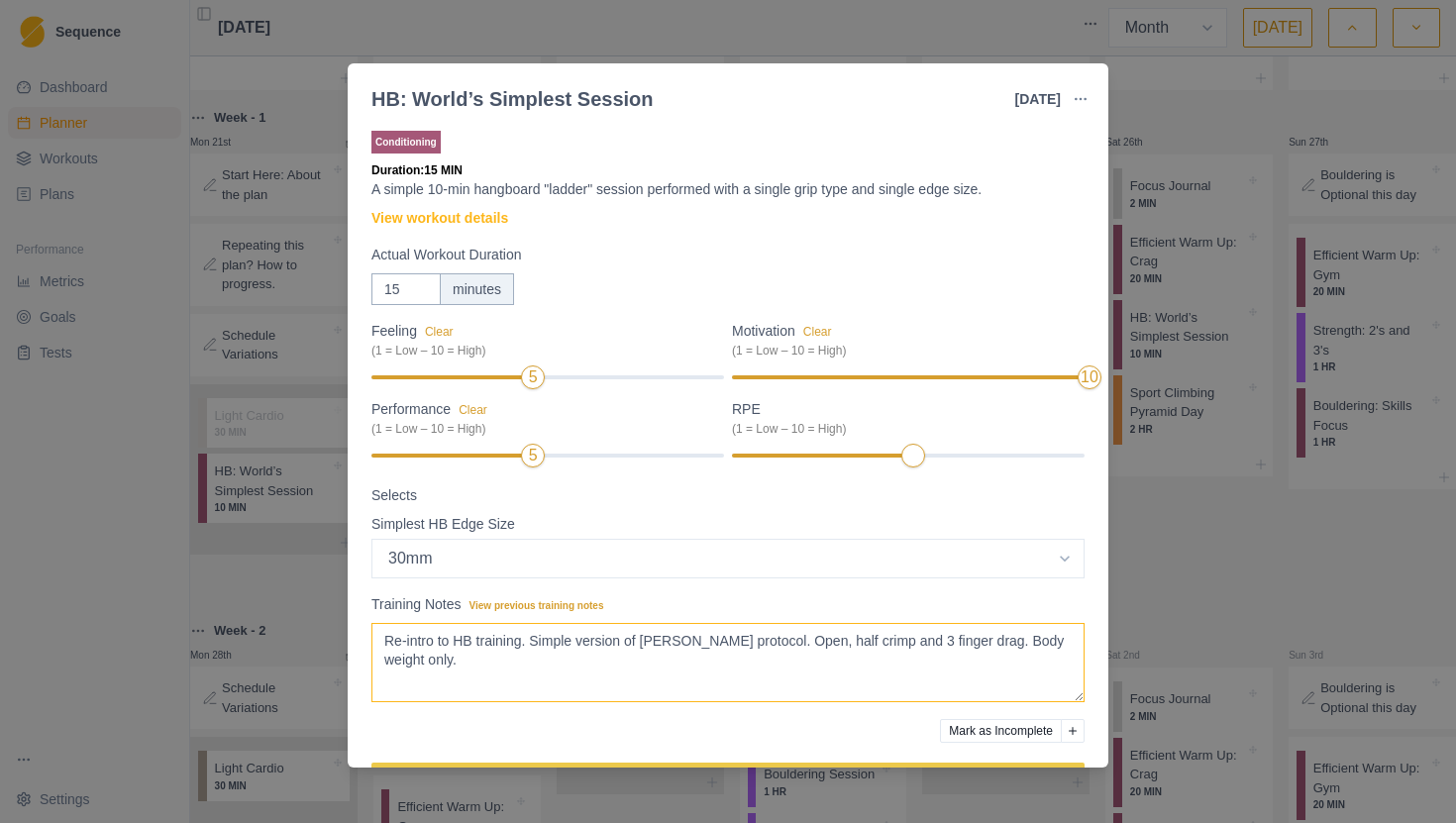 scroll, scrollTop: 62, scrollLeft: 0, axis: vertical 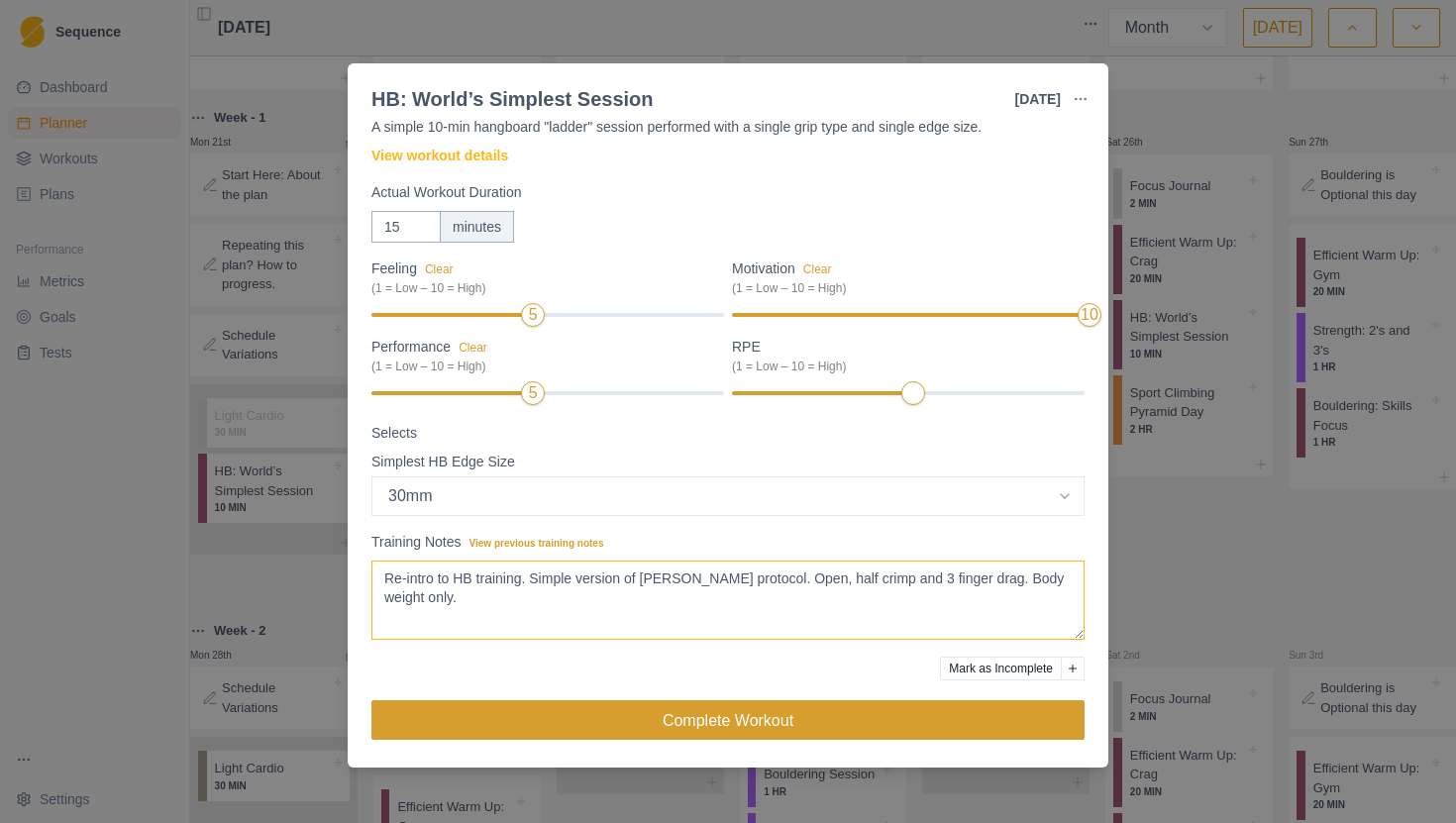 type on "Re-intro to HB training. Simple version of [PERSON_NAME] protocol. Open, half crimp and 3 finger drag. Body weight only." 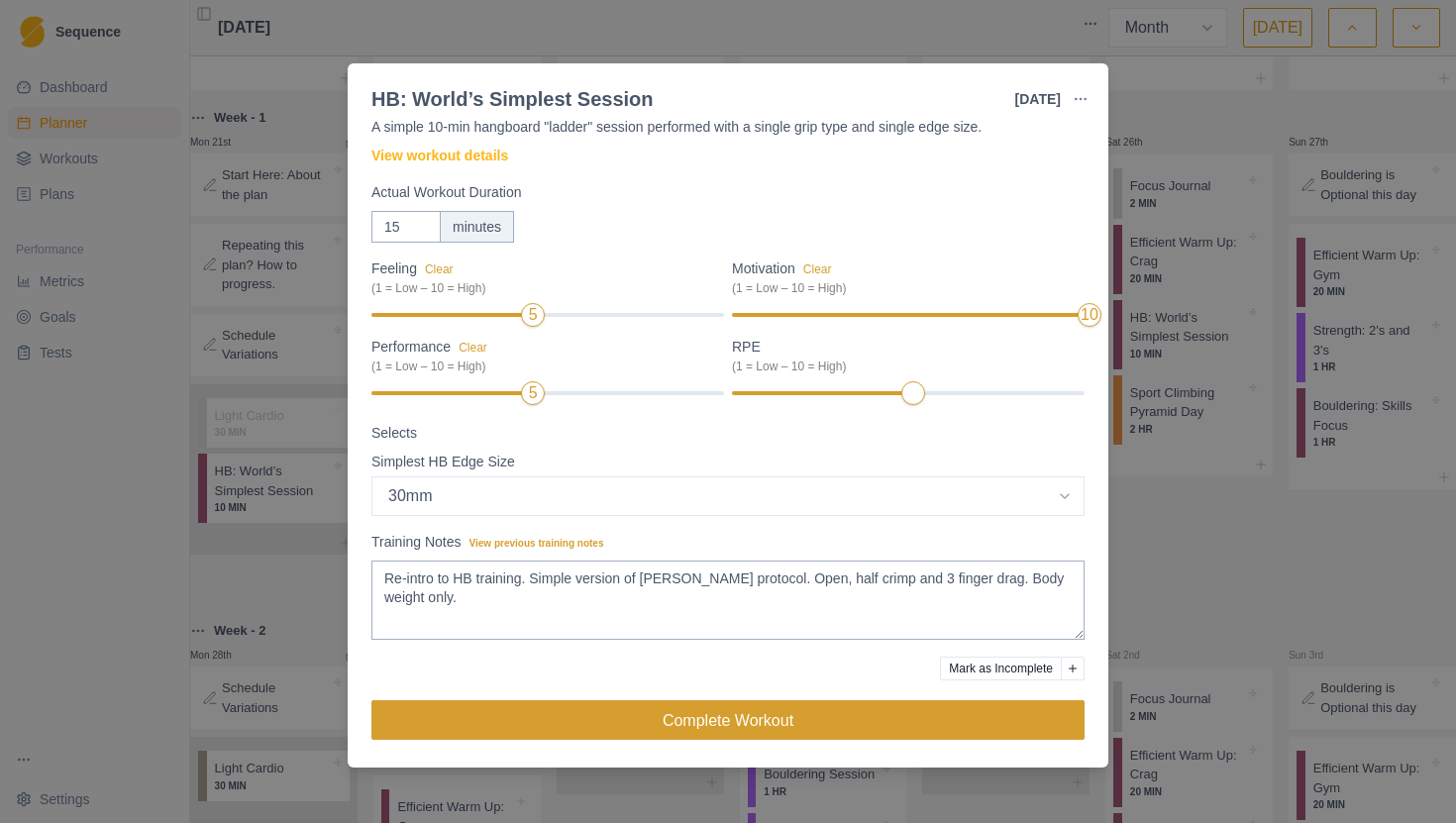 click on "Complete Workout" at bounding box center (728, 720) 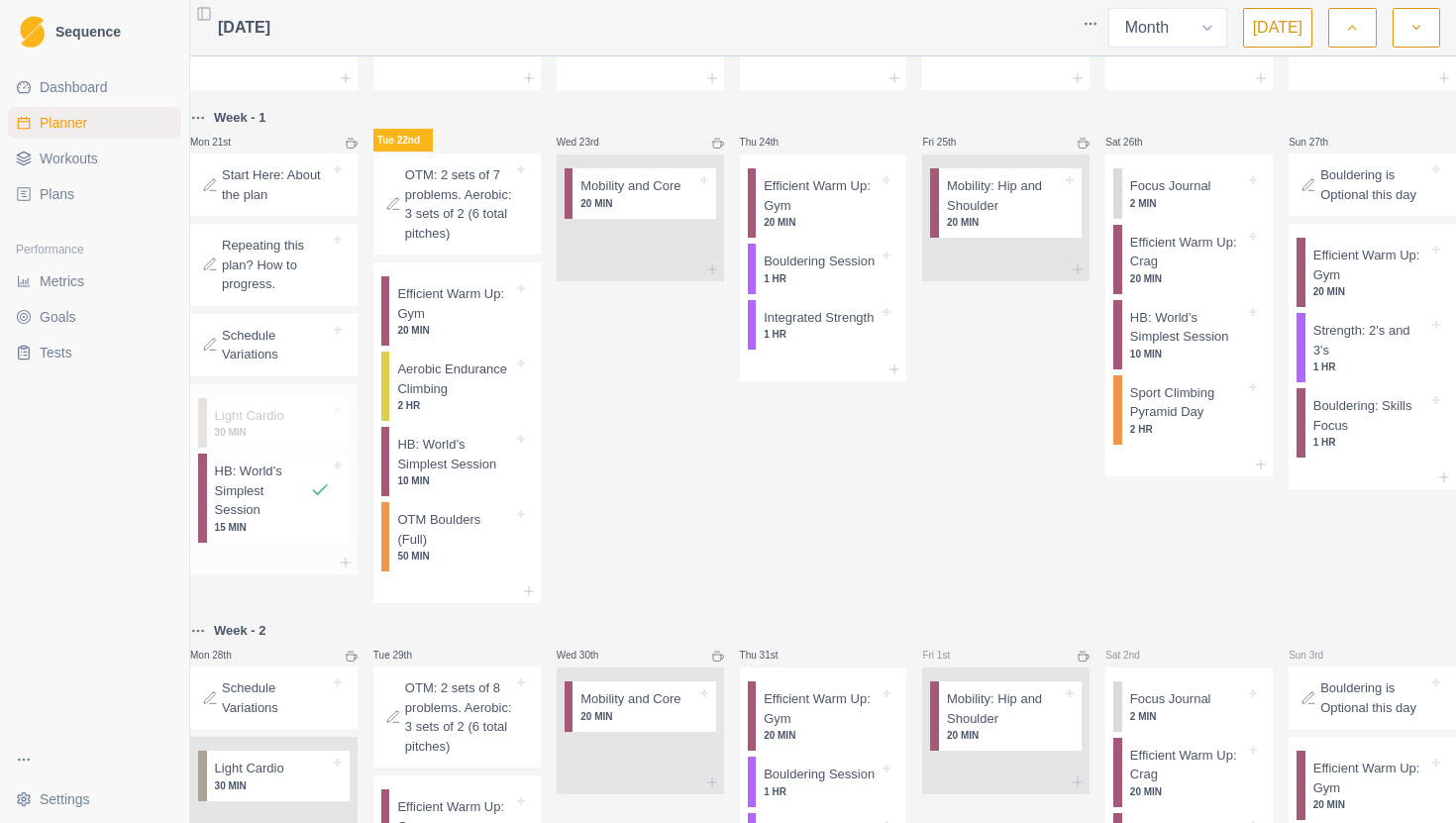 click on "HB: World’s Simplest Session" at bounding box center [262, 490] 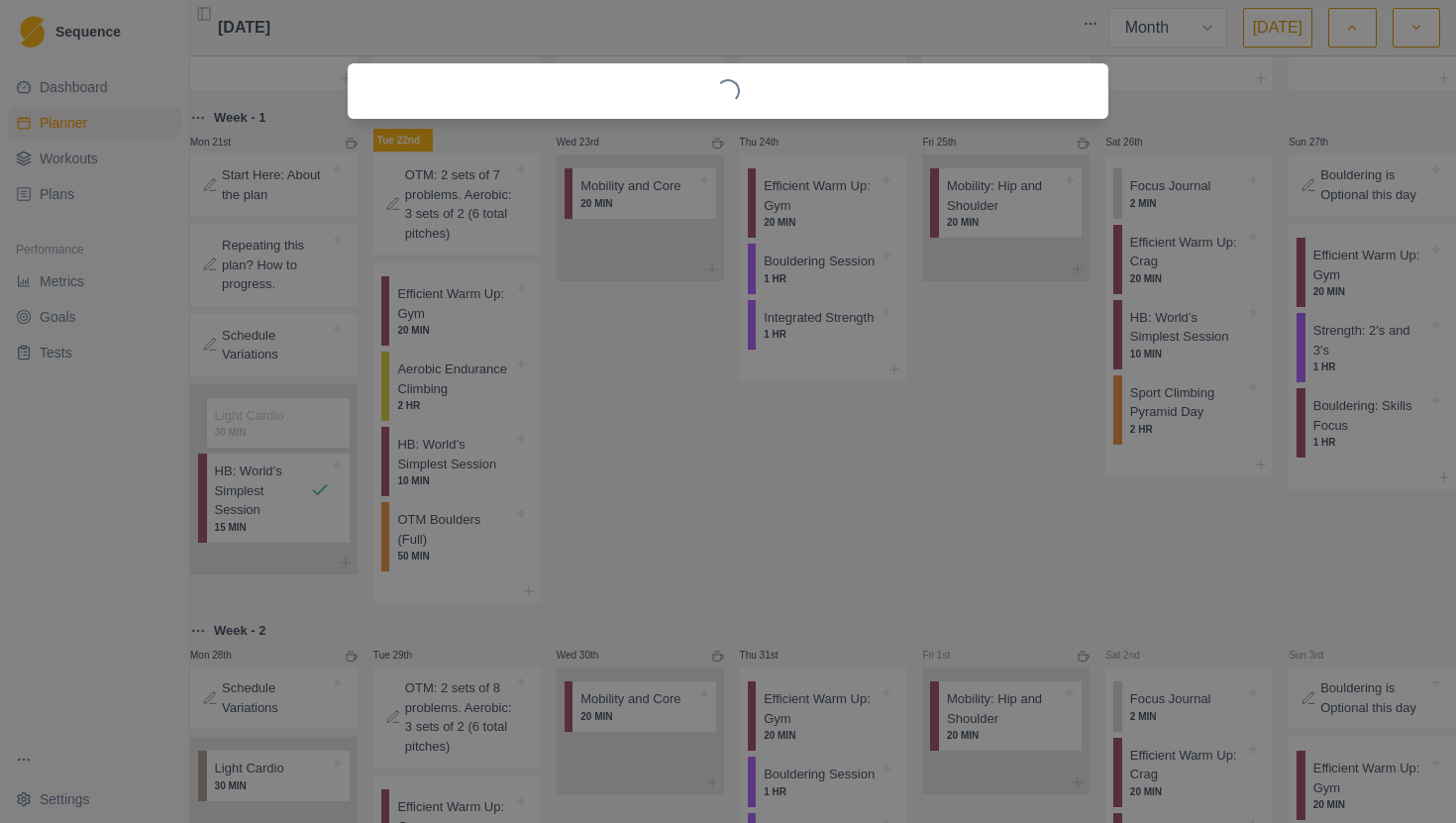 select on "3" 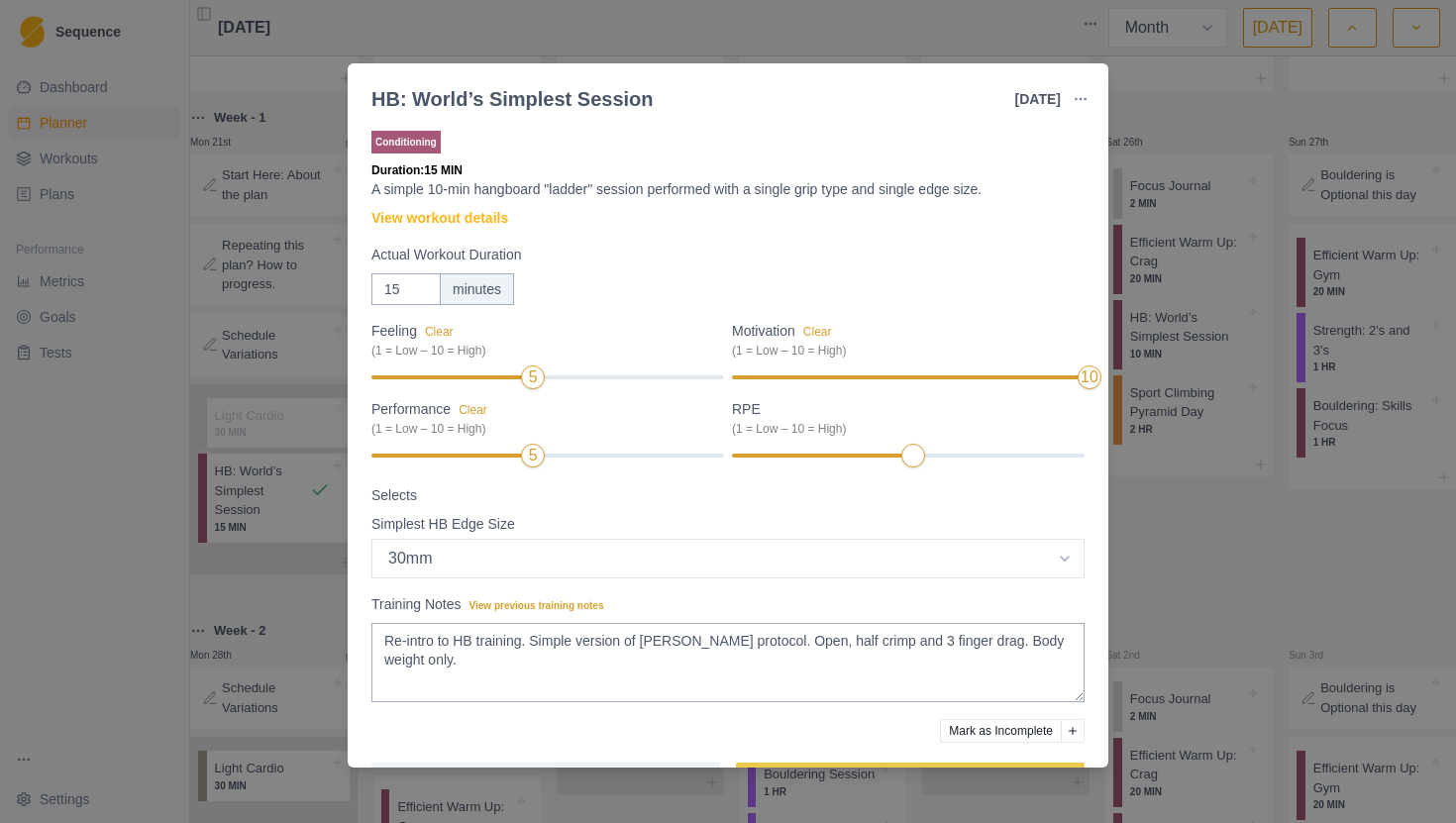 click on "HB: World’s Simplest Session [DATE] Link To Goal View Workout Metrics Edit Original Workout Reschedule Workout Remove From Schedule Conditioning Duration:  15 MIN A simple 10-min hangboard "ladder" session performed with a single grip type and single edge size. View workout details Actual Workout Duration 15 minutes Feeling Clear (1 = Low – 10 = High) 5 Motivation Clear (1 = Low – 10 = High) 10 Performance Clear (1 = Low – 10 = High) 5 RPE (1 = Low – 10 = High) Selects Simplest HB Edge Size Select option Bar HB Jug 30mm 25mm 20mm 15mm 10mm Training Notes View previous training notes Re-intro to HB training. Simple version of [PERSON_NAME] protocol. Open, half crimp and 3 finger drag. Body weight only.   Mark as Incomplete Reschedule Update" at bounding box center [728, 411] 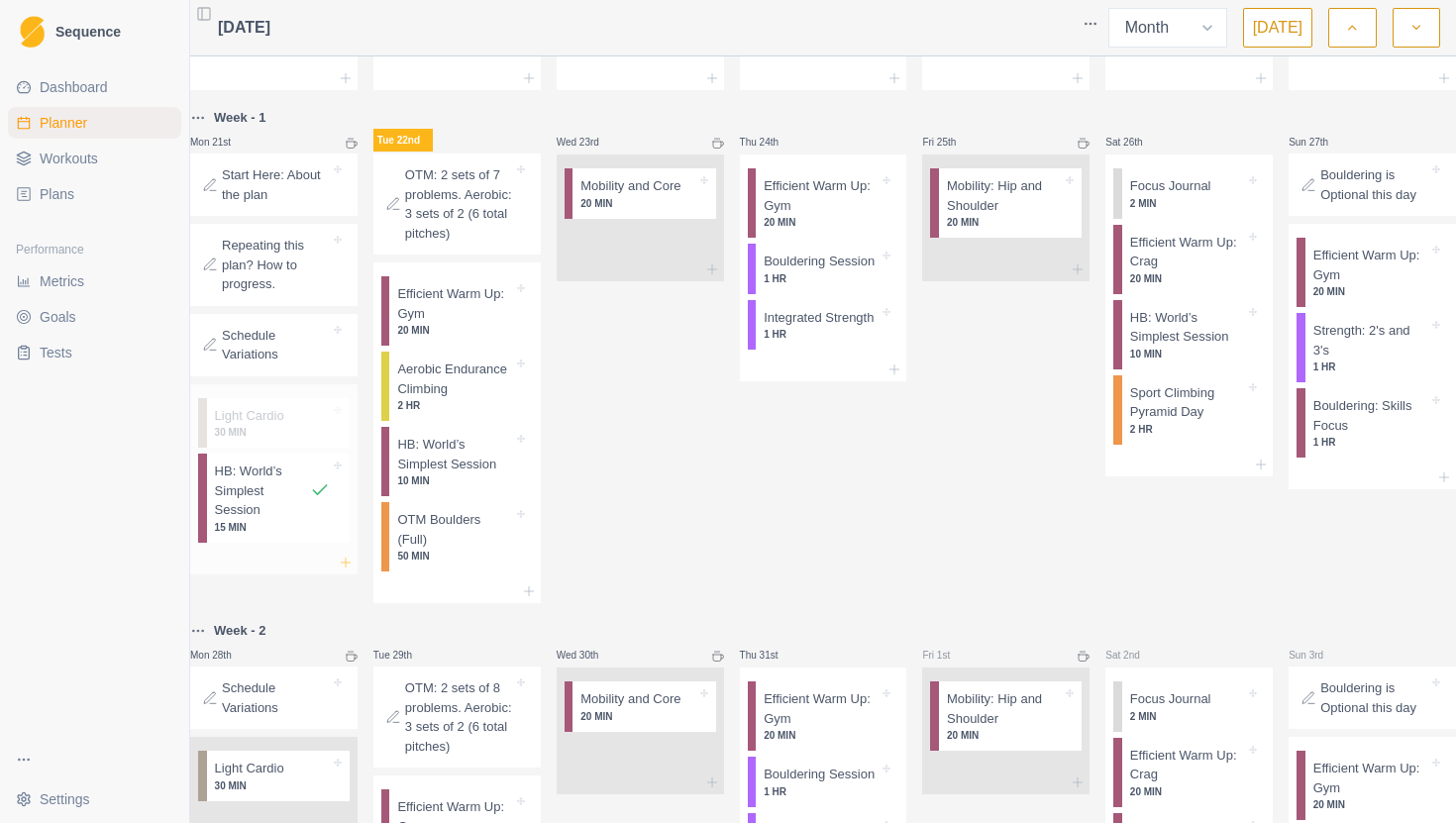 click 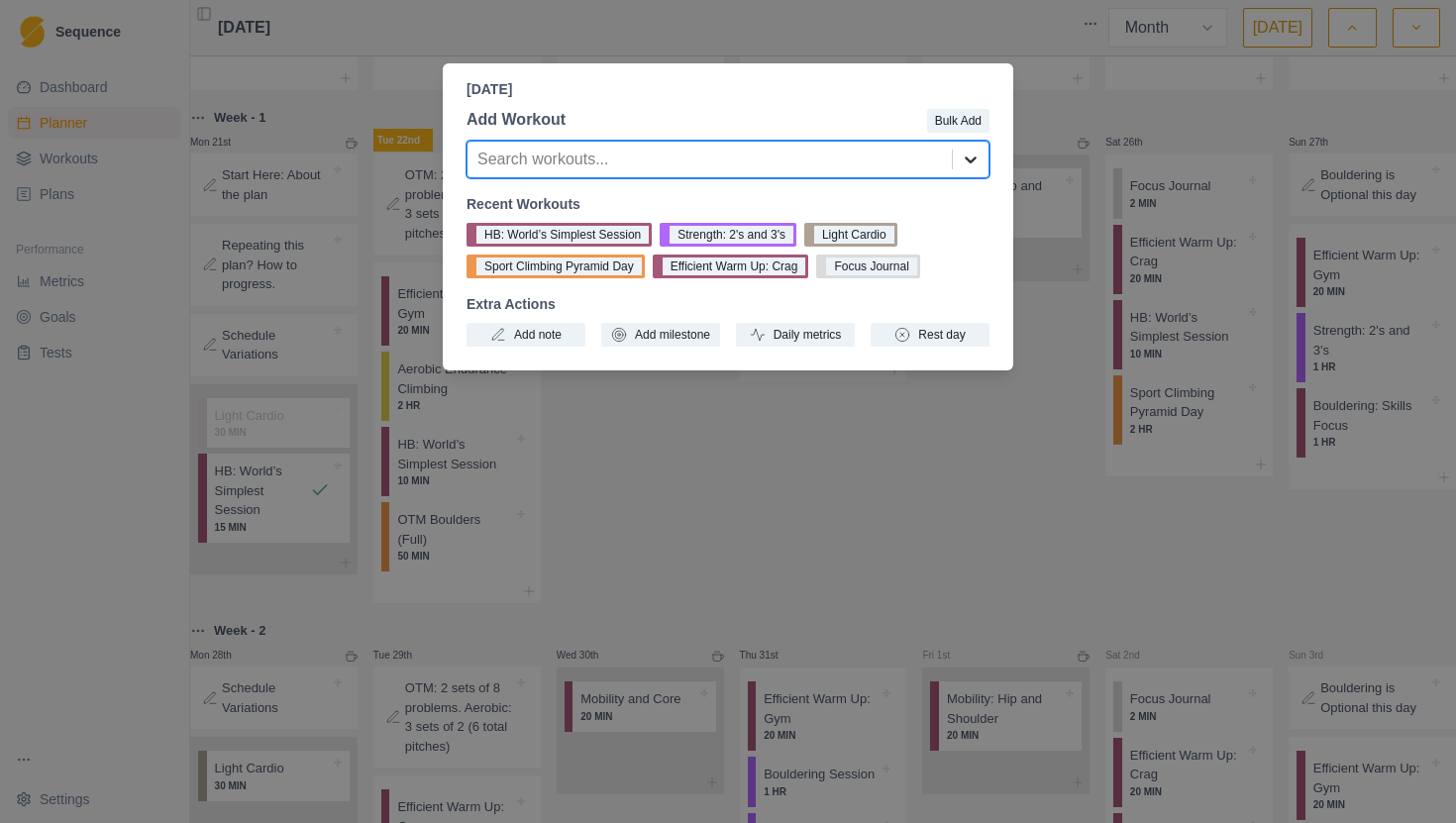 click 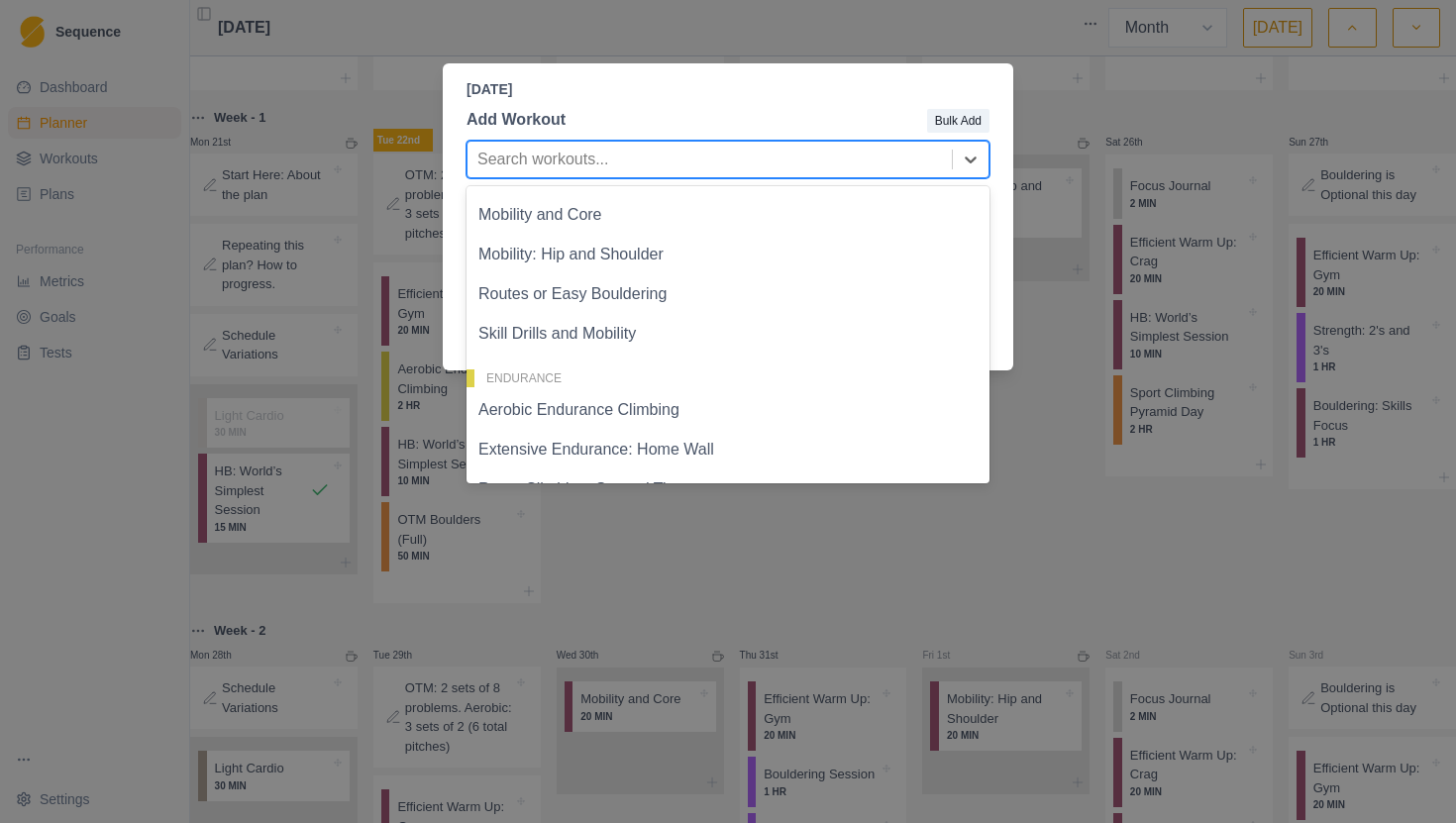 scroll, scrollTop: 333, scrollLeft: 0, axis: vertical 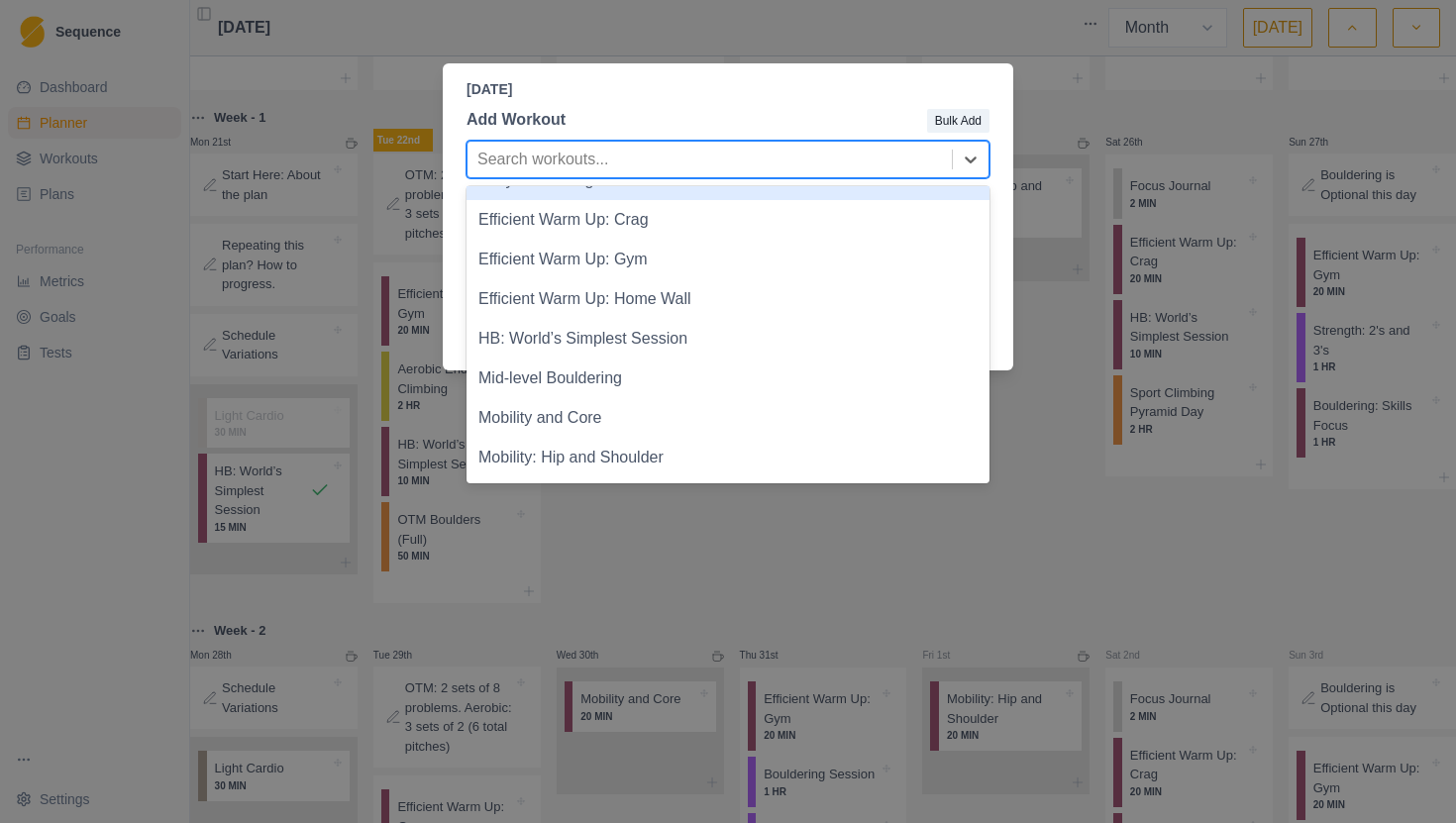 click at bounding box center [709, 159] 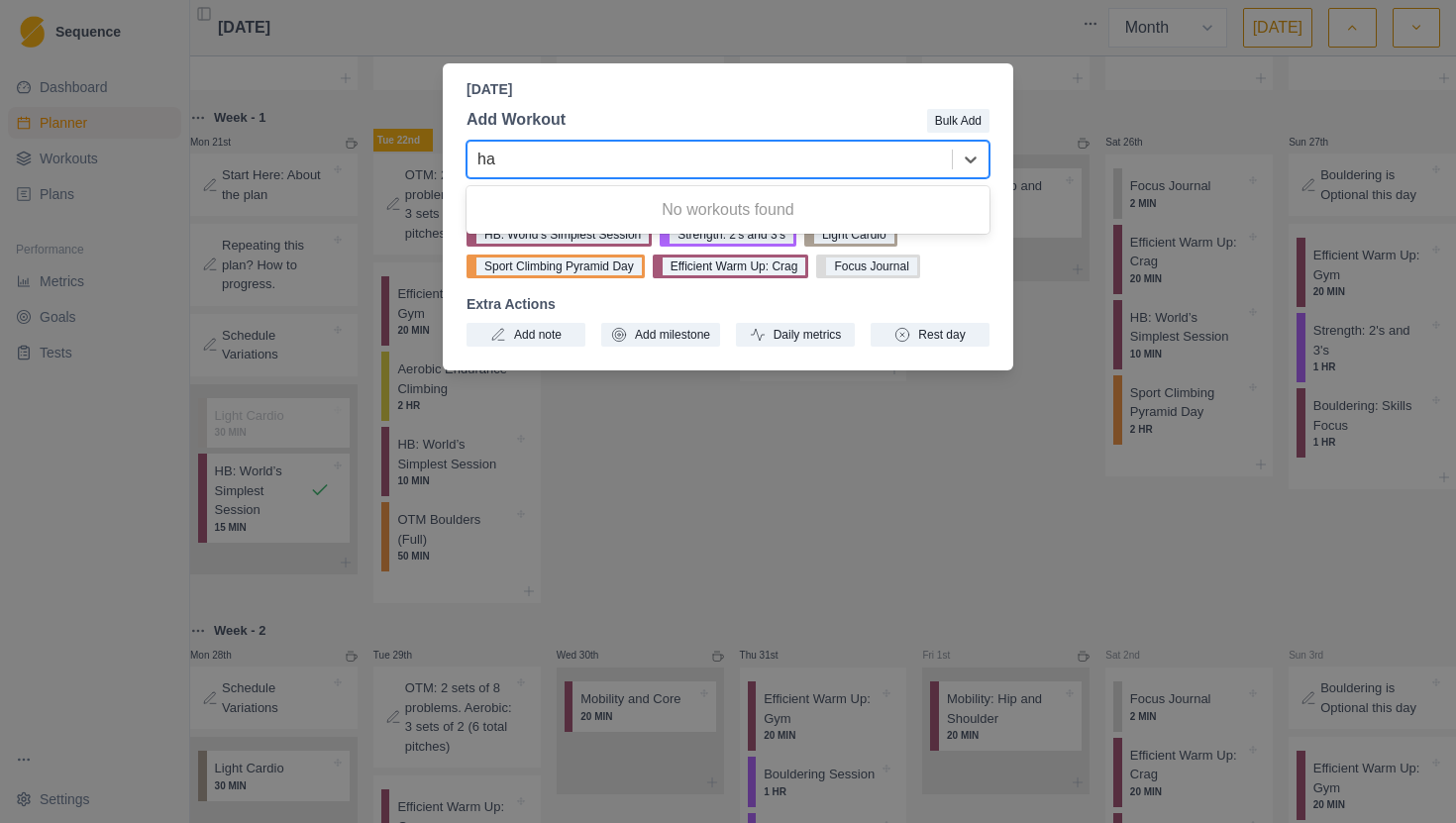 type on "h" 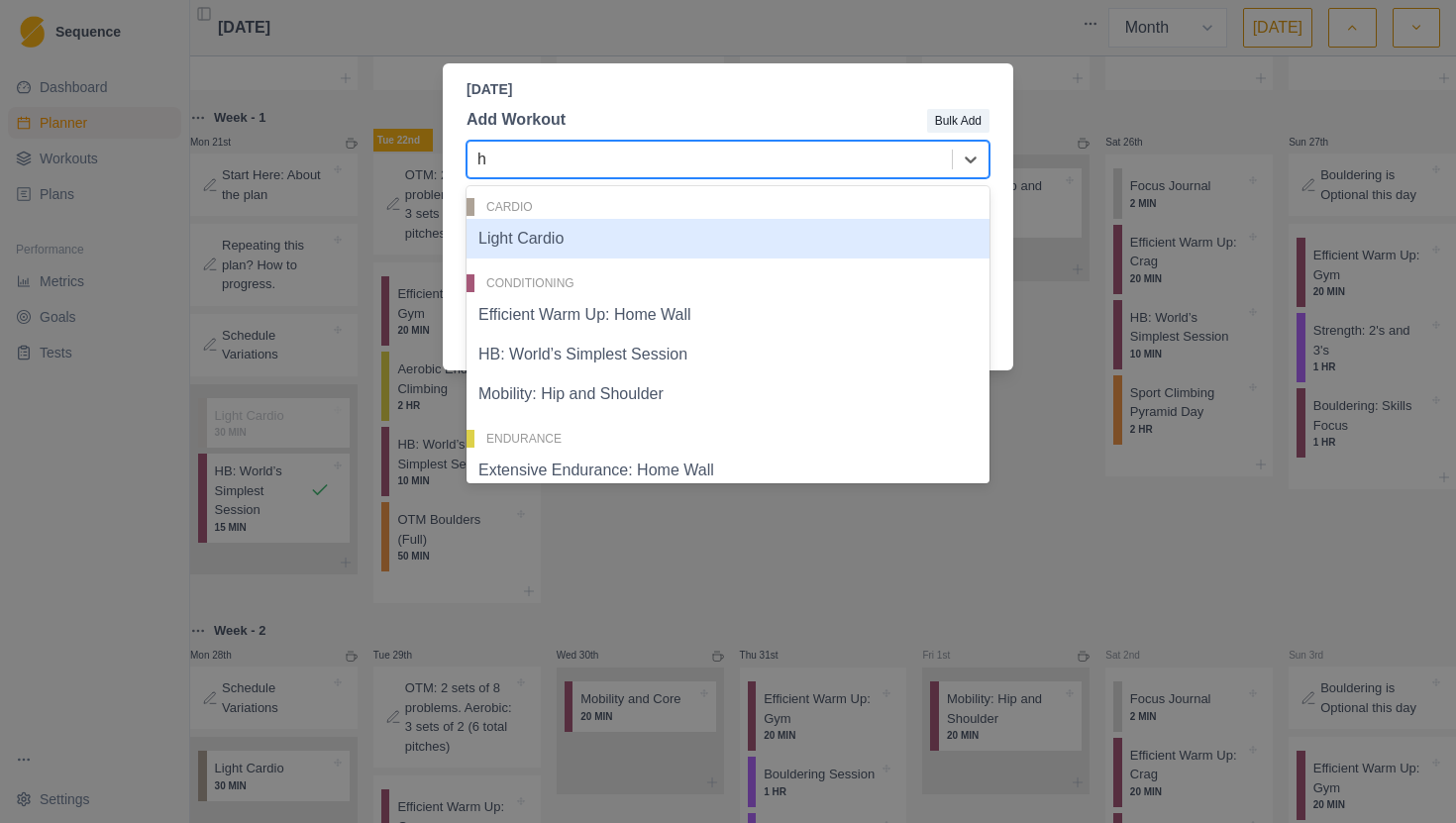 type 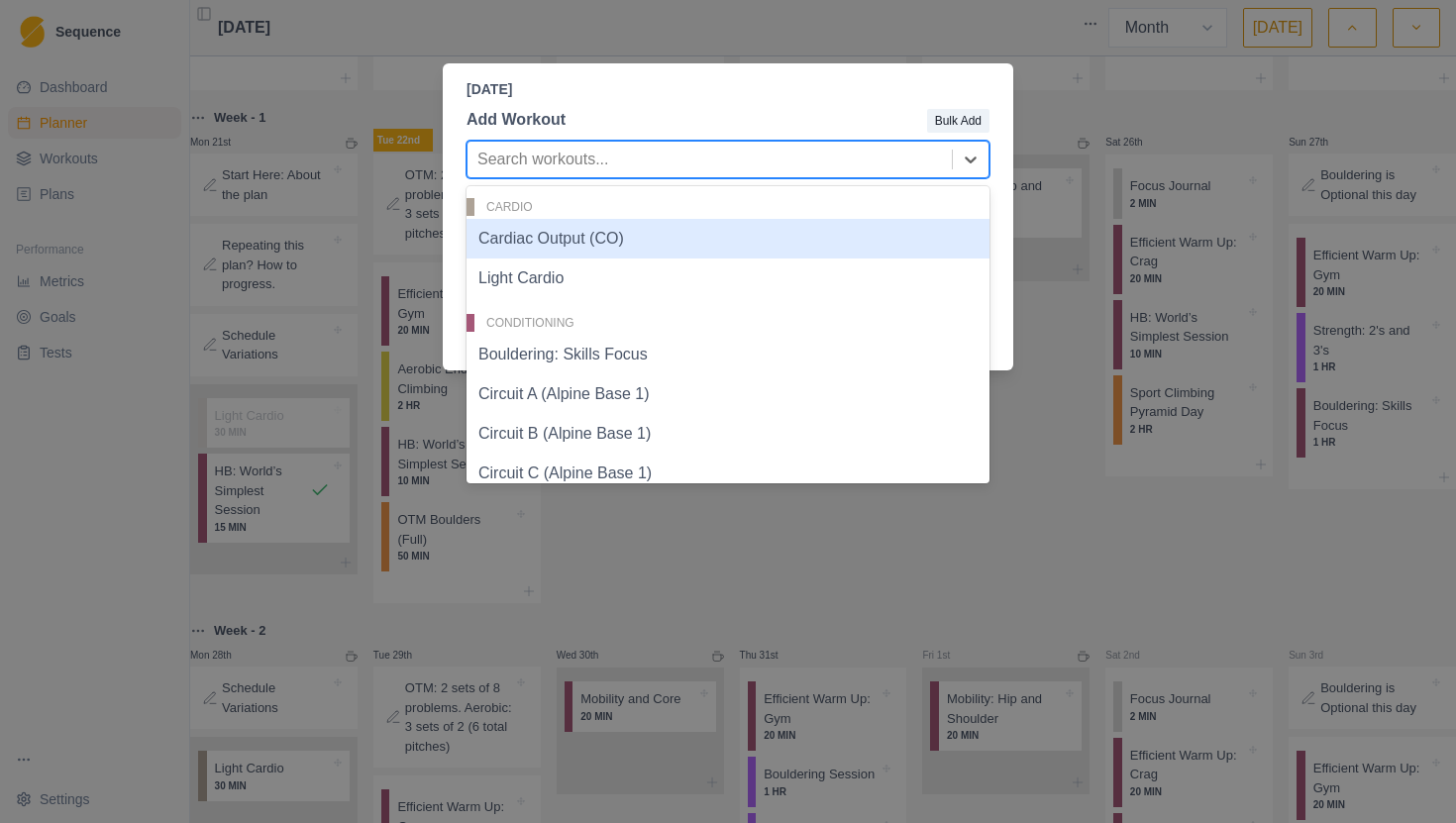 click on "[DATE] Add Workout Bulk Add Cardiac Output (CO), 1 of 42. 42 results available. Use Up and Down to choose options, press Enter to select the currently focused option, press Escape to exit the menu, press Tab to select the option and exit the menu. Search workouts... Cardio Cardiac Output (CO) Light Cardio Conditioning Bouldering: Skills Focus Circuit A (Alpine Base 1) Circuit B (Alpine Base 1) Circuit C (Alpine Base 1) Easy Bouldering Efficient Warm Up: Crag Efficient Warm Up: Gym Efficient Warm Up: Home Wall HB: World’s Simplest Session Mid-level Bouldering Mobility and Core  Mobility: Hip and Shoulder Routes or Easy Bouldering Skill Drills and Mobility Endurance Aerobic Endurance Climbing Extensive Endurance: Home Wall Route Climbing: Second Tier Tempo Session Power Endurance Hill Session OTM Boulders (Full) Sport Climbing Pyramid Day Strength / Power Boulder Blocks Boulder Blocks: Home Wall Bouldering Session HB Ladders Integrated Strength Integrated Strength+HB Ladders None Light Cardio" at bounding box center (728, 411) 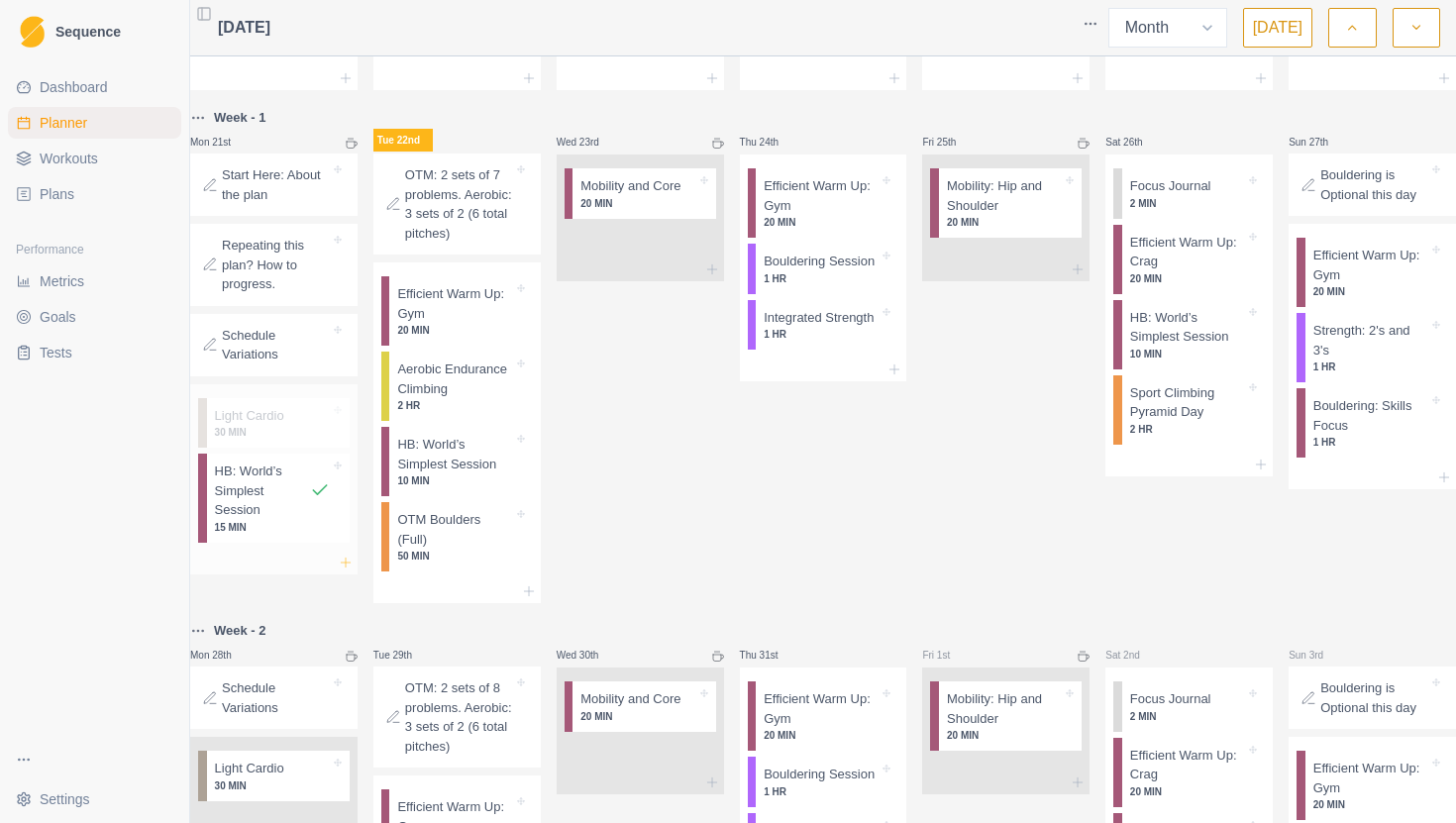click 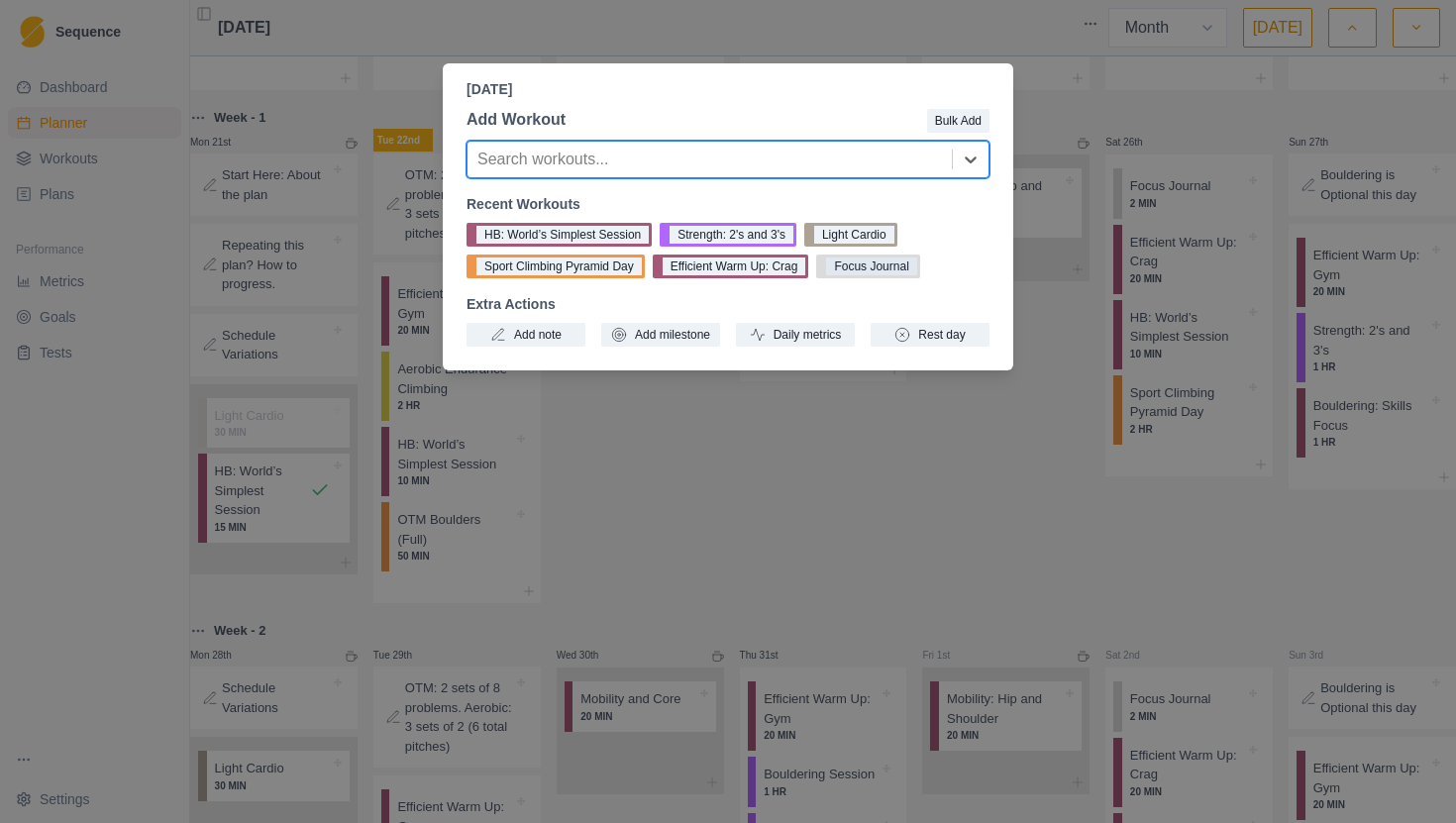 click on "Focus Journal" at bounding box center [868, 266] 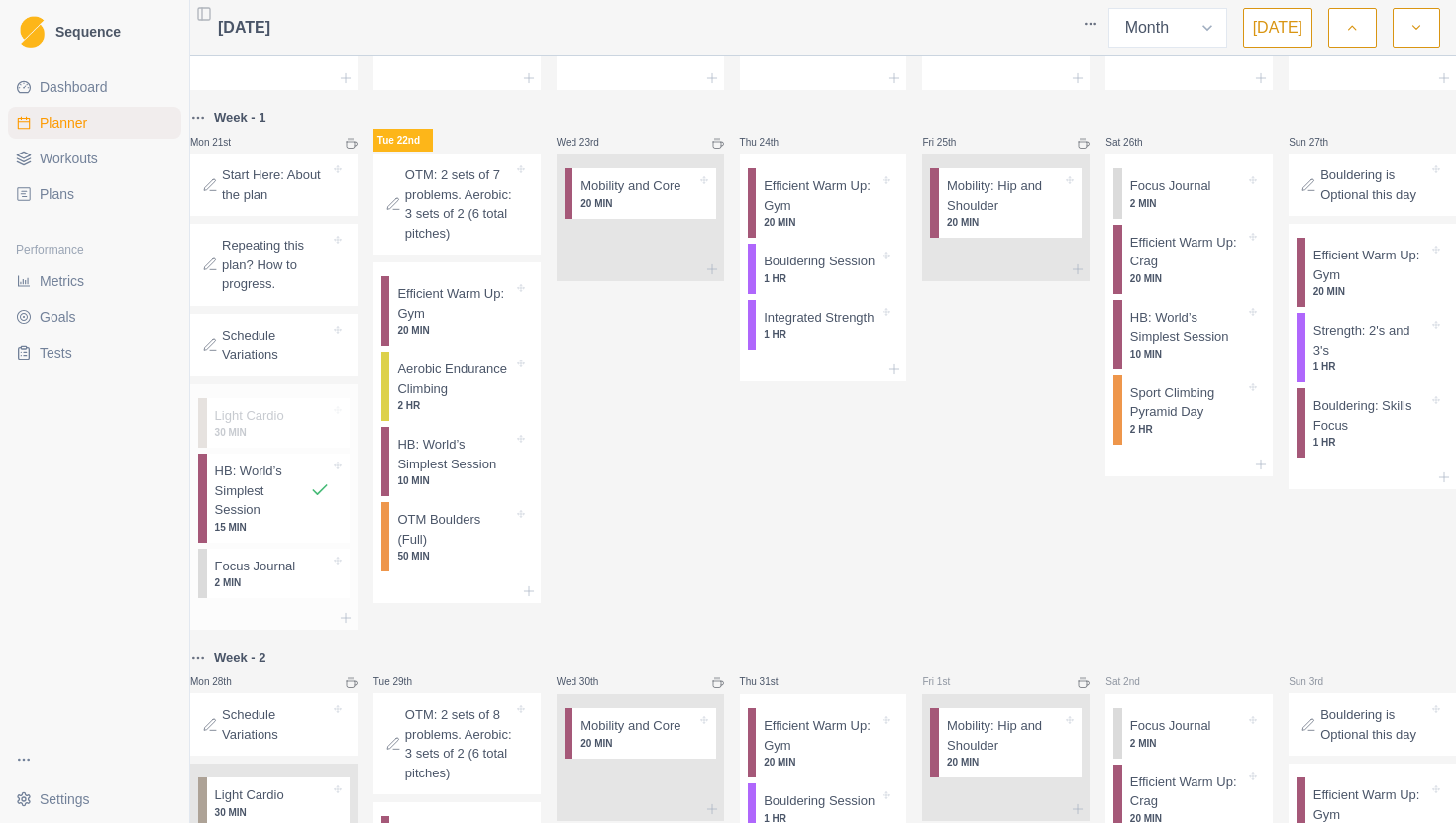 click on "2 MIN" at bounding box center (272, 582) 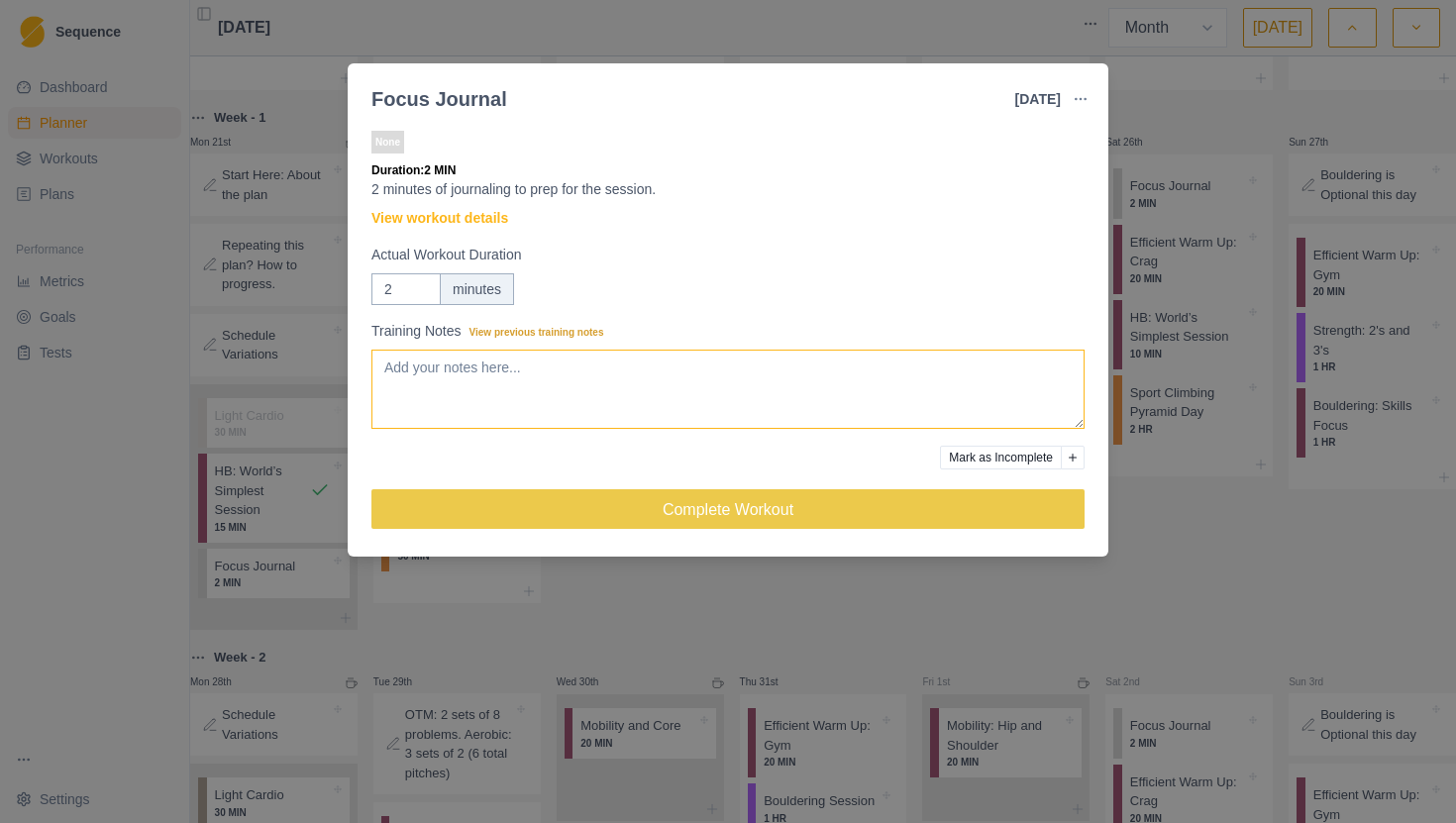 click on "Training Notes View previous training notes" at bounding box center (728, 389) 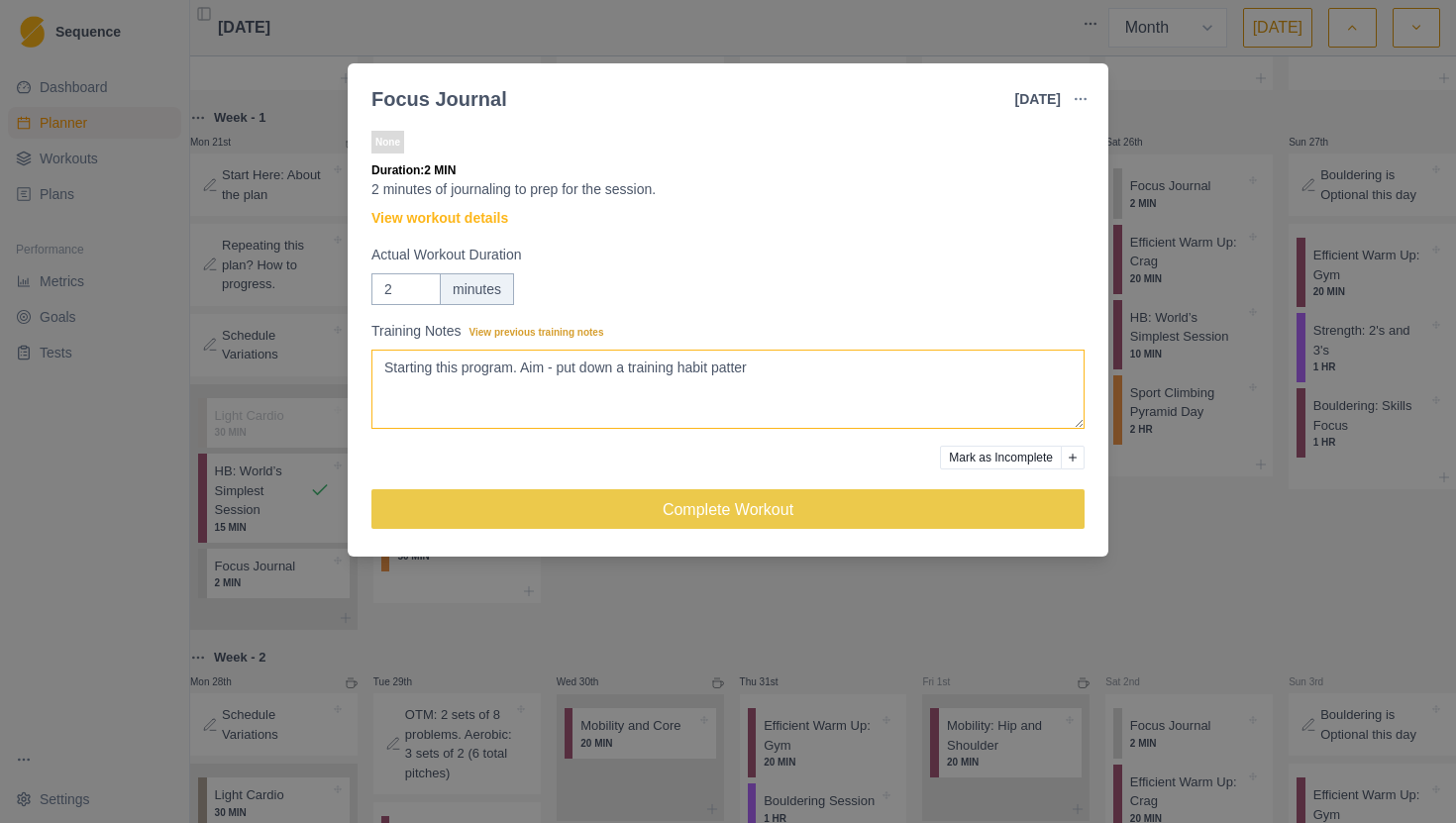 drag, startPoint x: 569, startPoint y: 369, endPoint x: 623, endPoint y: 368, distance: 54.00926 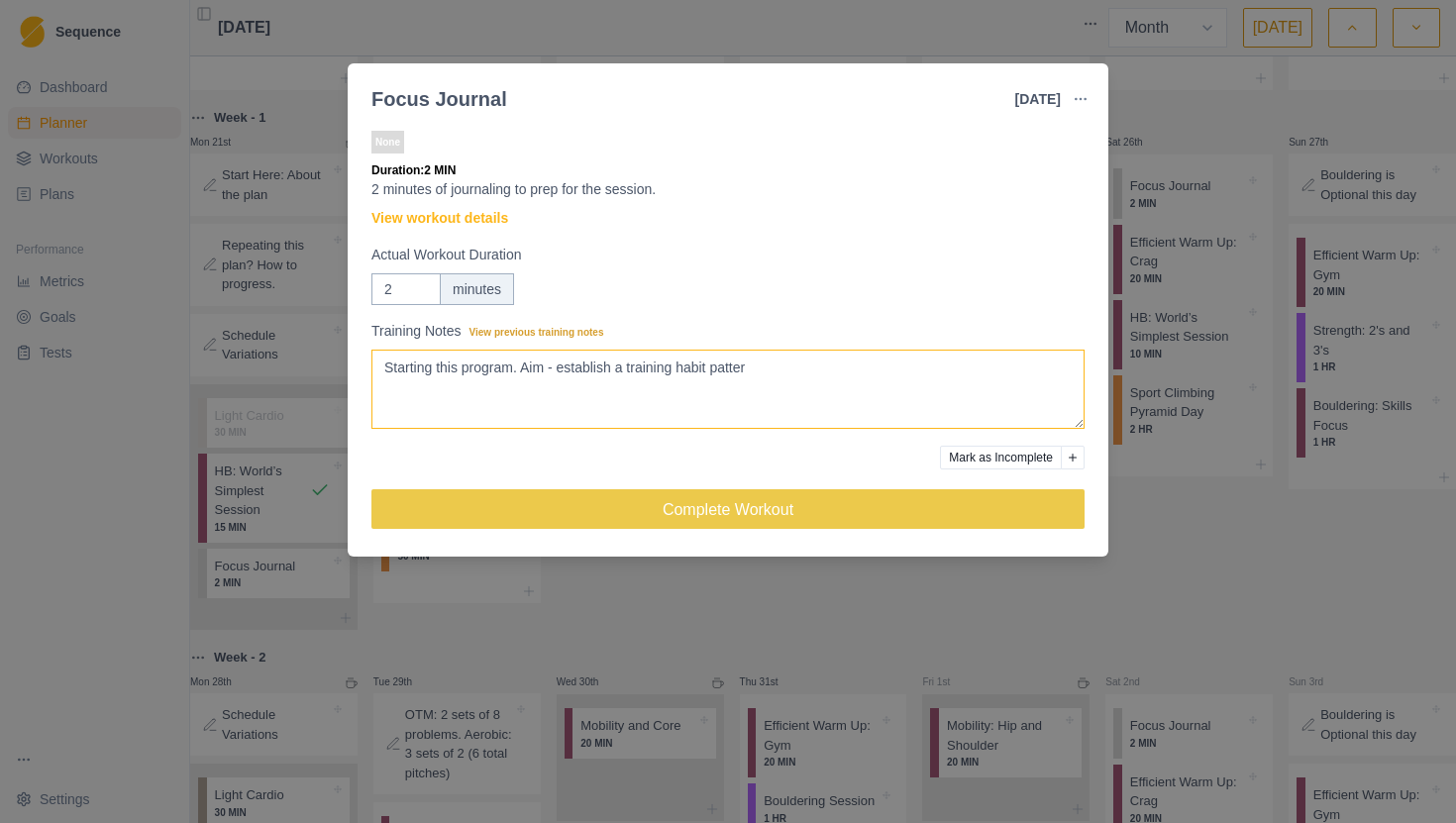 click on "Starting this program. Aim - establish a training habit patter" at bounding box center [728, 389] 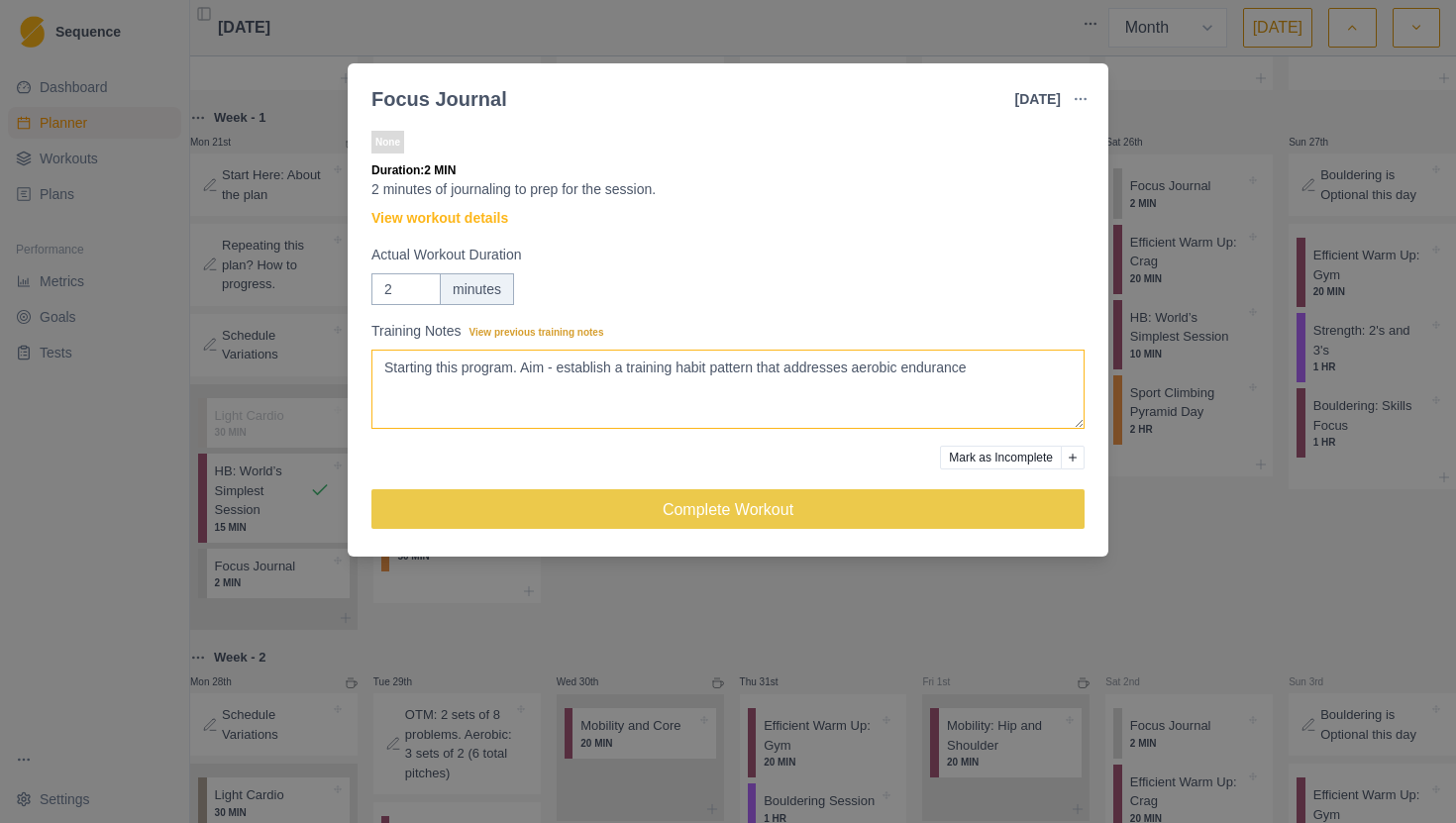 click on "Starting this program. Aim - establish a training habit pattern that addresses aerobic endurance" at bounding box center (728, 389) 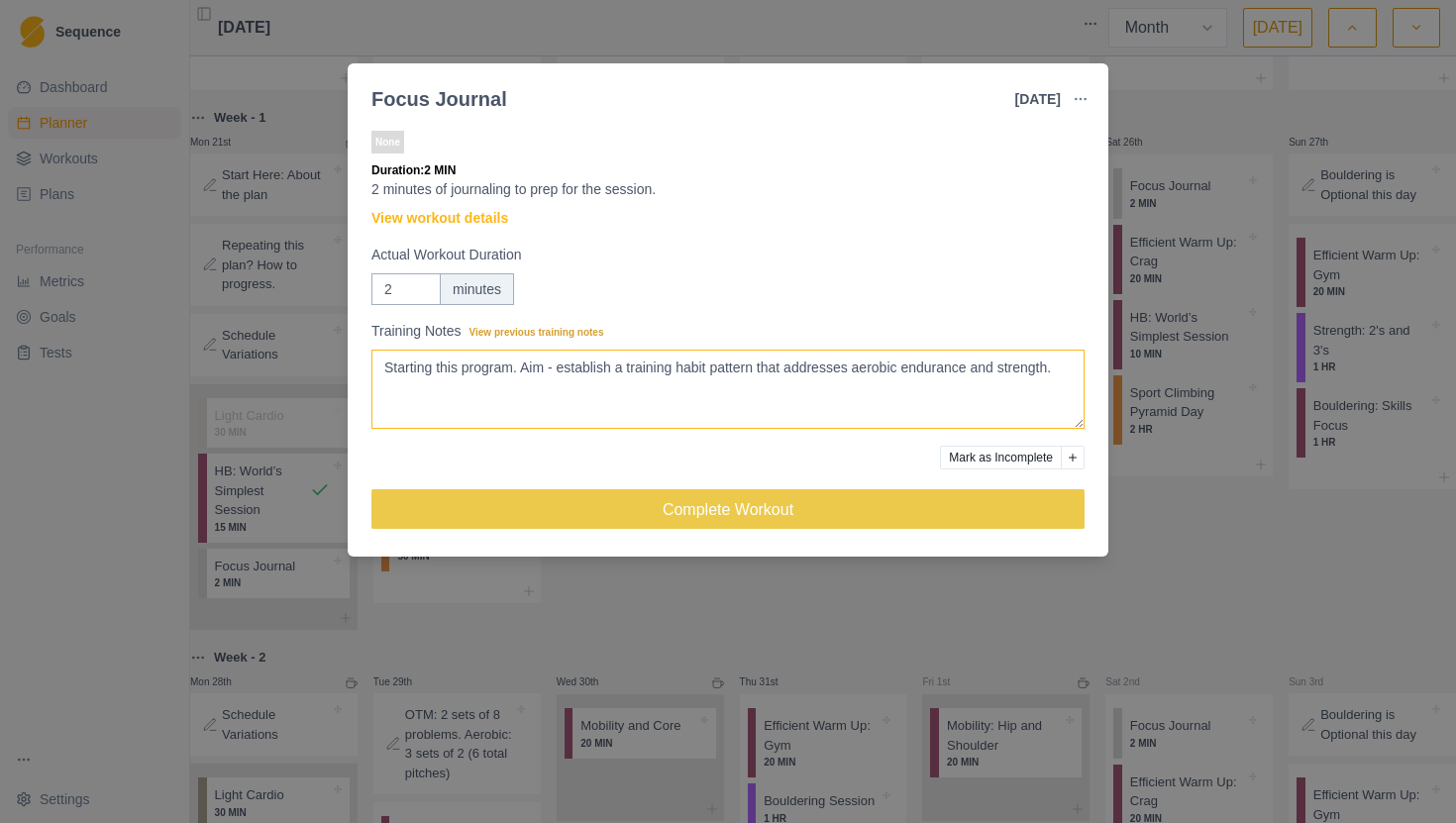 click on "Starting this program. Aim - establish a training habit pattern that addresses aerobic endurance and strength." at bounding box center (728, 389) 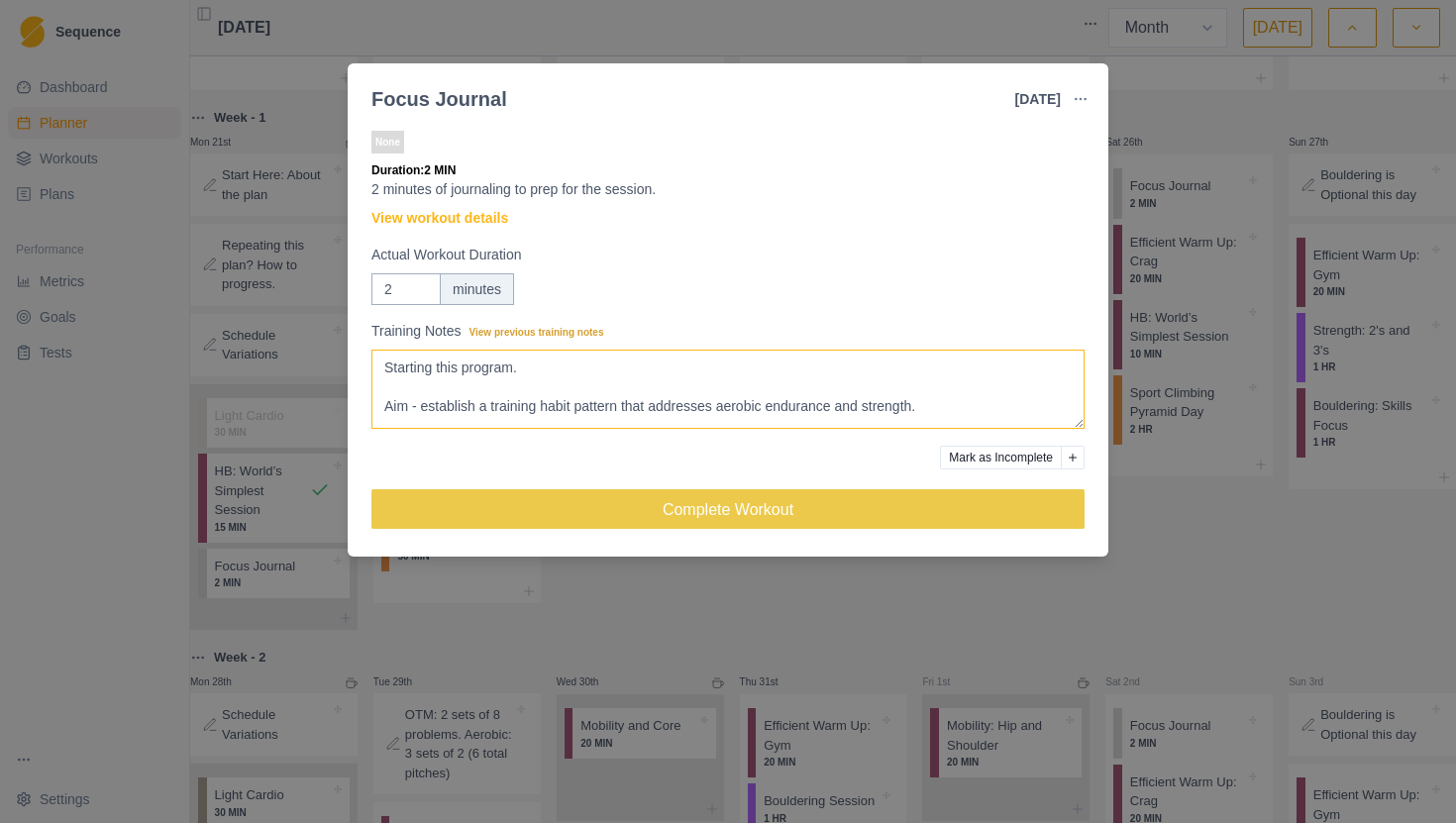 click on "Starting this program.
Aim - establish a training habit pattern that addresses aerobic endurance and strength." at bounding box center [728, 389] 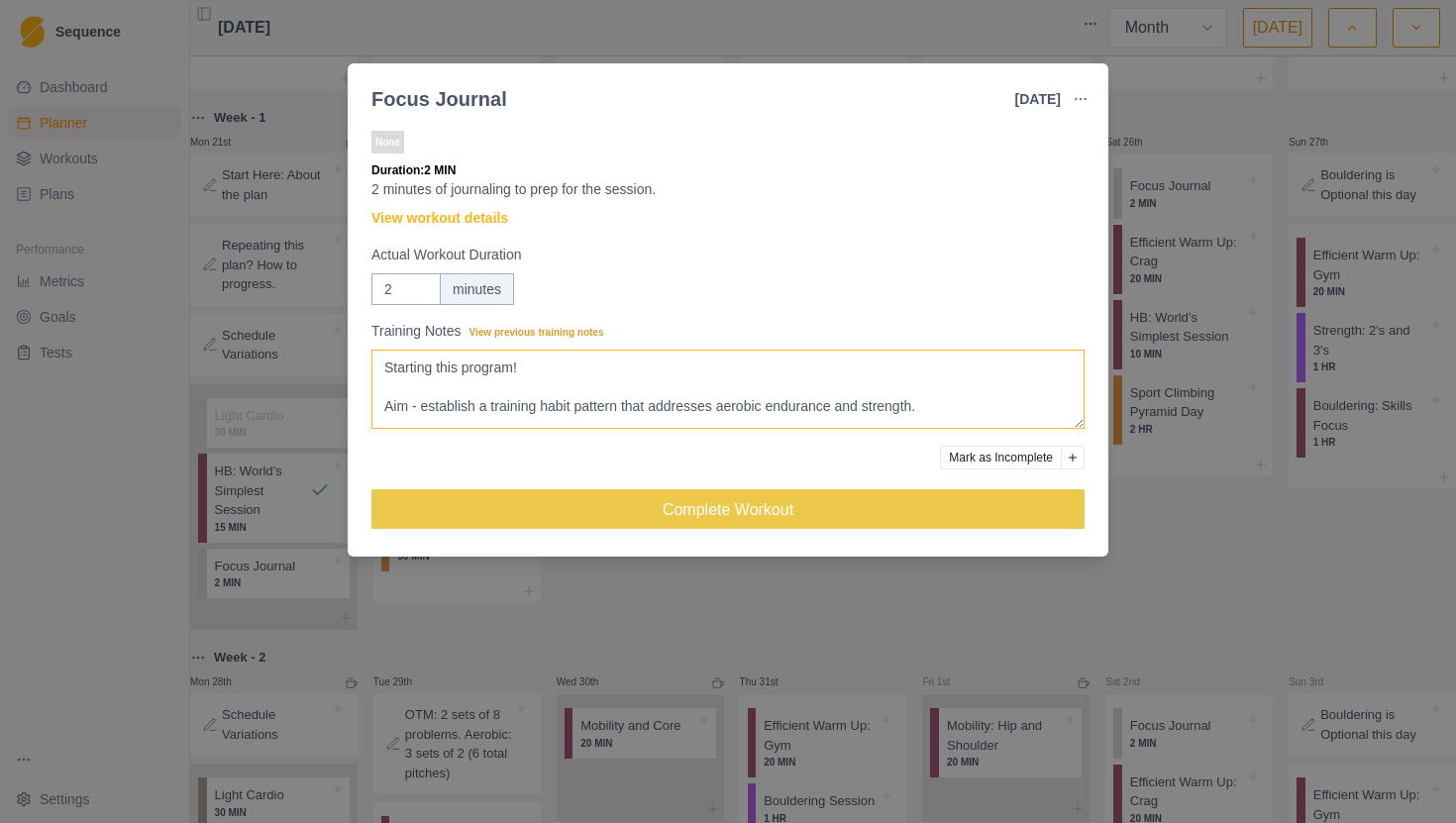 click on "Starting this program!
Aim - establish a training habit pattern that addresses aerobic endurance and strength." at bounding box center (728, 389) 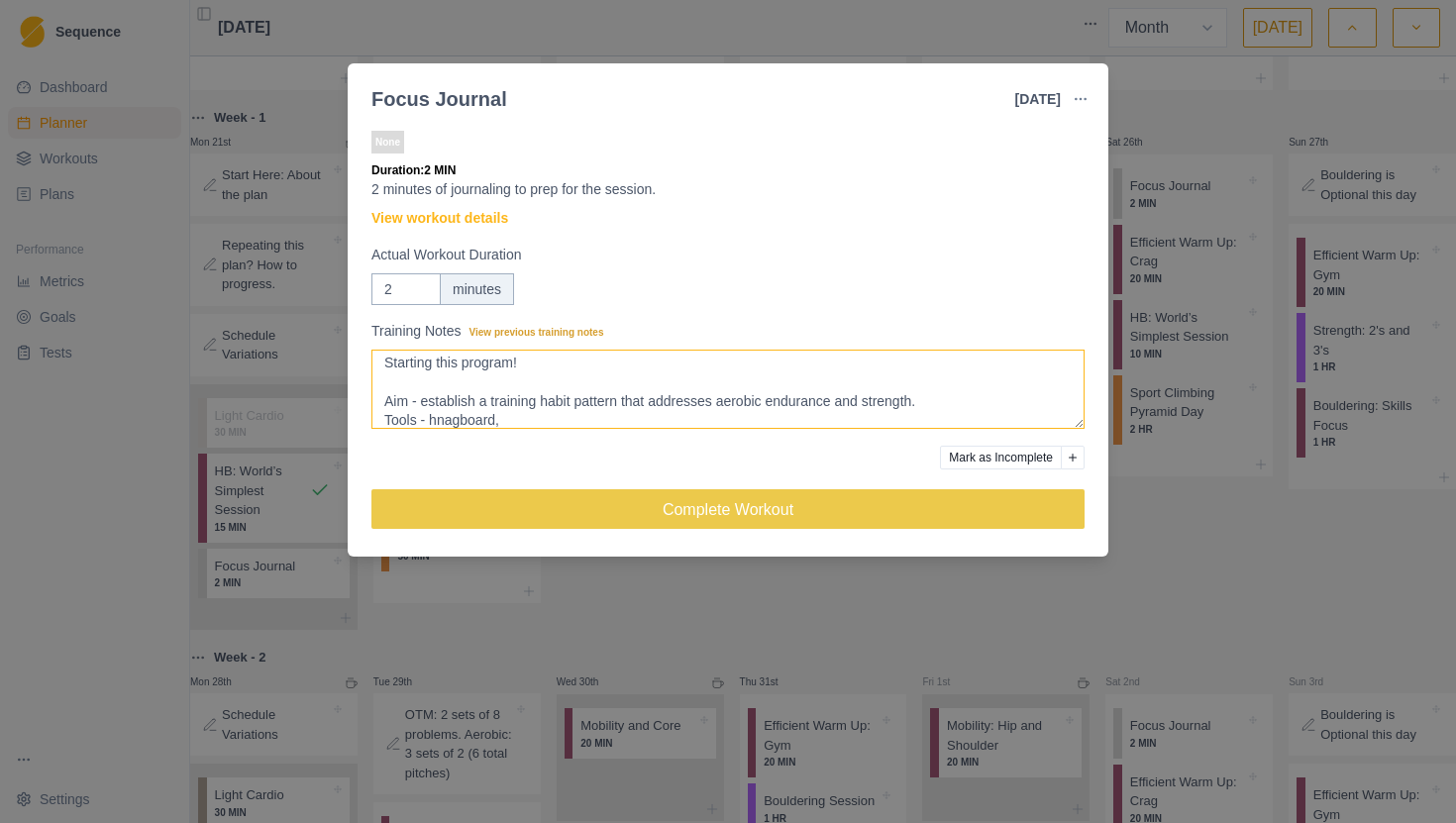 click on "Starting this program!
Aim - establish a training habit pattern that addresses aerobic endurance and strength.
Tools - hnagboard," at bounding box center (728, 389) 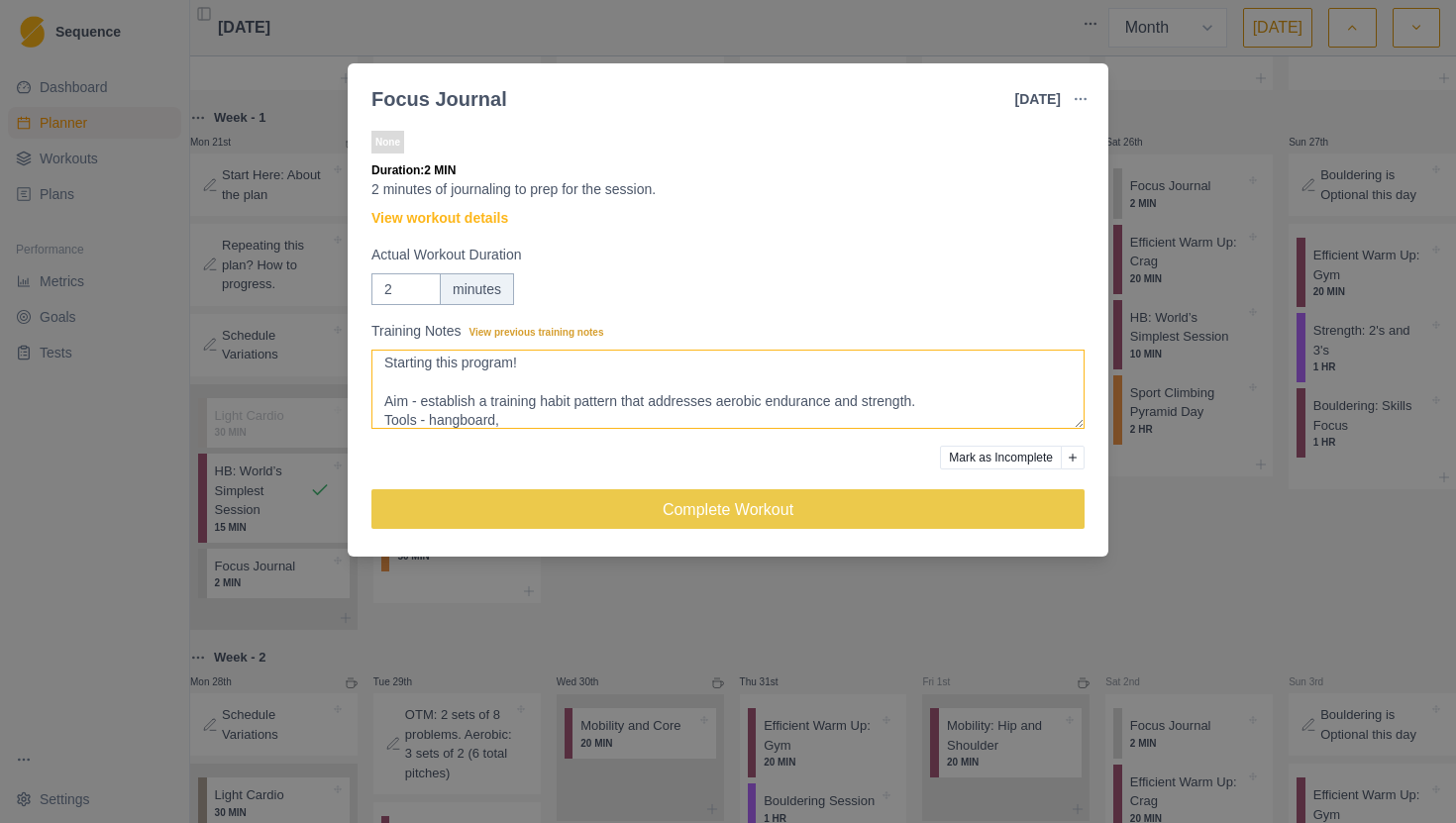 click on "Starting this program!
Aim - establish a training habit pattern that addresses aerobic endurance and strength.
Tools - hangboard," at bounding box center [728, 389] 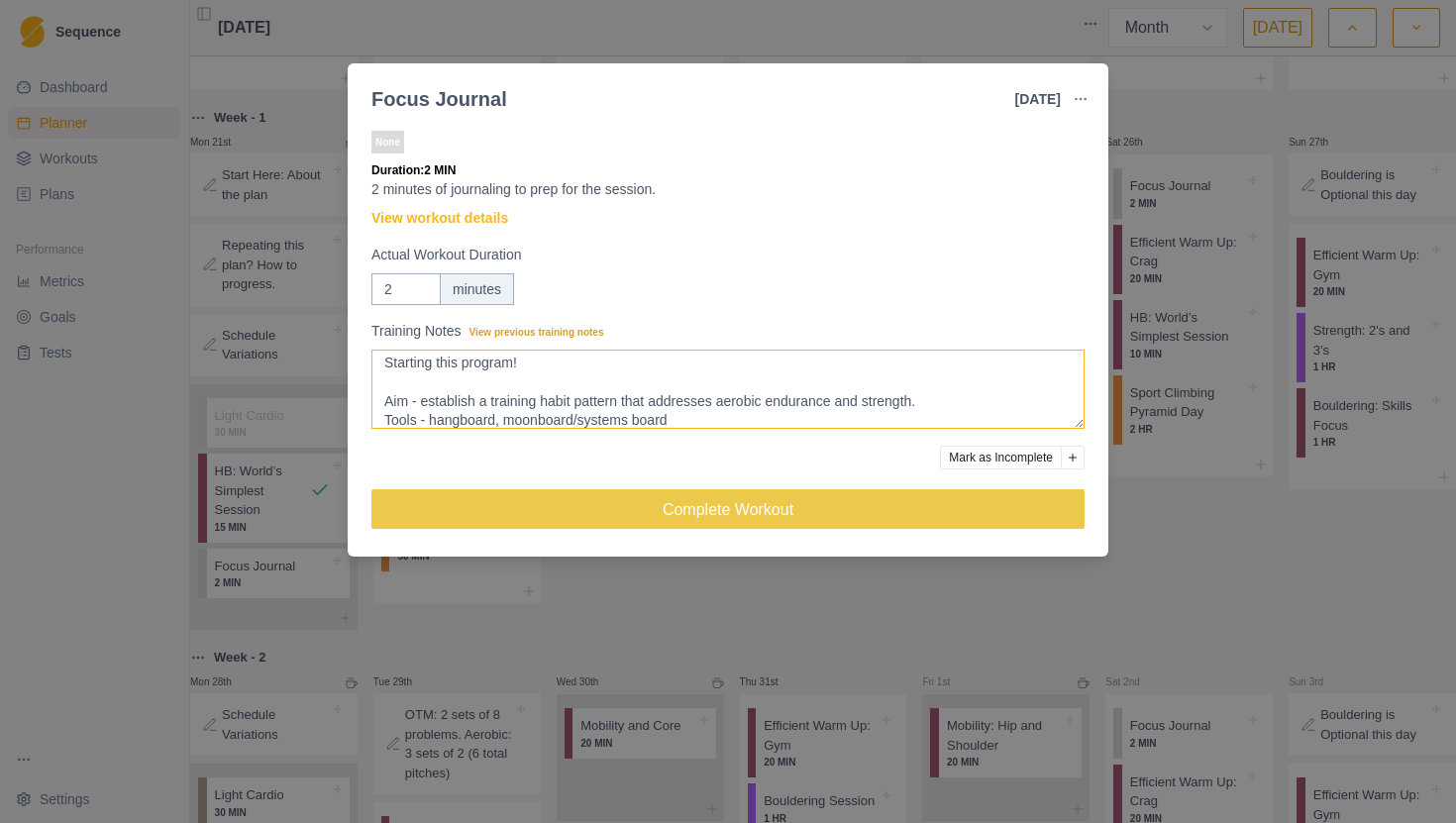 scroll, scrollTop: 15, scrollLeft: 0, axis: vertical 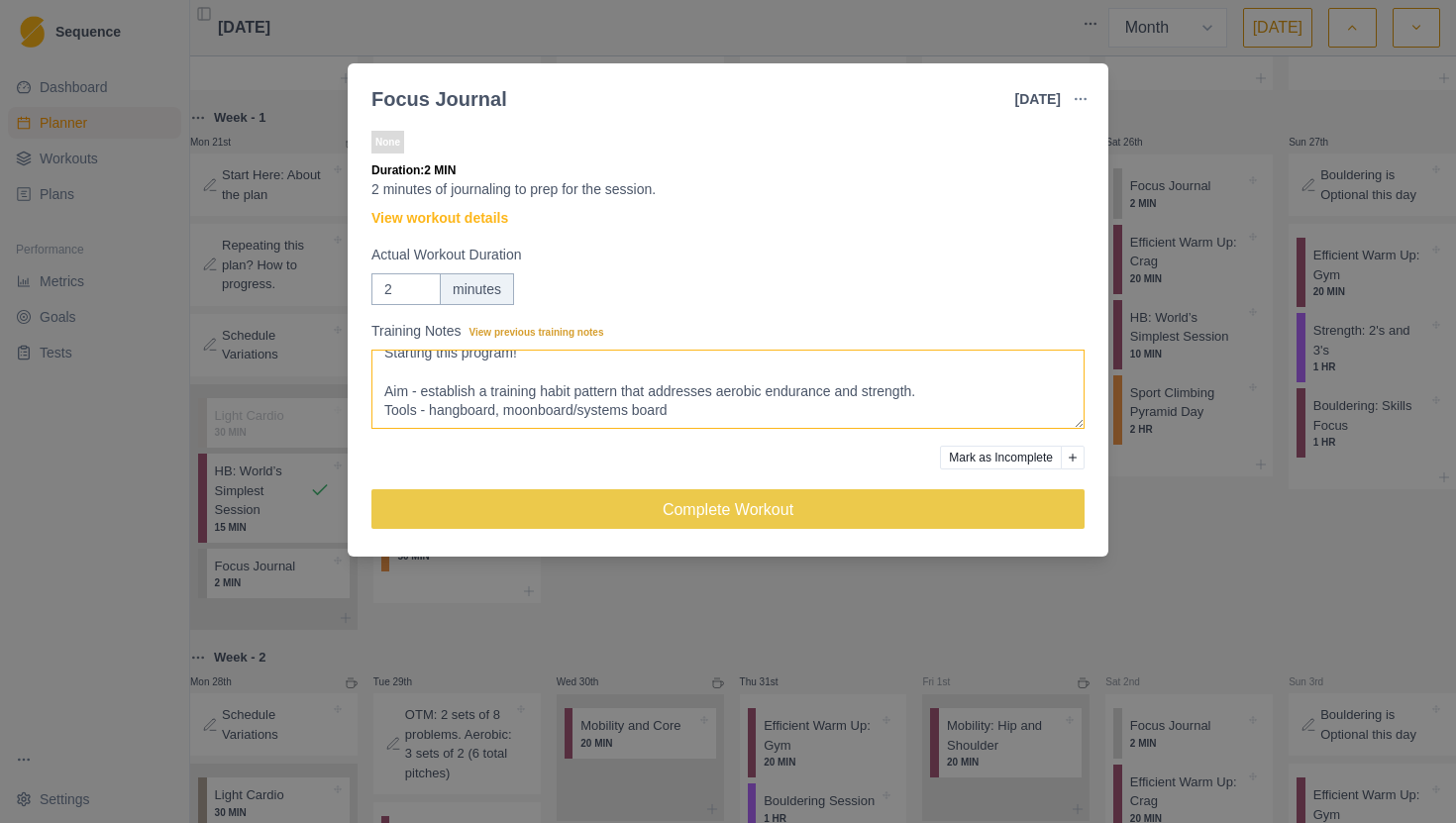 drag, startPoint x: 589, startPoint y: 419, endPoint x: 510, endPoint y: 415, distance: 79.1012 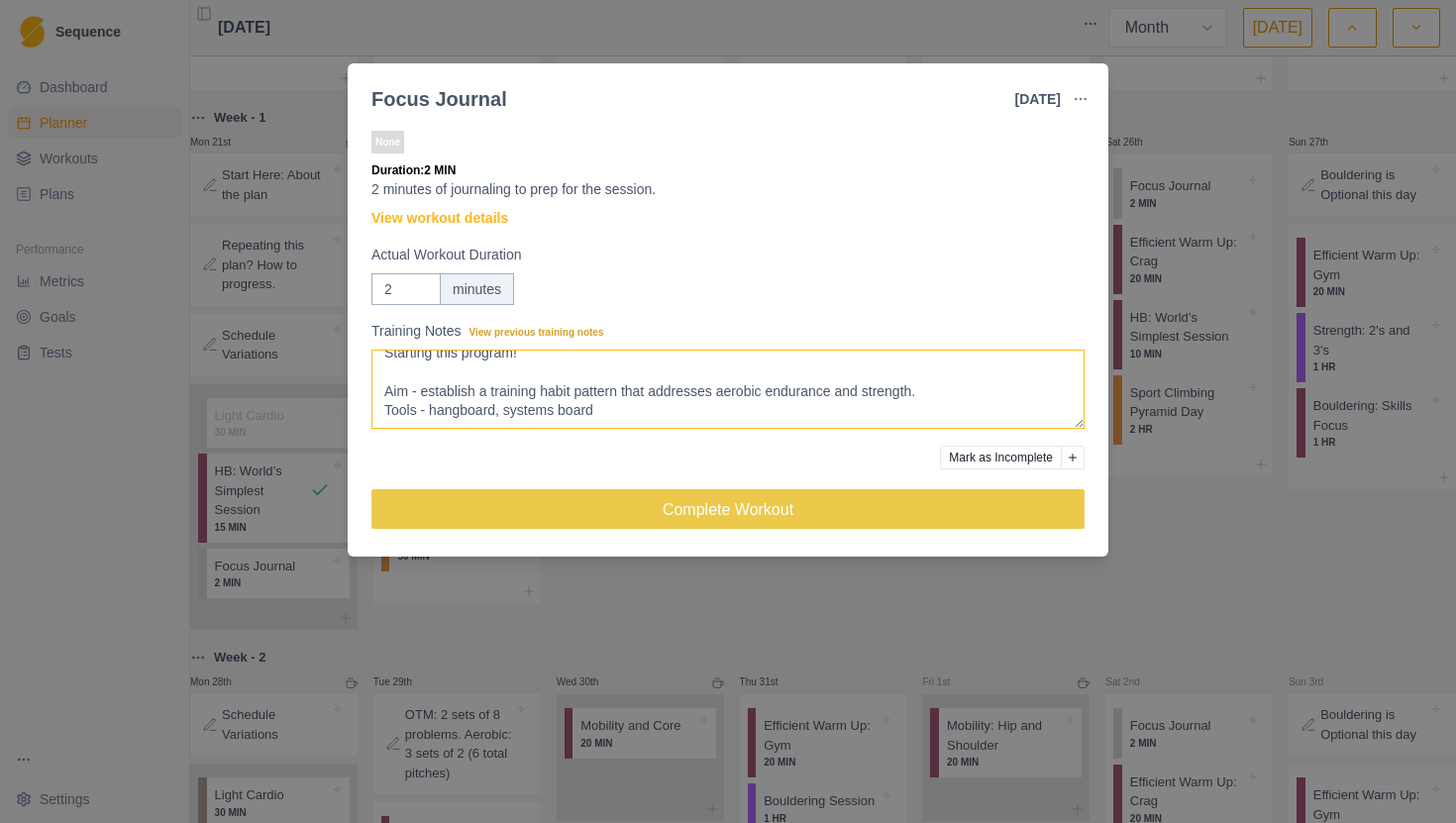 click on "Starting this program!
Aim - establish a training habit pattern that addresses aerobic endurance and strength.
Tools - hangboard, systems board" at bounding box center [728, 389] 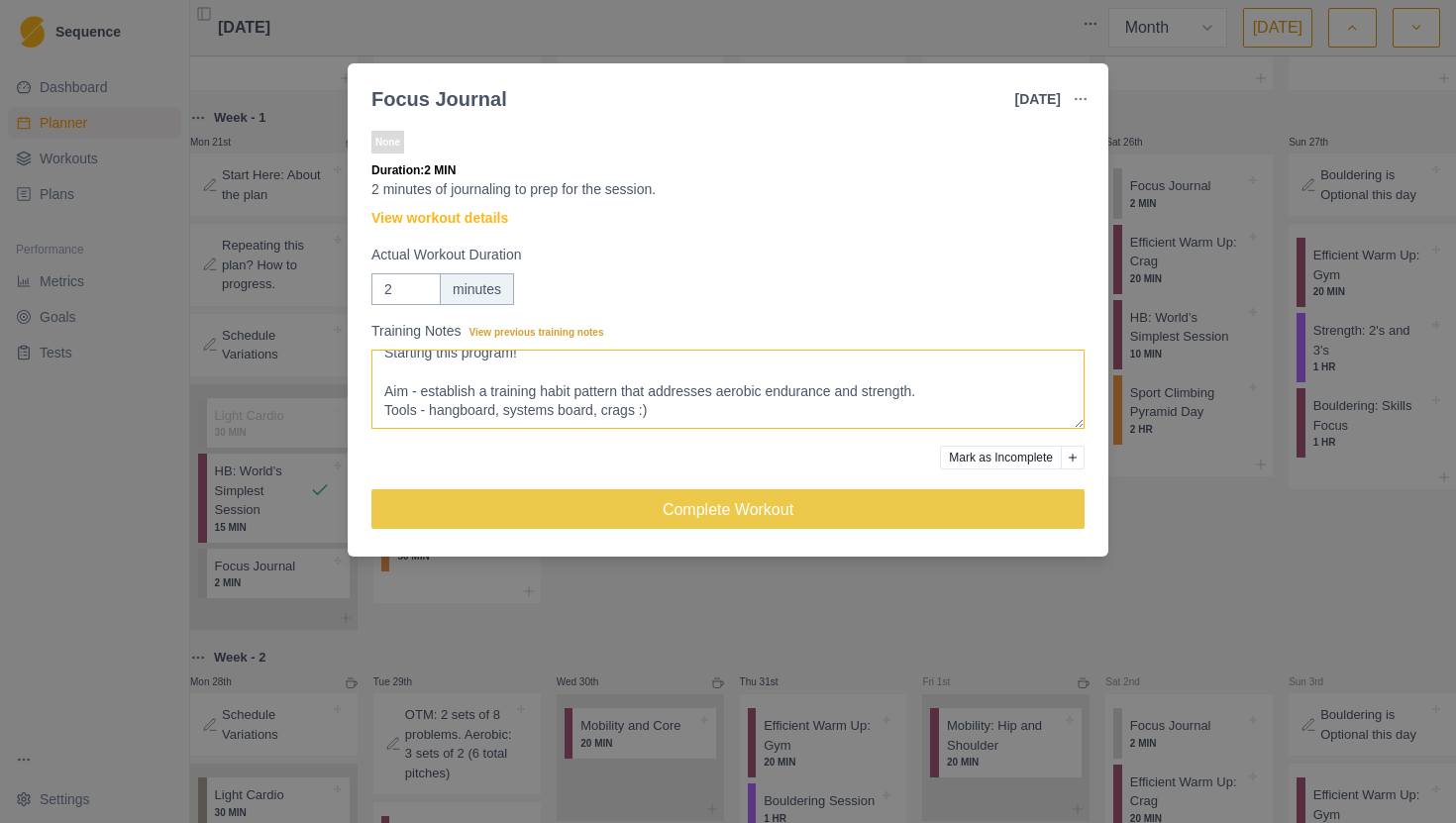 scroll, scrollTop: 24, scrollLeft: 0, axis: vertical 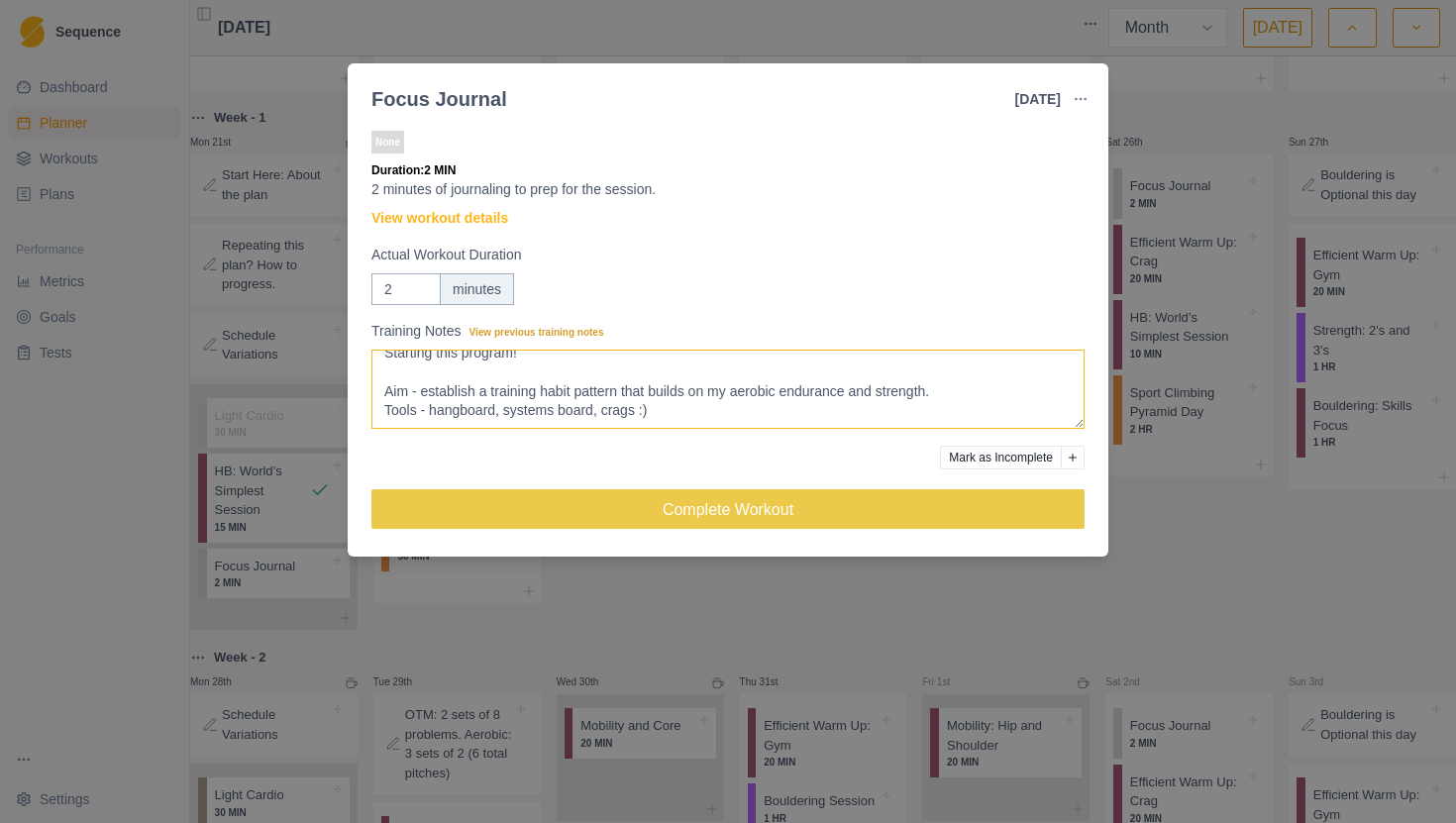 click on "Starting this program!
Aim - establish a training habit pattern that builds on my aerobic endurance and strength.
Tools - hangboard, systems board, crags :)" at bounding box center (728, 389) 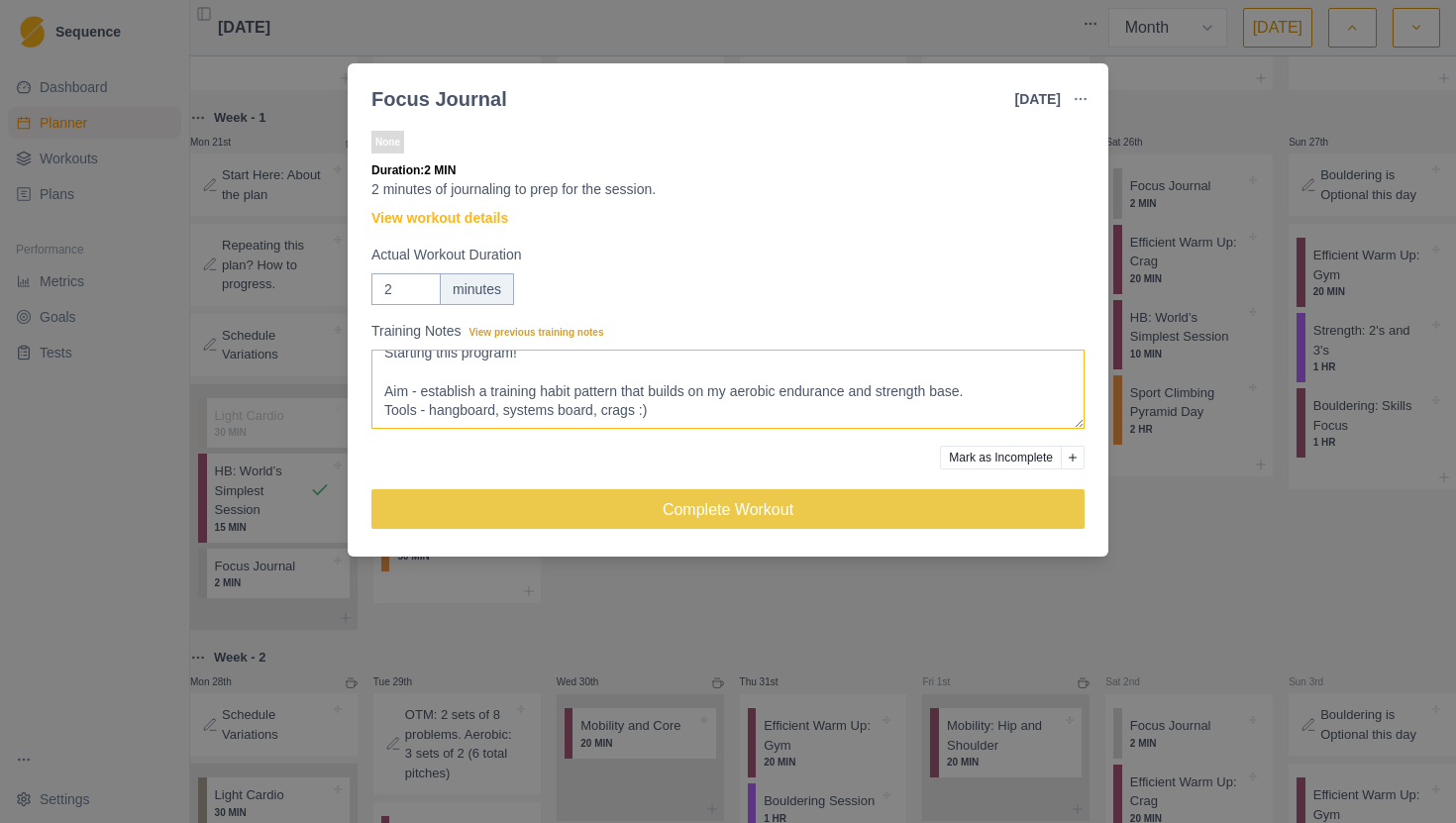click on "Starting this program!
Aim - establish a training habit pattern that builds on my aerobic endurance and strength base.
Tools - hangboard, systems board, crags :)" at bounding box center (728, 389) 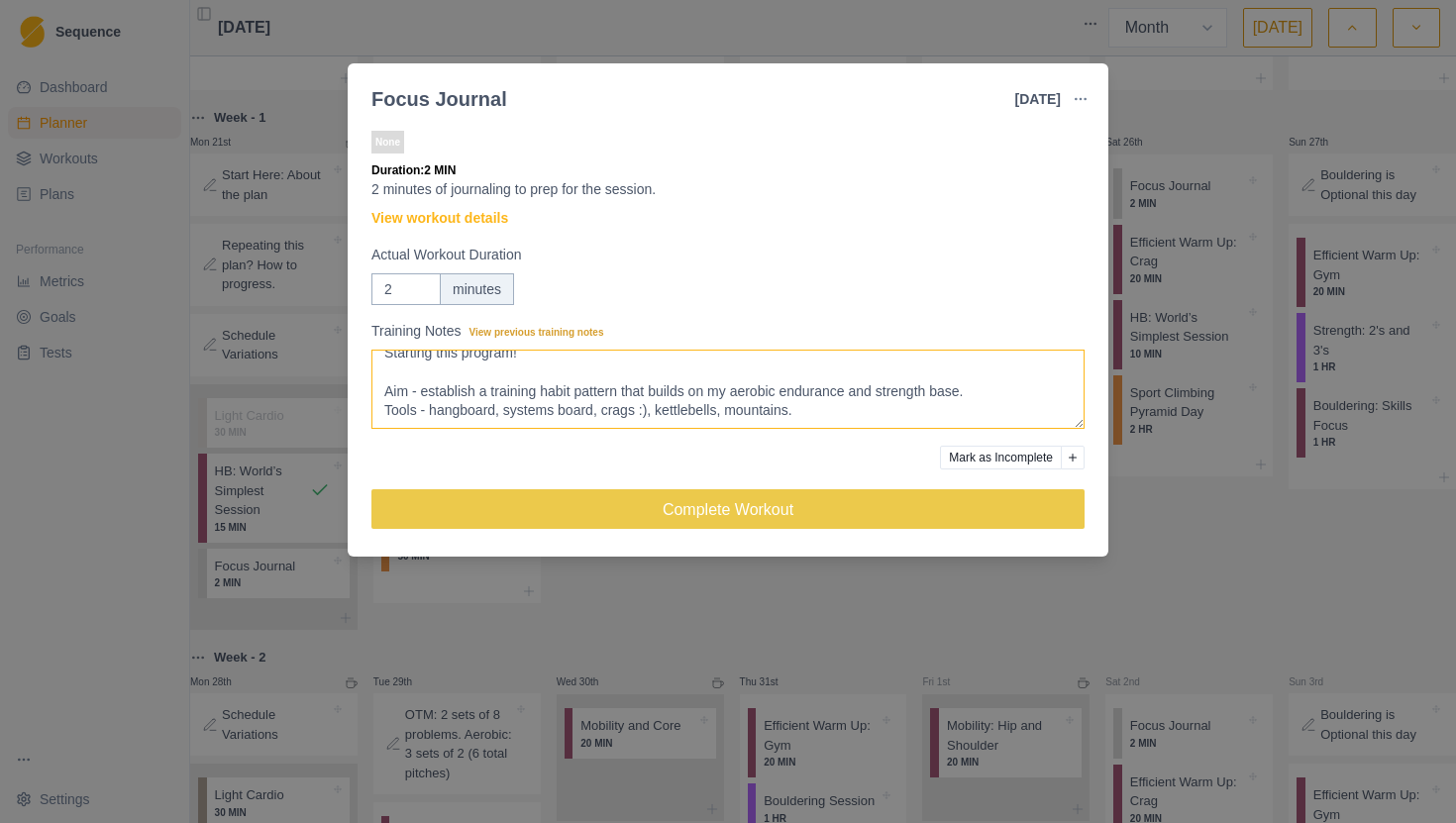 click on "Starting this program!
Aim - establish a training habit pattern that builds on my aerobic endurance and strength base.
Tools - hangboard, systems board, crags :), kettlebells, mountains." at bounding box center [728, 389] 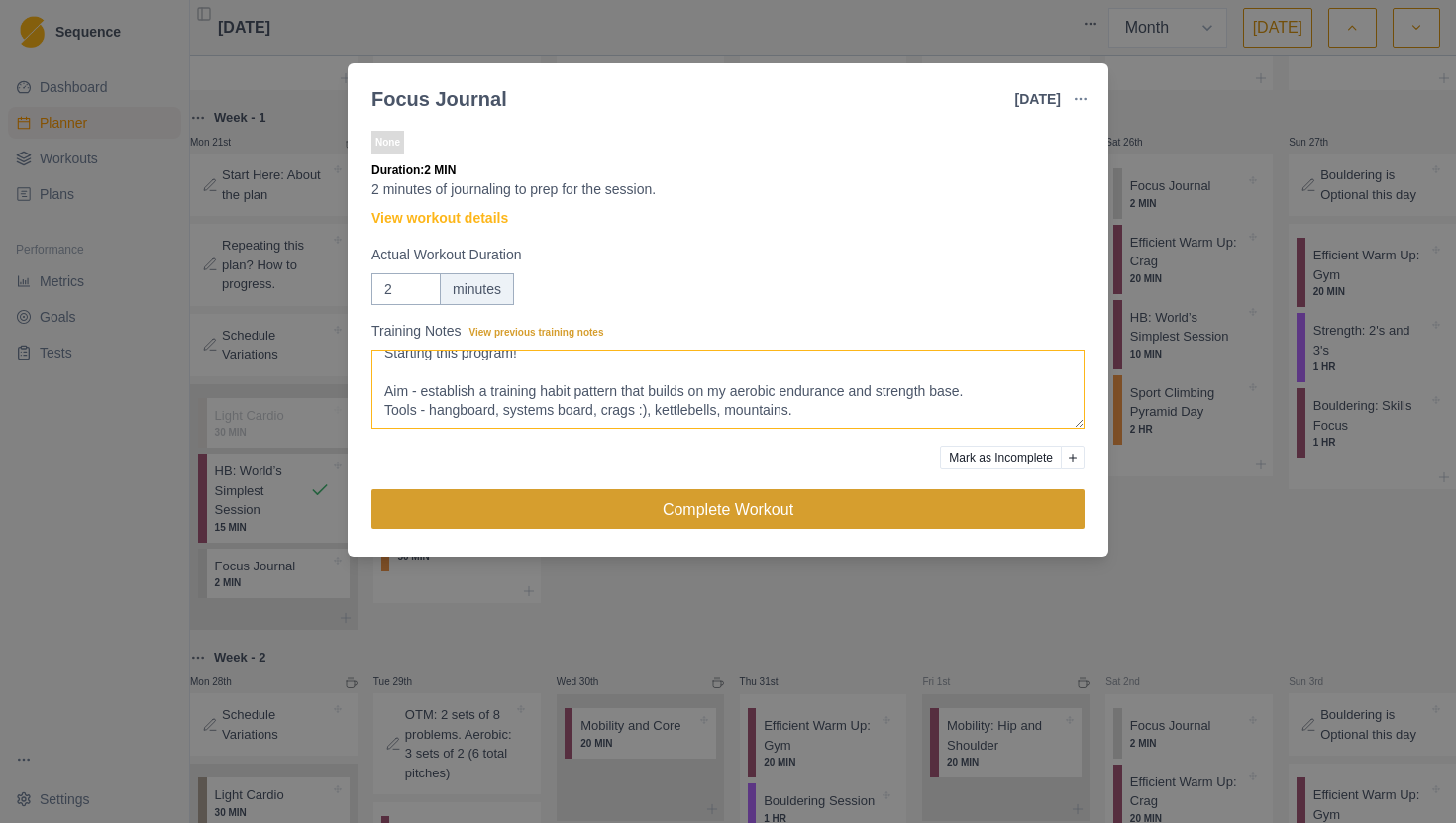 type on "Starting this program!
Aim - establish a training habit pattern that builds on my aerobic endurance and strength base.
Tools - hangboard, systems board, crags :), kettlebells, mountains." 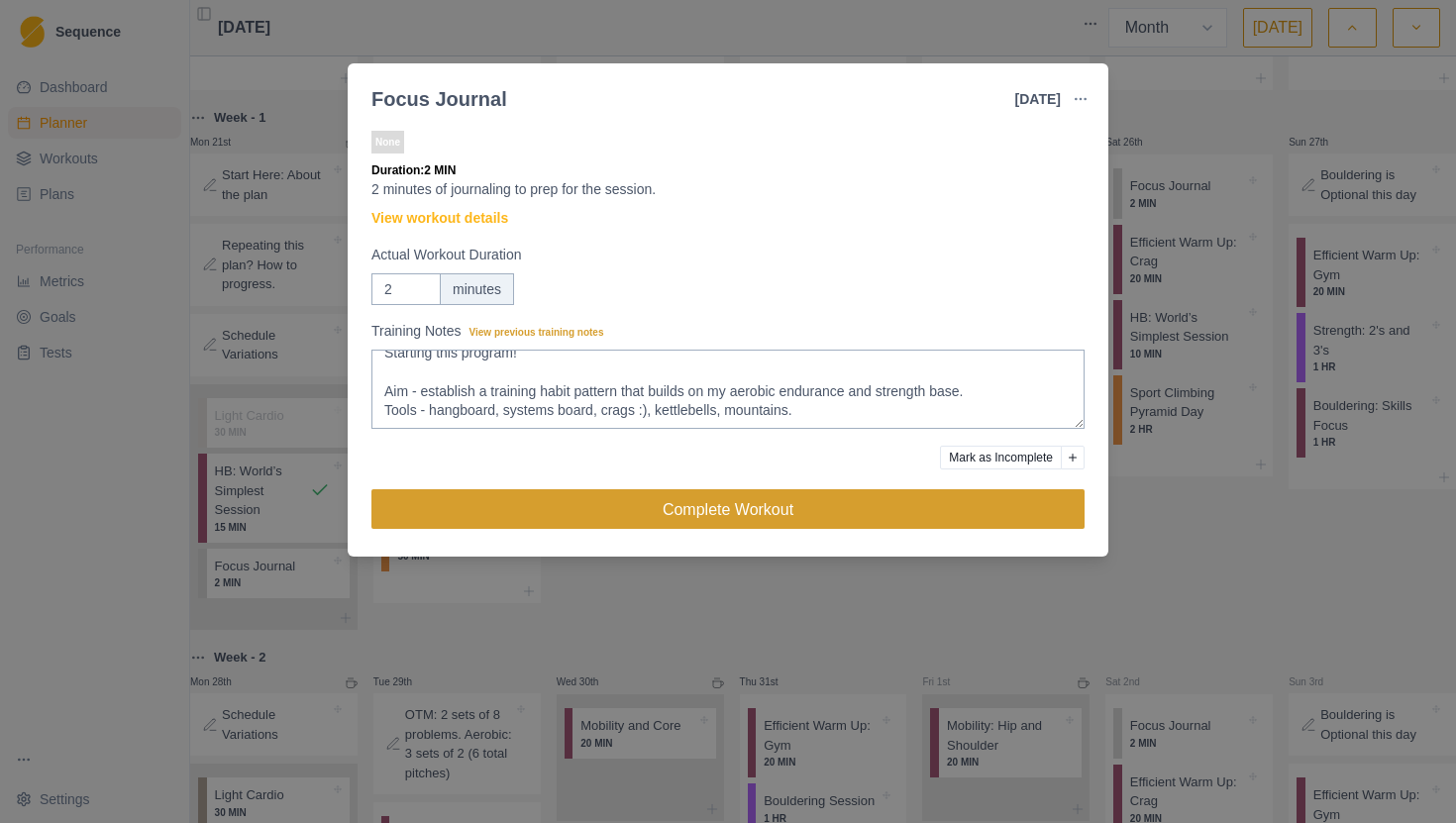 click on "Complete Workout" at bounding box center [728, 509] 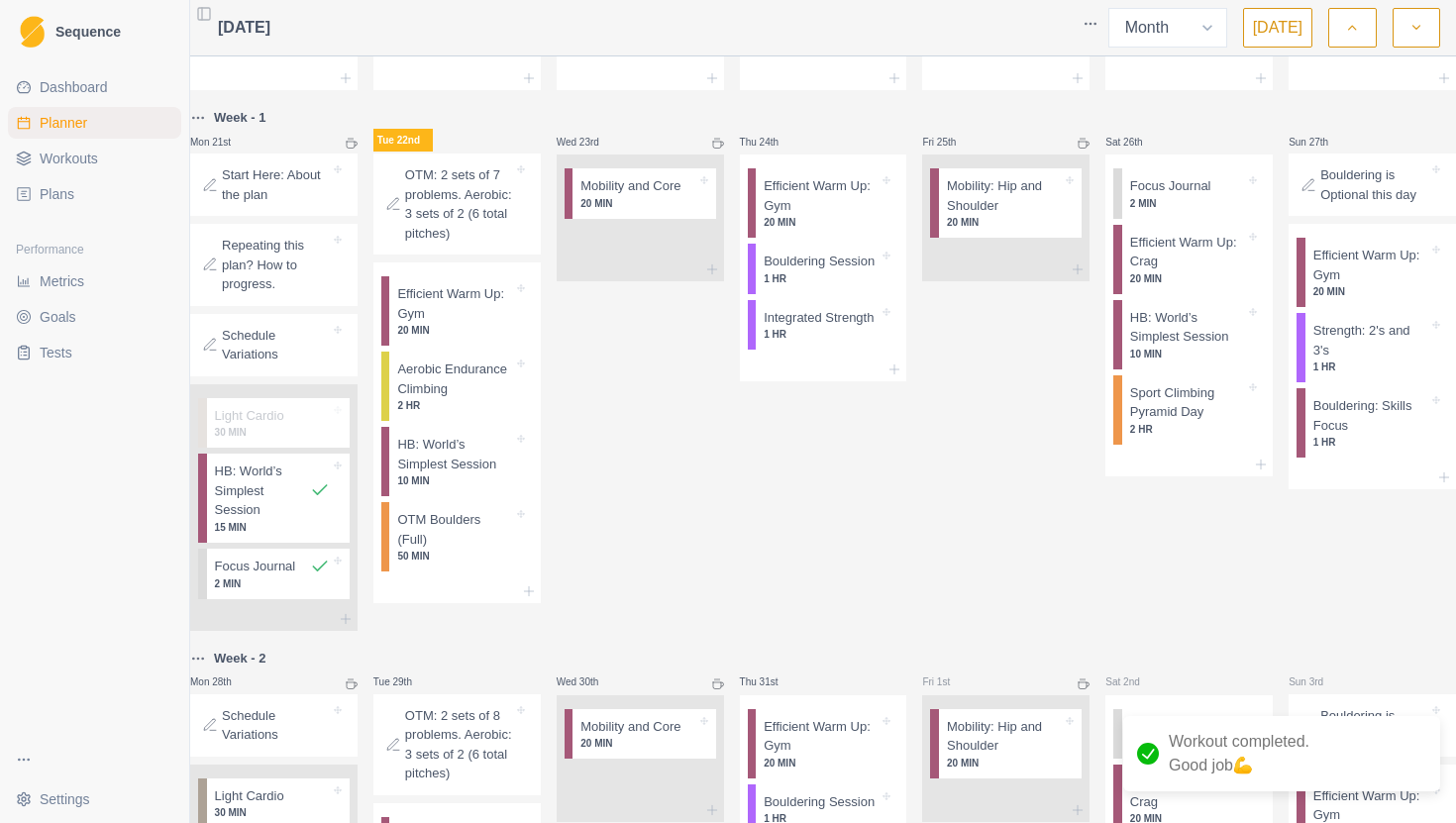 click on "Start Here: About the plan" at bounding box center [275, 184] 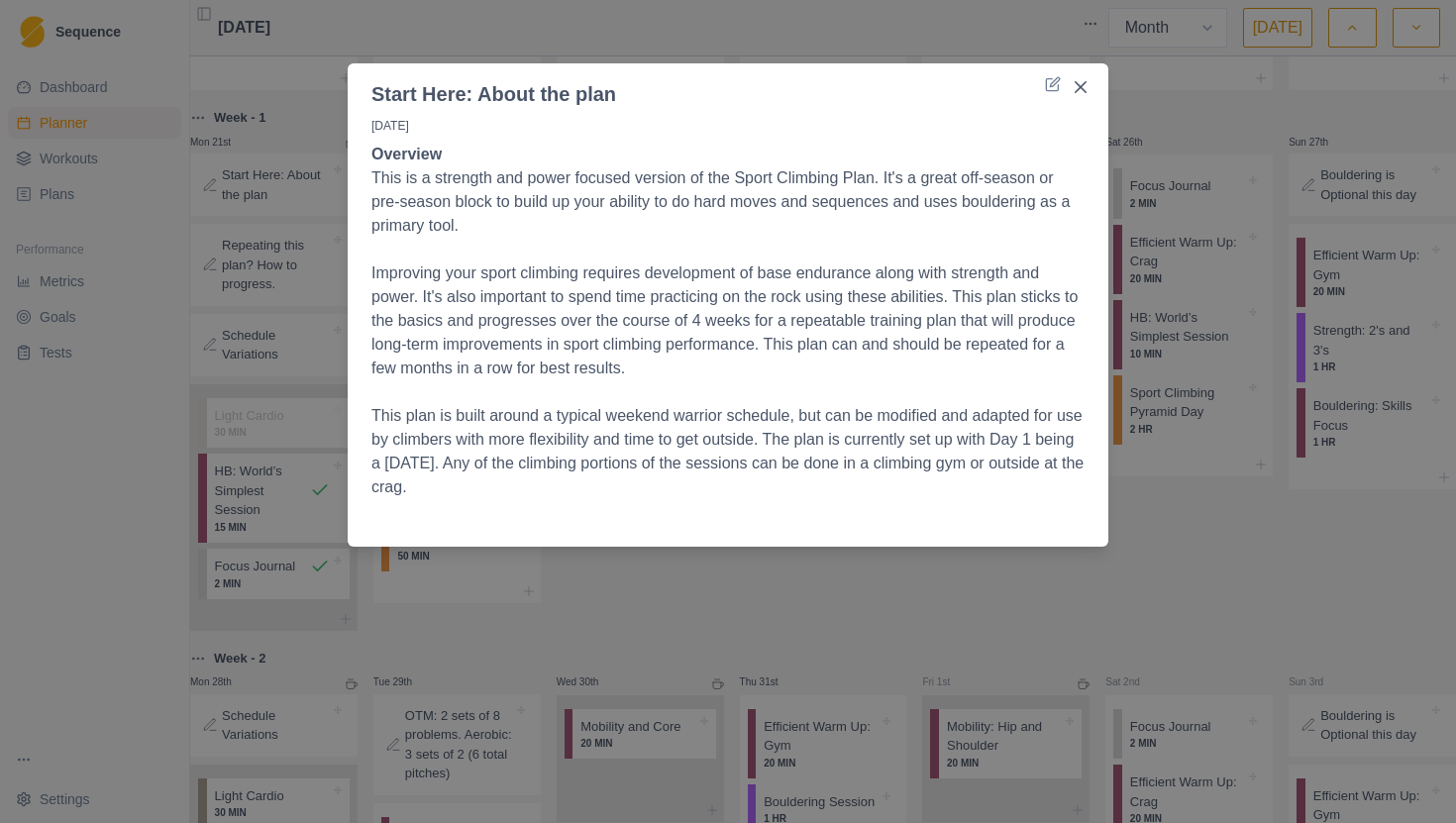 click on "Start Here: About the plan [DATE] Overview This is a strength and power focused version of the Sport Climbing Plan.  It's a great off-season or pre-season block to build up your ability to do hard moves and sequences and uses bouldering as a primary tool.   Improving your sport climbing requires development of base endurance along with strength and power. It's also important to spend time practicing on the rock using these abilities. This plan sticks to the basics and progresses over the course of 4 weeks for a repeatable training plan that will produce long-term improvements in sport climbing performance. This plan can and should be repeated for a few months in a row for best results. This plan is built around a typical weekend warrior schedule, but can be modified and adapted for use by climbers with more flexibility and time to get outside. The plan is currently set up with Day 1 being a [DATE]. Any of the climbing portions of the sessions can be done in a climbing gym or outside at the crag." at bounding box center [728, 411] 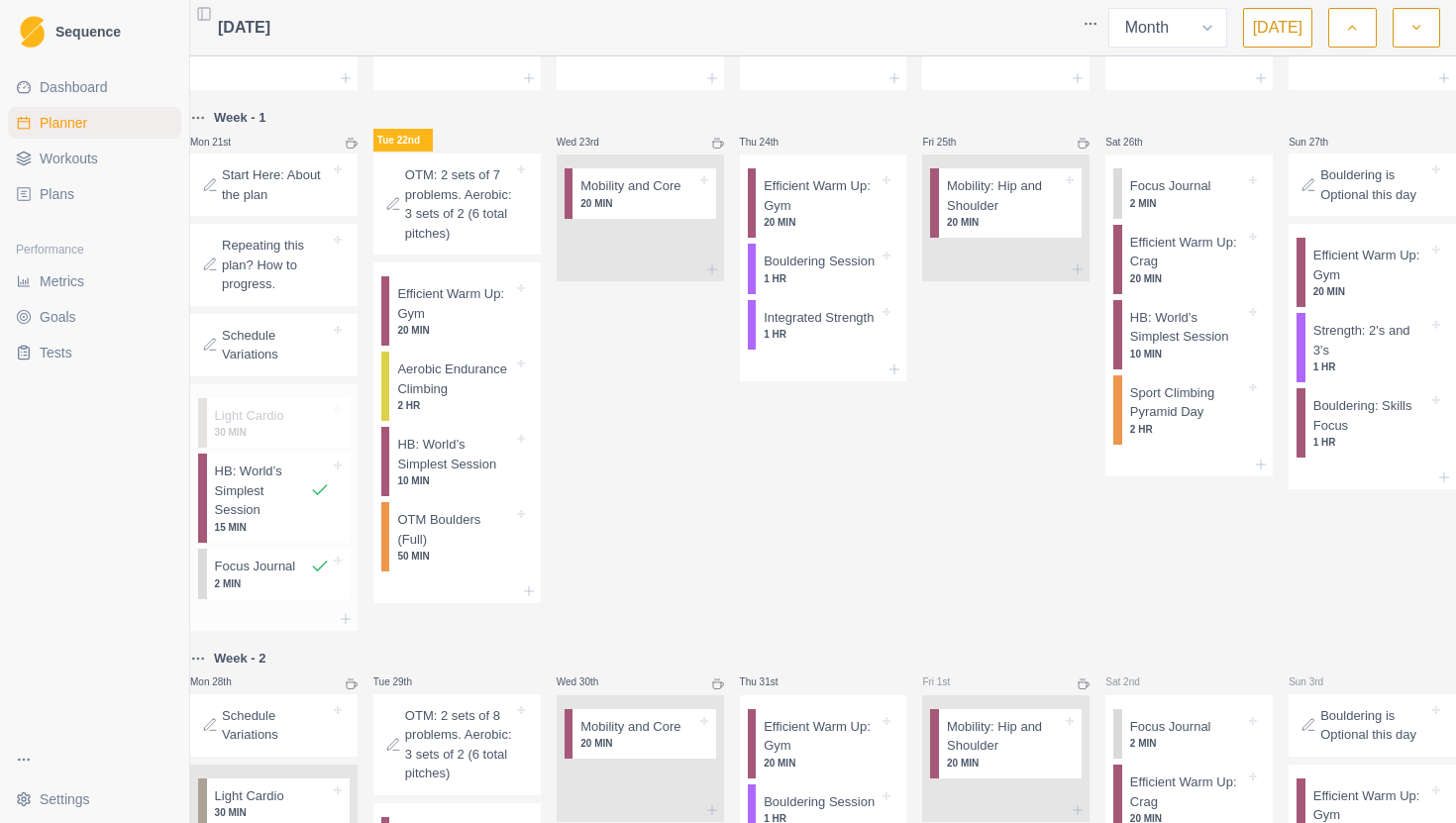 click on "2 MIN" at bounding box center (272, 583) 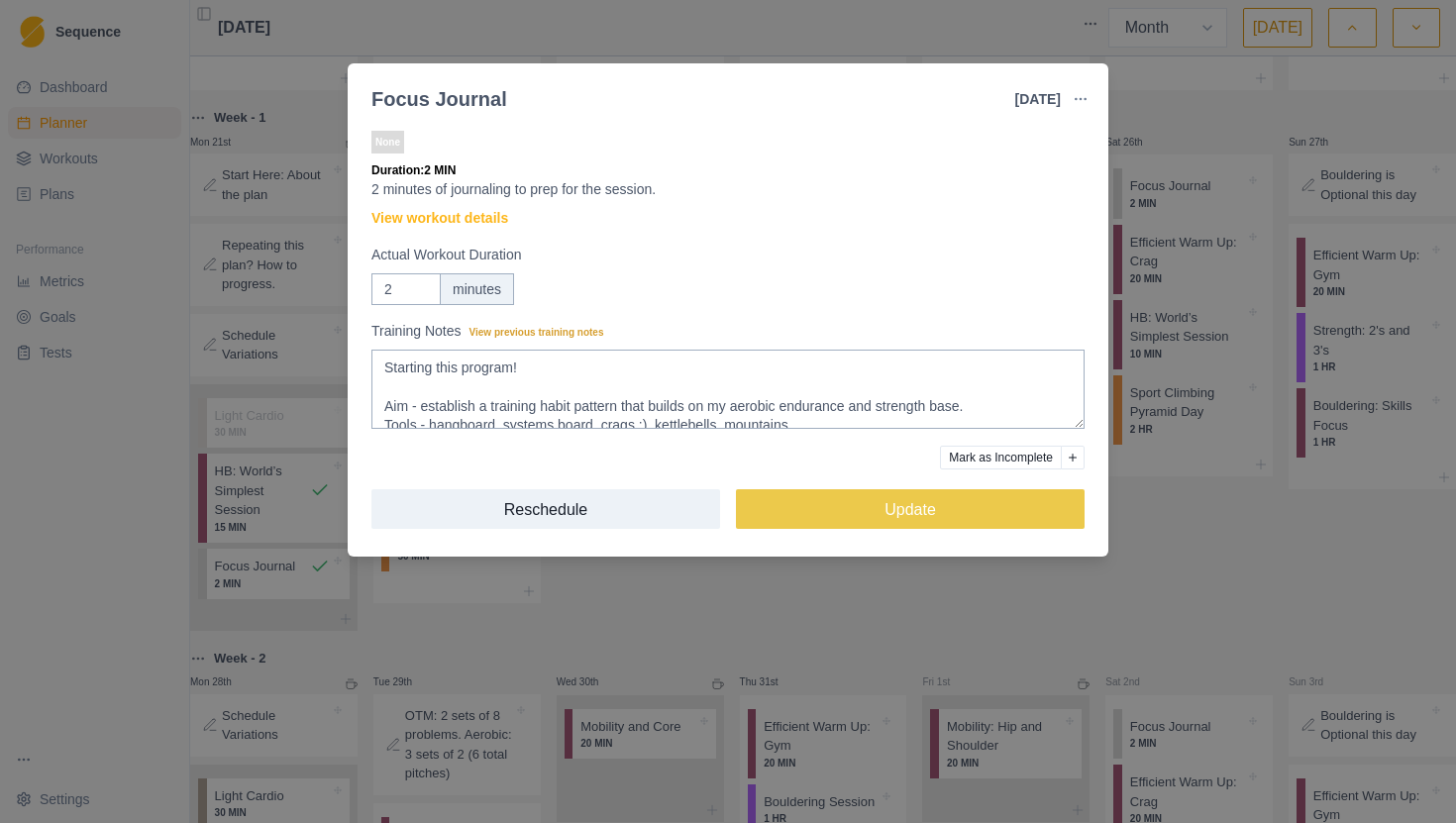 click on "Focus Journal [DATE] Link To Goal View Workout Metrics Edit Original Workout Reschedule Workout Remove From Schedule None Duration:  2 MIN 2 minutes of journaling to prep for the session. View workout details Actual Workout Duration 2 minutes Training Notes View previous training notes Starting this program!
Aim - establish a training habit pattern that builds on my aerobic endurance and strength base.
Tools - hangboard, systems board, crags :), kettlebells, mountains.
Mark as Incomplete Reschedule Update" at bounding box center [728, 411] 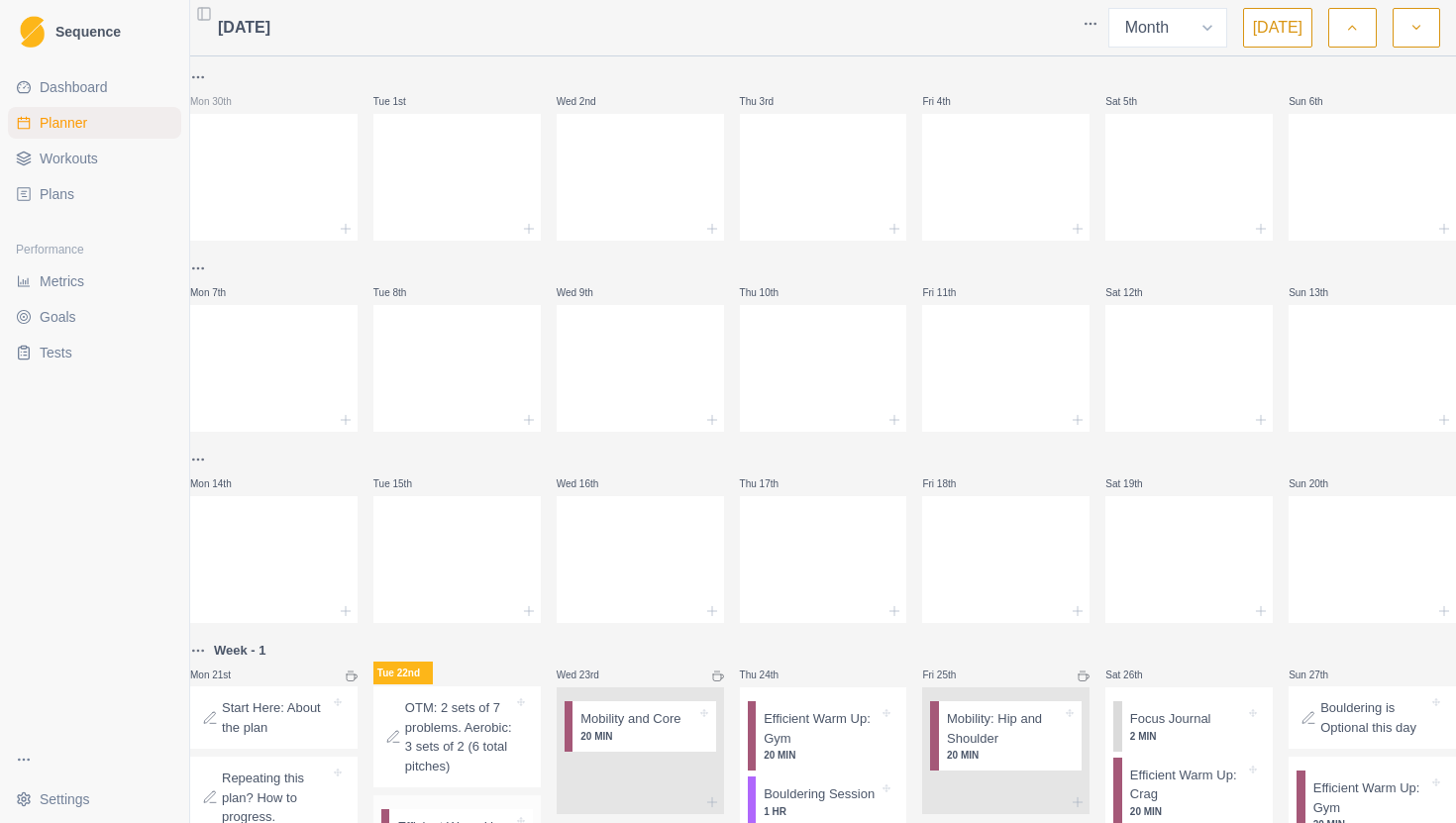 scroll, scrollTop: 516, scrollLeft: 0, axis: vertical 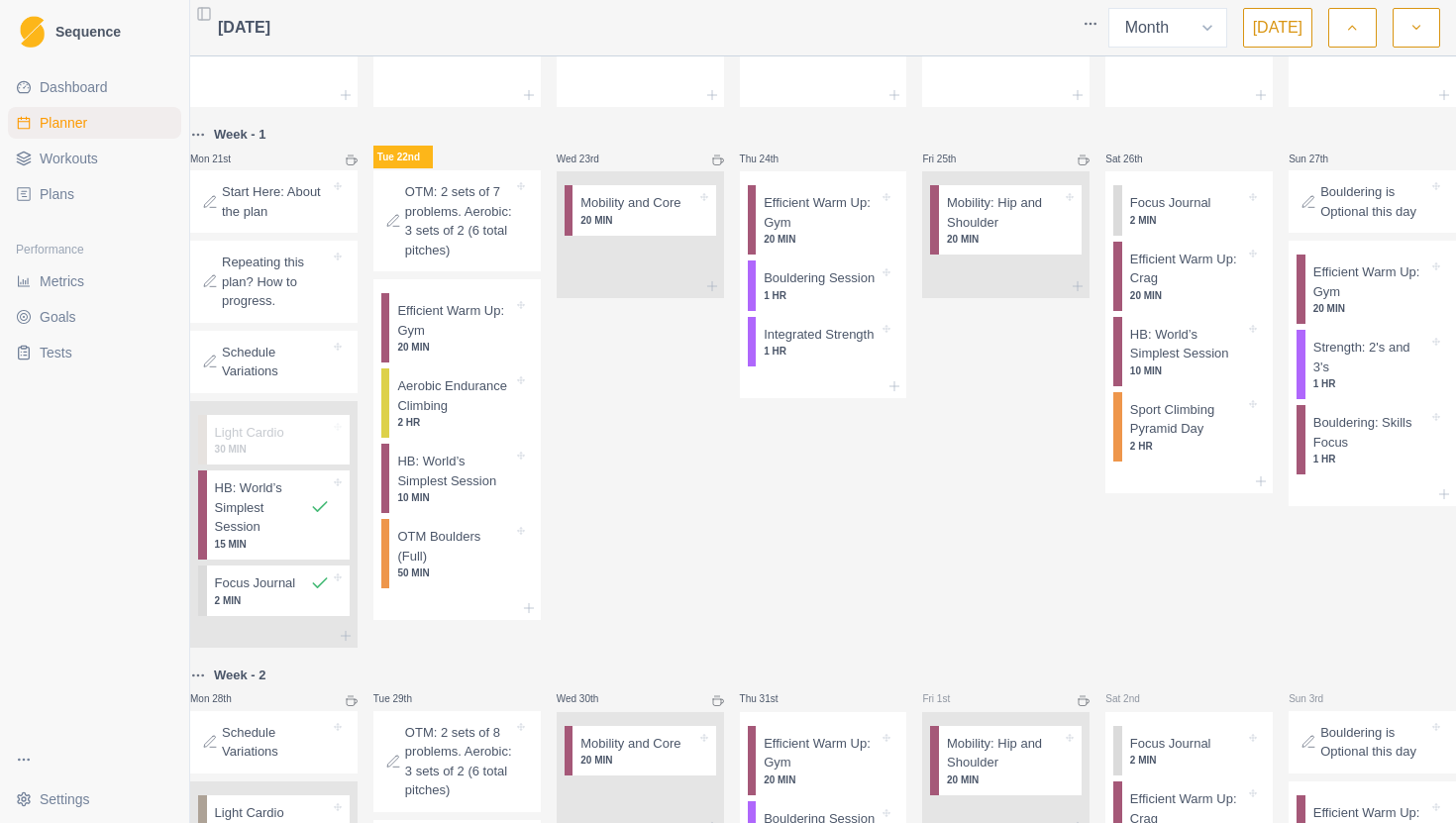 click on "Goals" at bounding box center (57, 317) 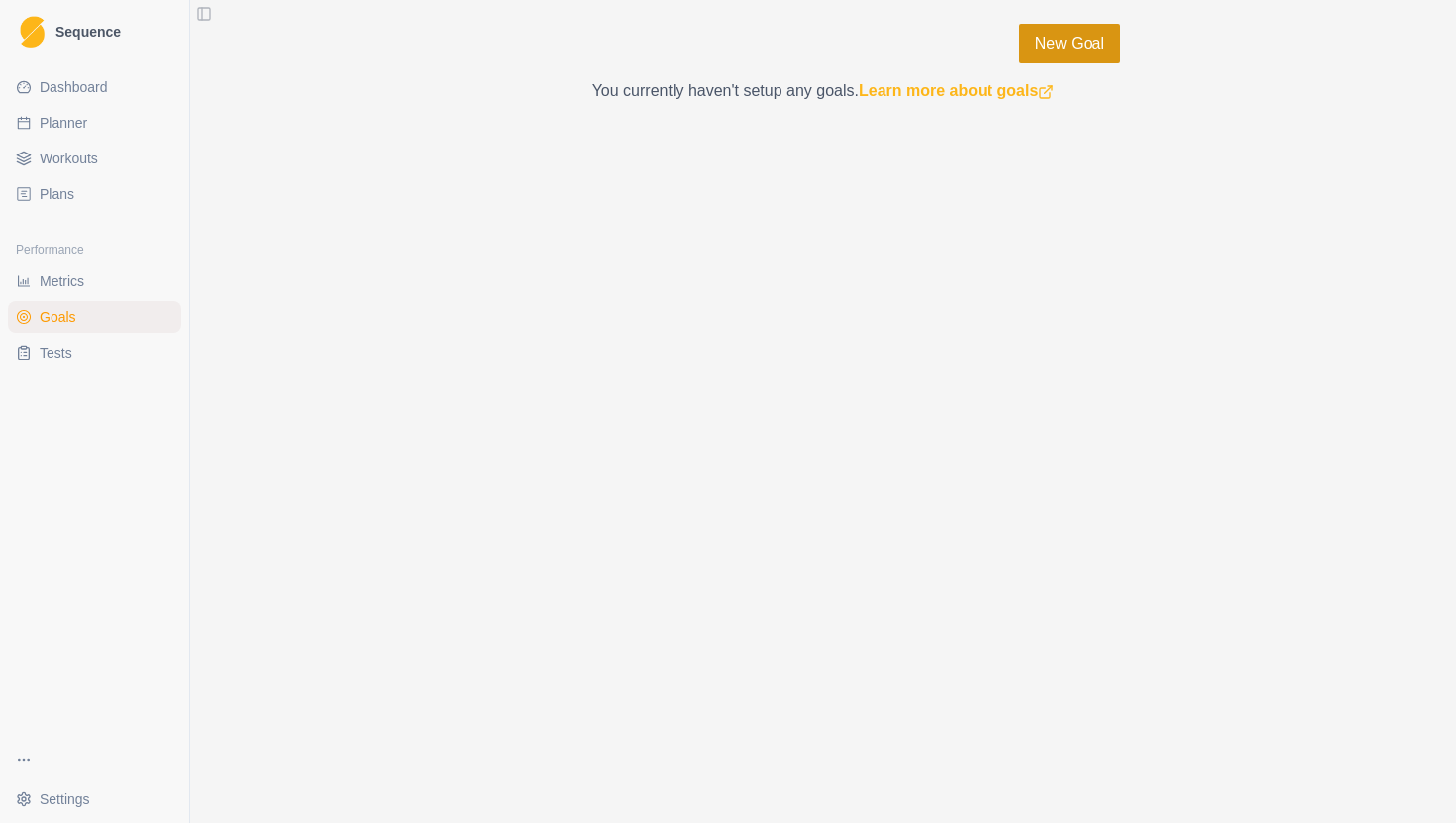 click on "New Goal" at bounding box center (1070, 44) 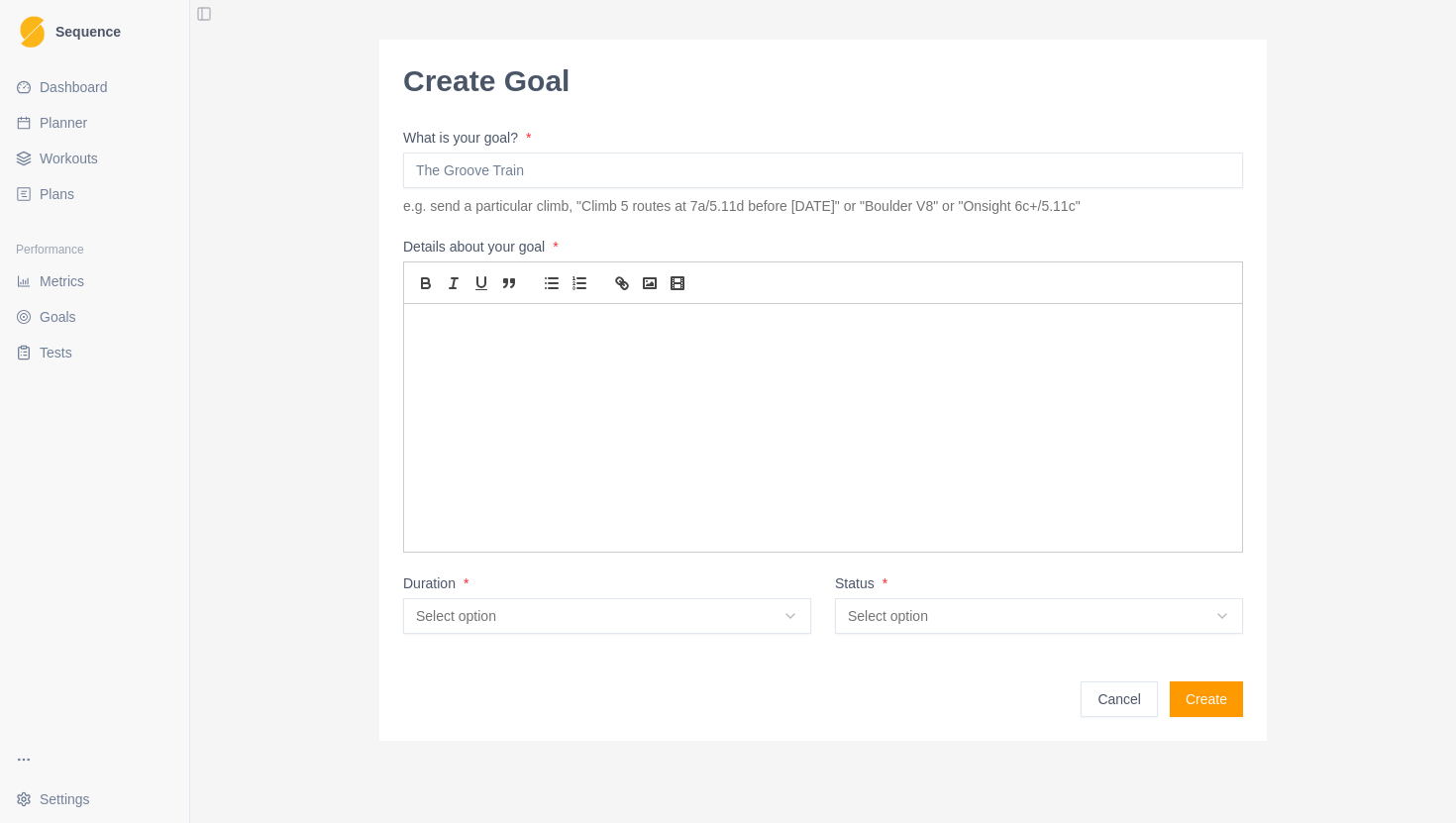 click on "What is your goal?  *" at bounding box center [823, 170] 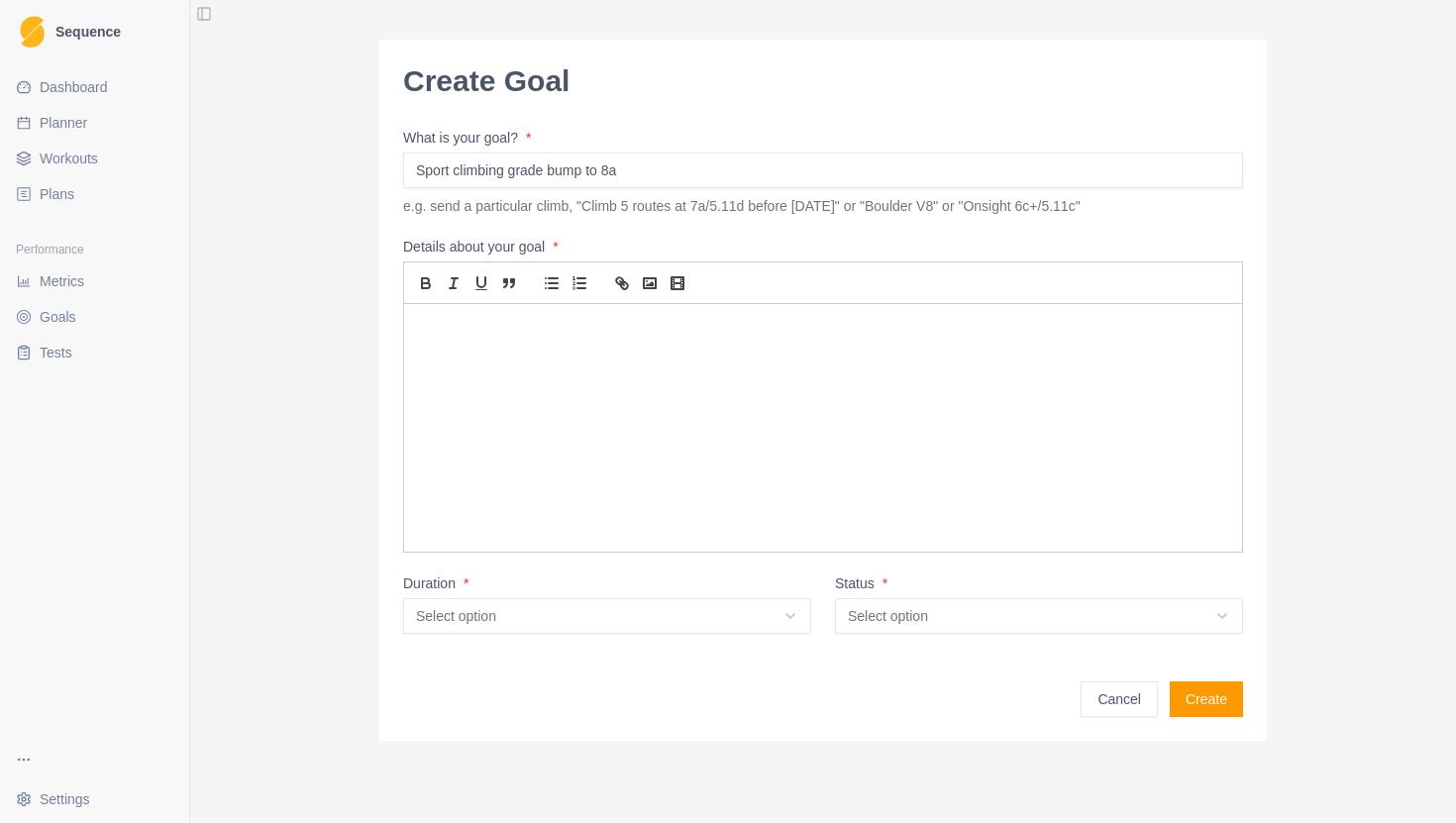 click at bounding box center (823, 428) 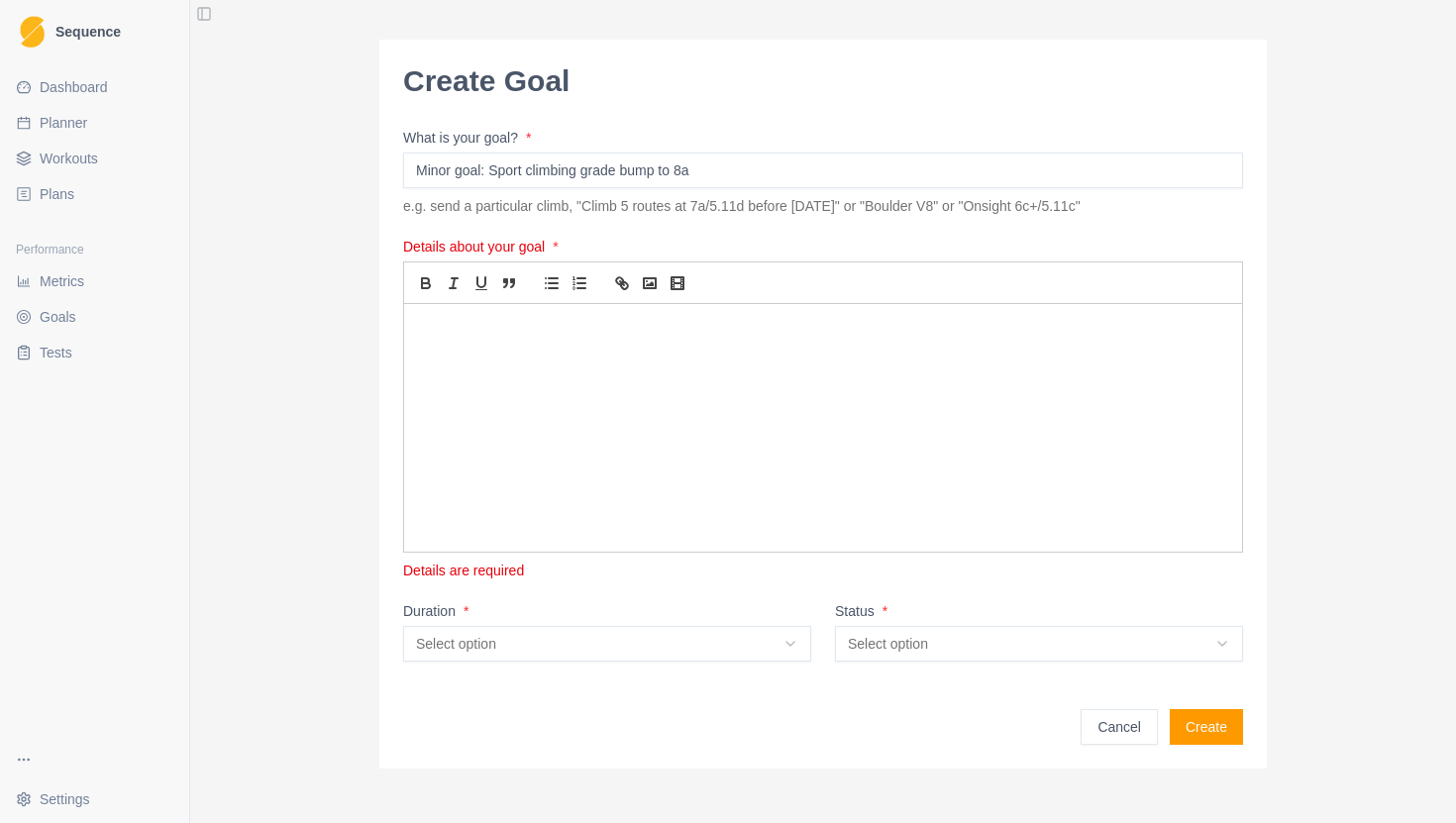 type on "Minor goal: Sport climbing grade bump to 8a" 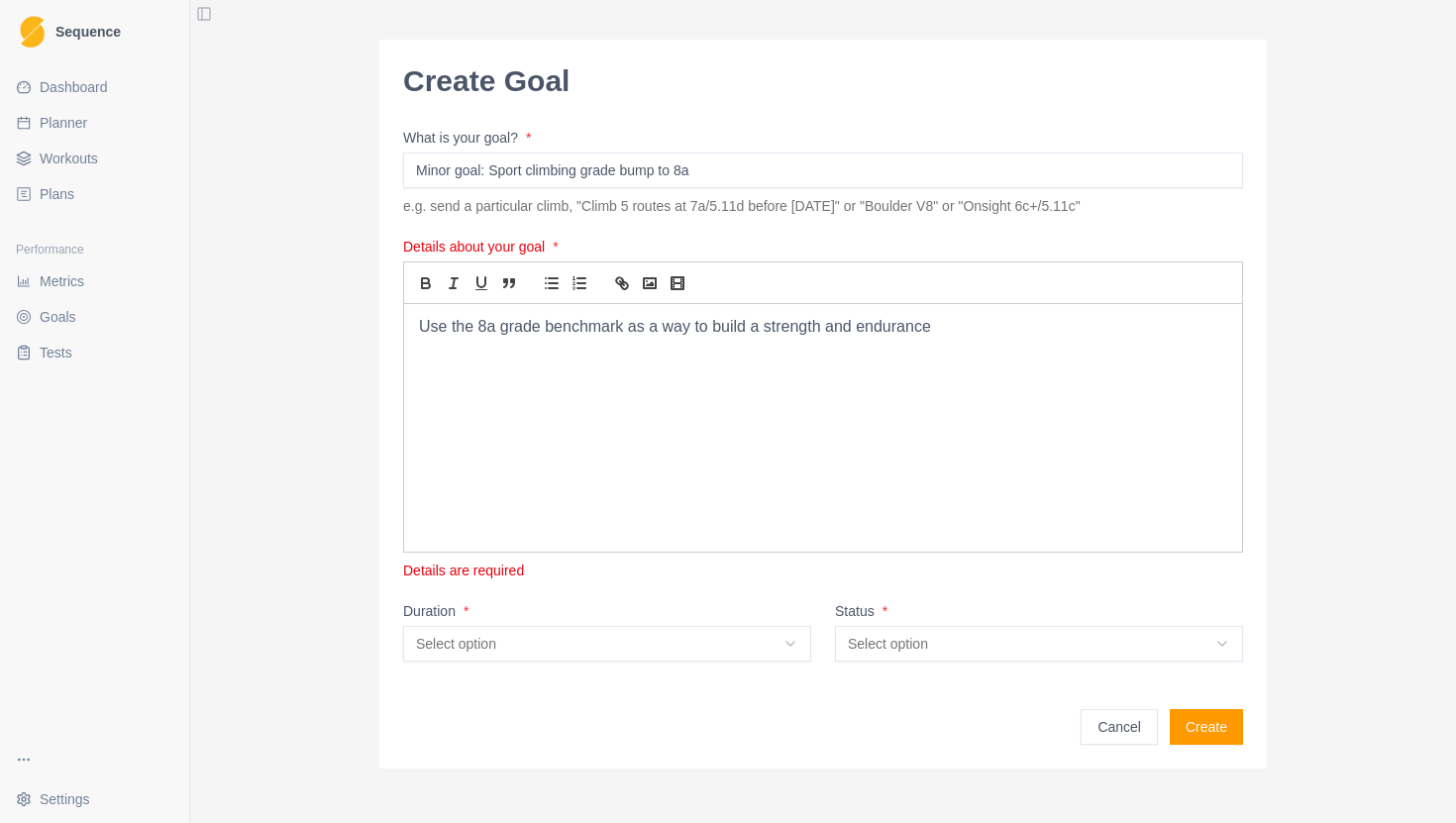 click on "Use the 8a grade benchmark as a way to build a strength and endurance" at bounding box center (823, 327) 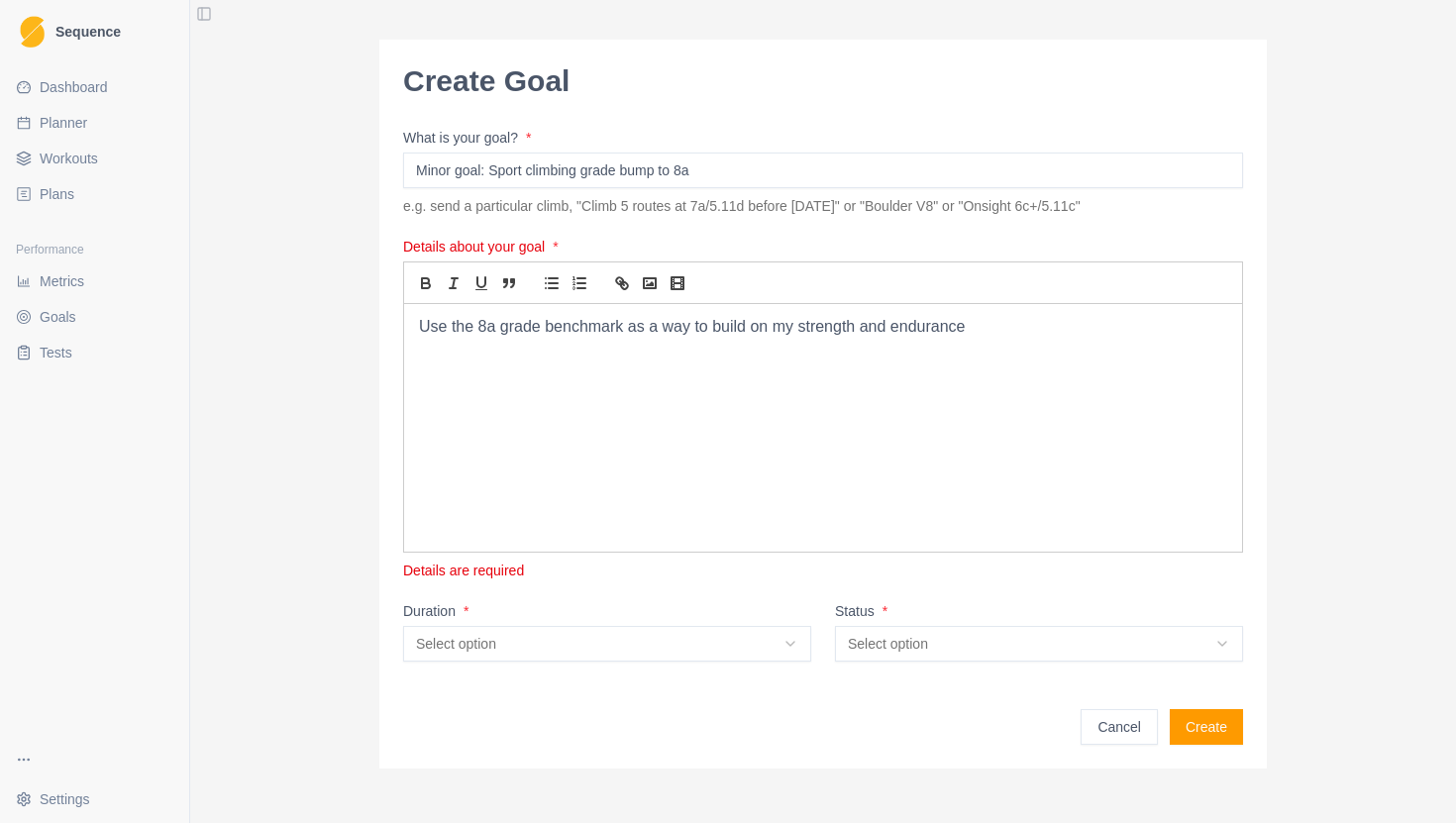 click on "Use the 8a grade benchmark as a way to build on my strength and endurance" at bounding box center (823, 327) 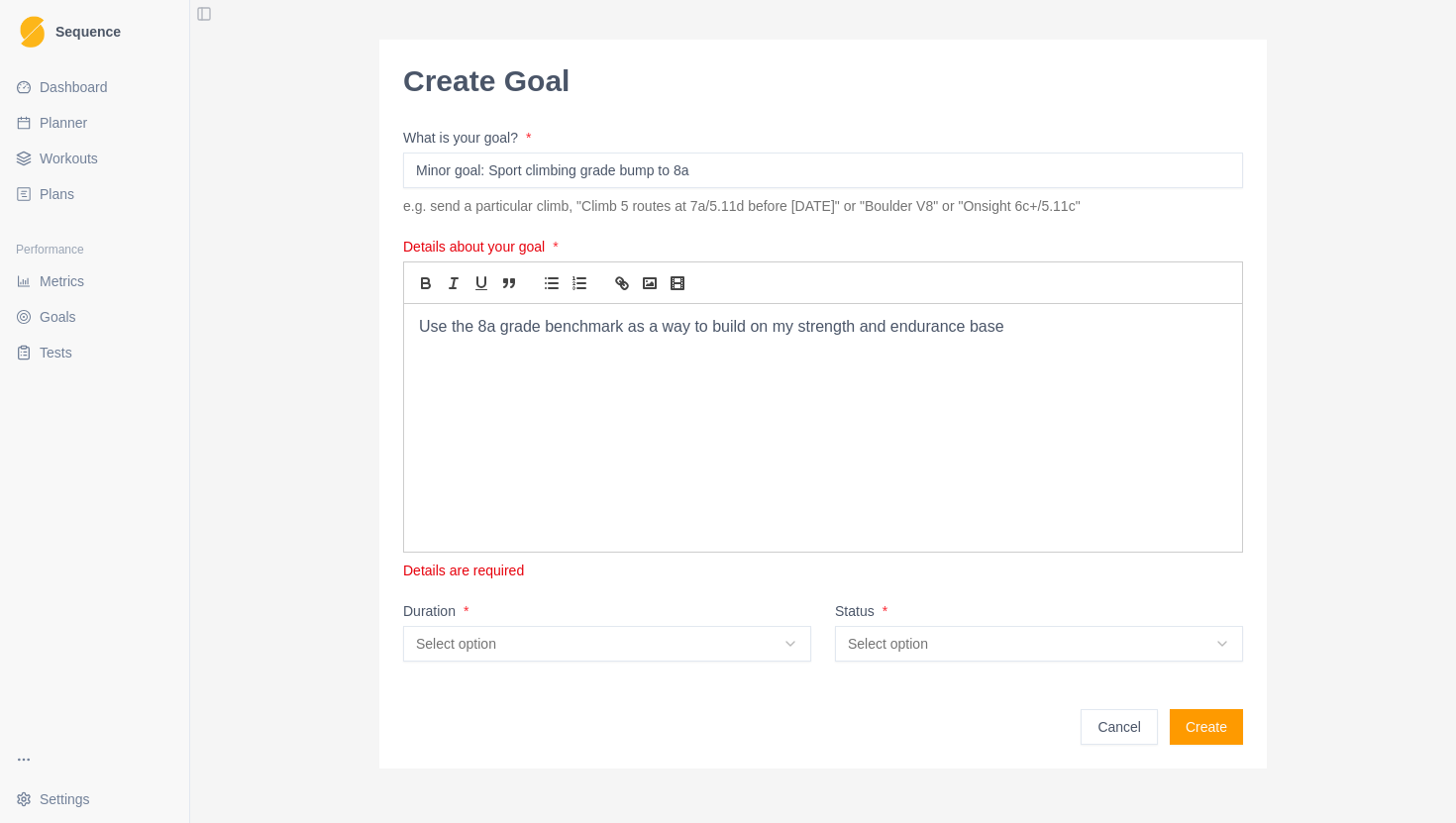 click on "Use the 8a grade benchmark as a way to build on my strength and endurance base" at bounding box center (823, 327) 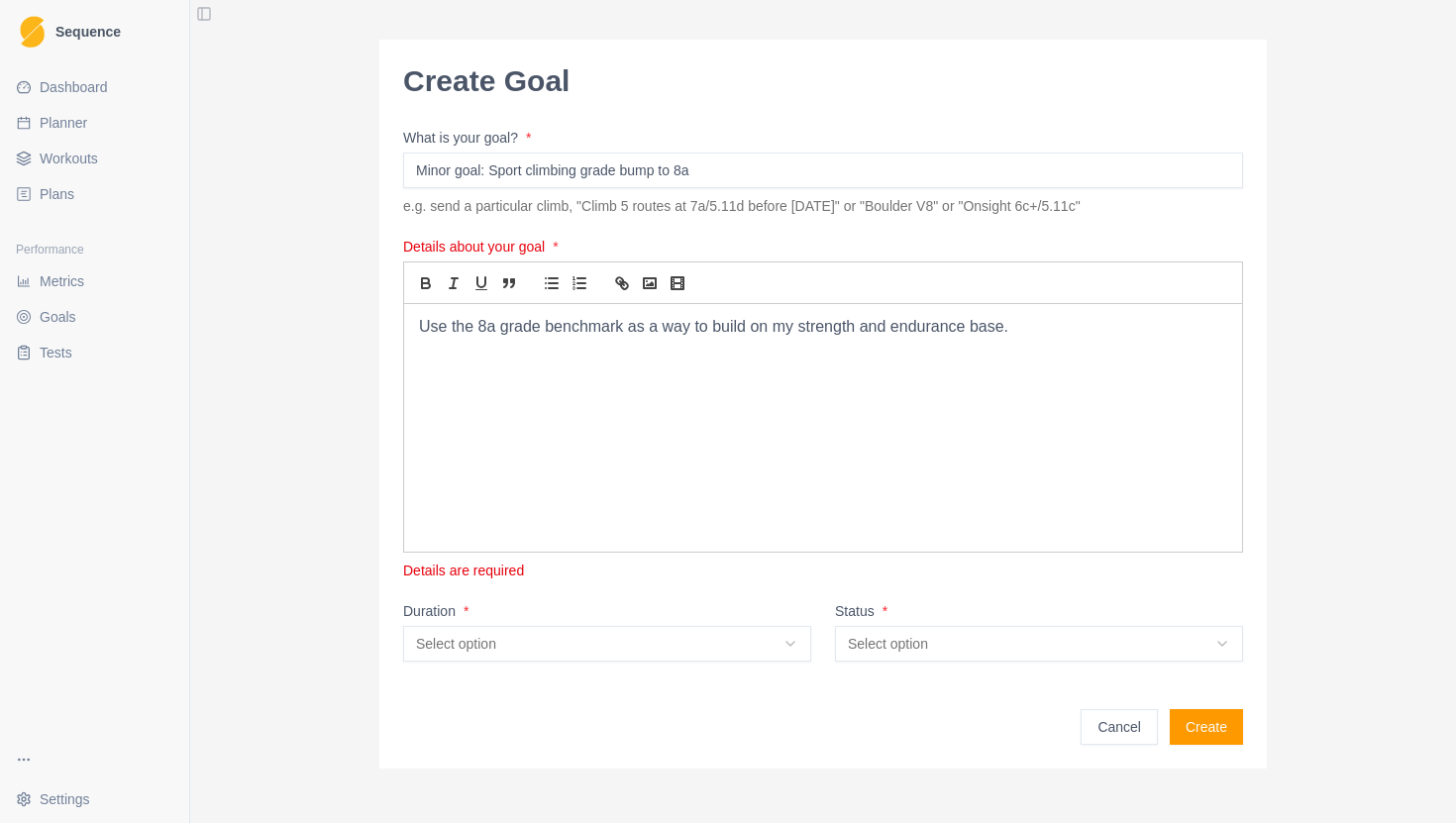 click on "Sequence Dashboard Planner Workouts Plans Performance Metrics Goals Tests Settings Toggle Sidebar Create Goal What is your goal?  * Minor goal: Sport climbing grade bump to 8a e.g. send a particular climb, "Climb 5 routes at 7a/5.11d before [DATE]" or "Boulder V8" or "Onsight 6c+/5.11c" Details about your goal  * Use the 8a grade benchmark as a way to build on my strength and endurance base.  Details are required Duration  * Select option N/A Short term Medium term Long term Project Status  * Select option In progress Idea Complete Cancelled On hold Cancel Create
Strength / Power" at bounding box center (728, 411) 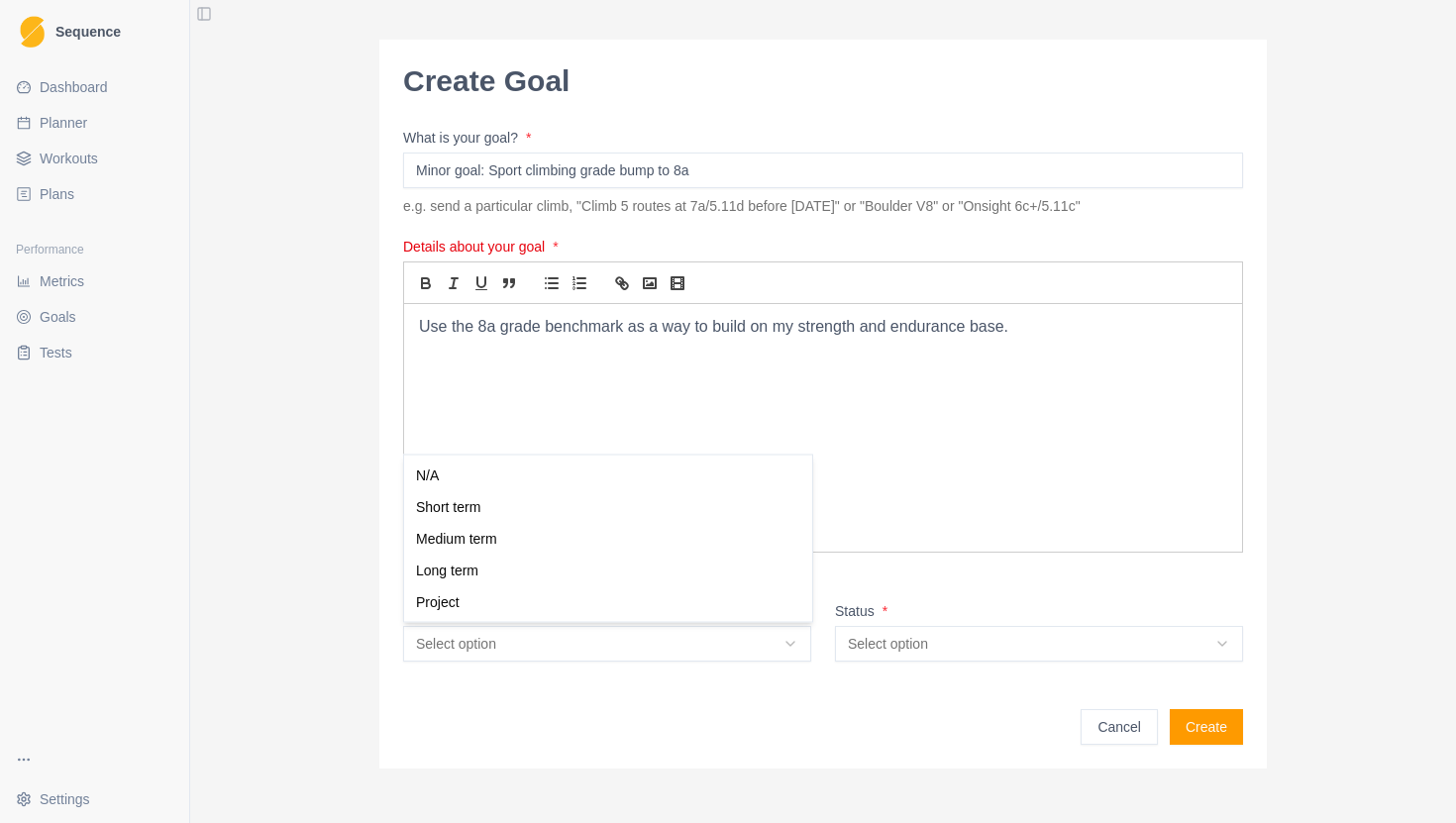 select on "short_term" 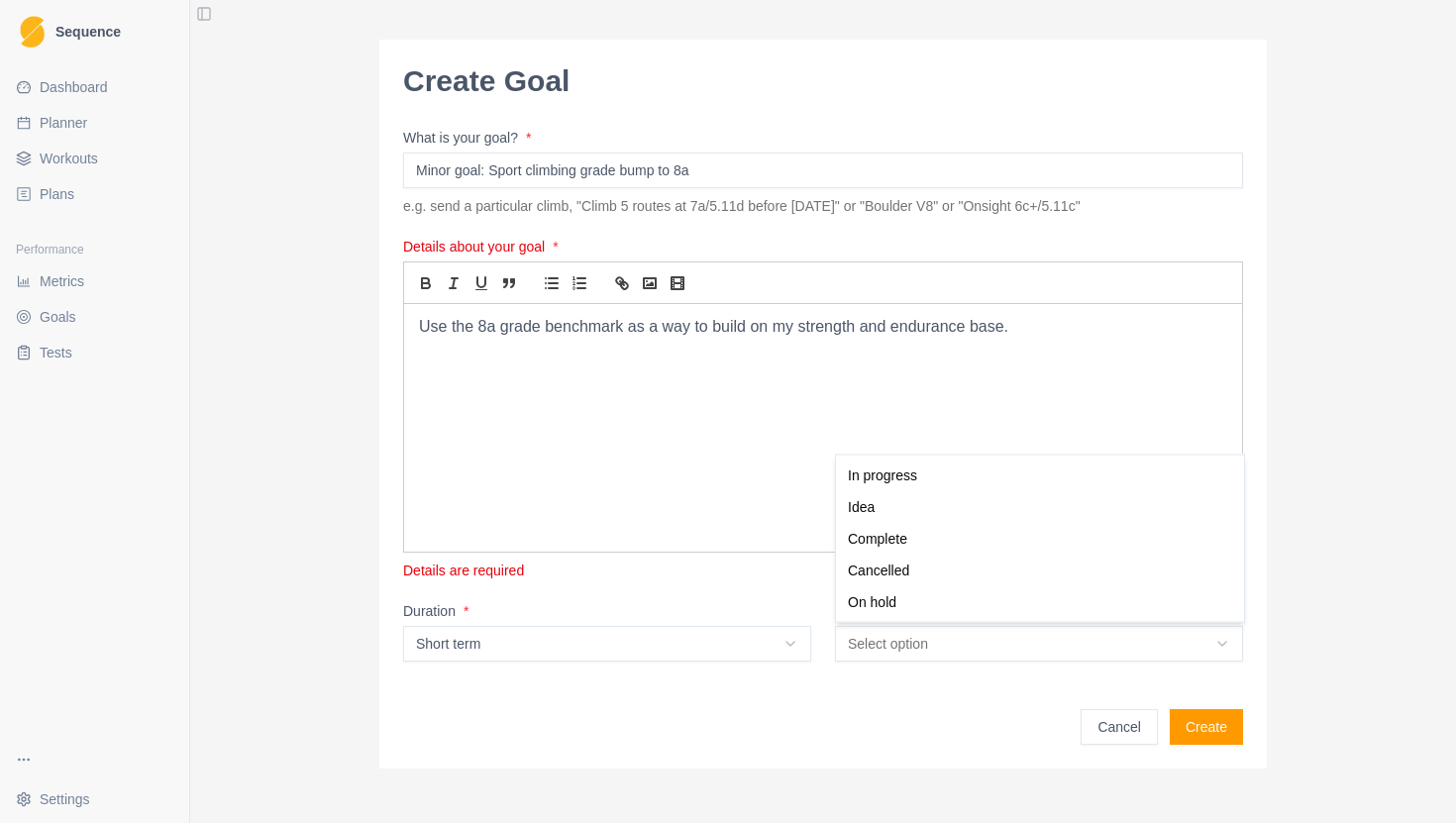click on "Sequence Dashboard Planner Workouts Plans Performance Metrics Goals Tests Settings Toggle Sidebar Create Goal What is your goal?  * Minor goal: Sport climbing grade bump to 8a e.g. send a particular climb, "Climb 5 routes at 7a/5.11d before [DATE]" or "Boulder V8" or "Onsight 6c+/5.11c" Details about your goal  * Use the 8a grade benchmark as a way to build on my strength and endurance base.  Details are required Duration  * Short term N/A Short term Medium term Long term Project Status  * Select option In progress Idea Complete Cancelled On hold Cancel Create
Strength / Power In progress Idea Complete Cancelled On hold" at bounding box center [728, 411] 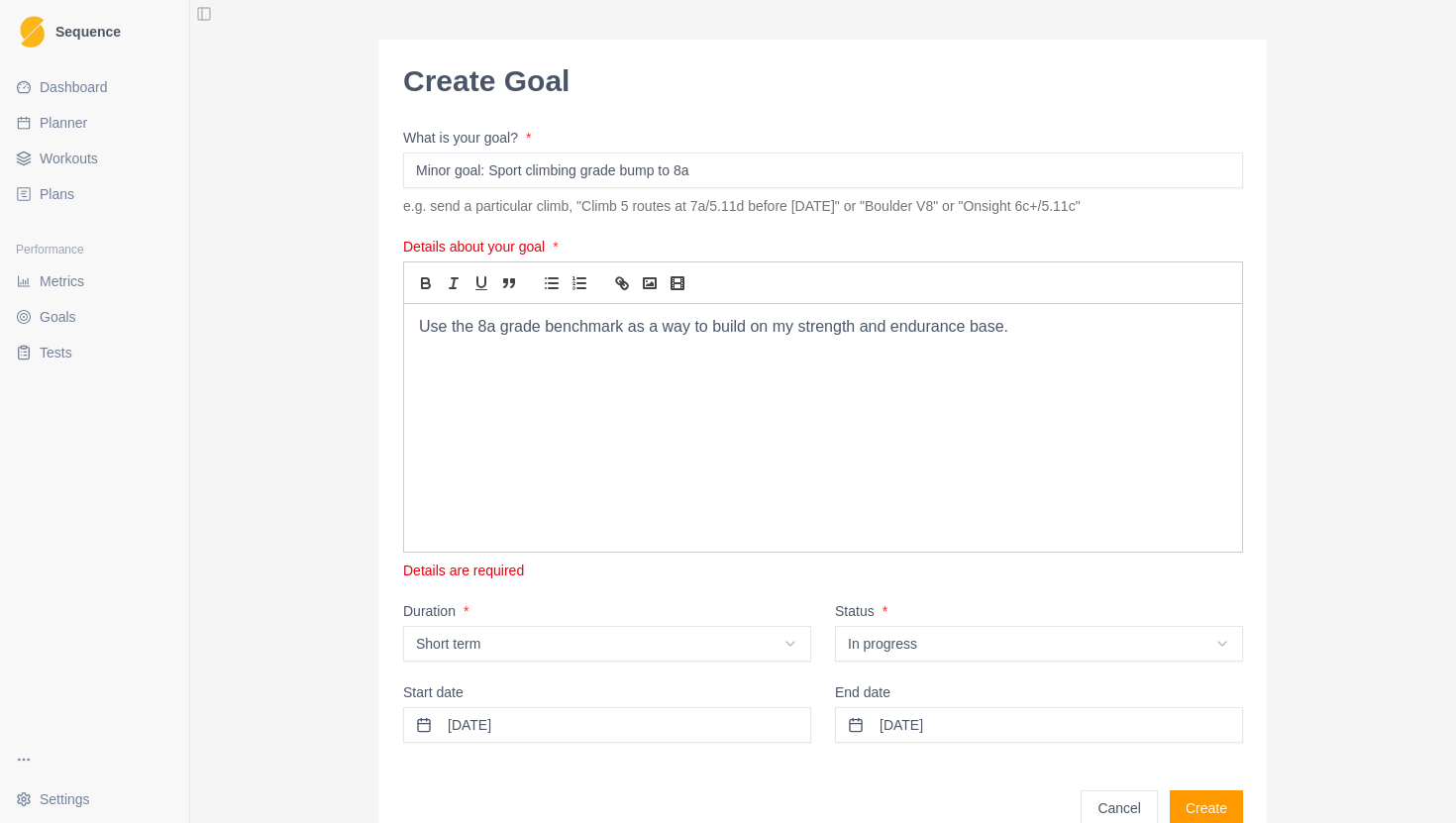 click on "[DATE]" at bounding box center (607, 725) 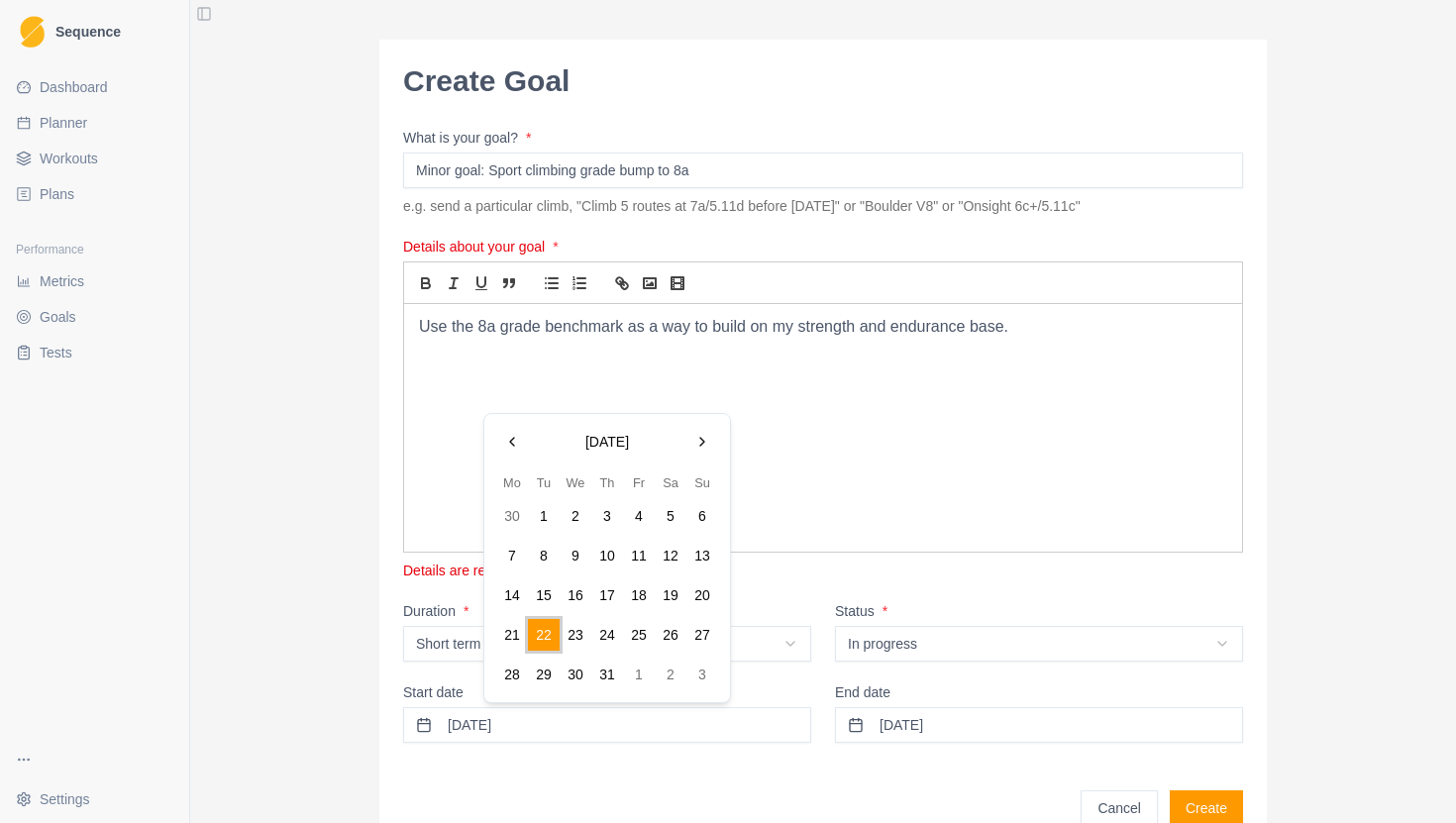 click on "22" at bounding box center [544, 635] 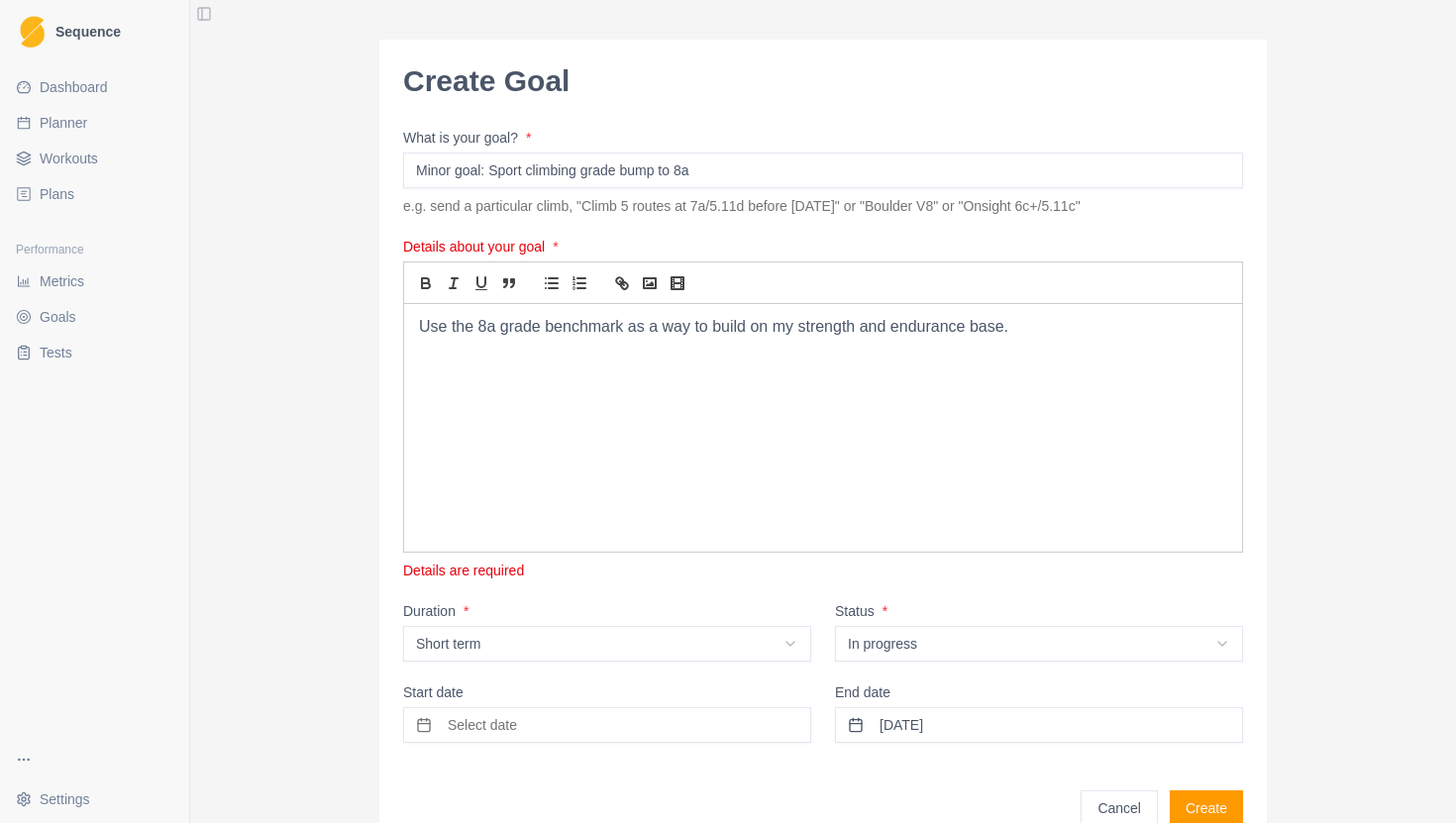 click on "[DATE]" at bounding box center (1039, 725) 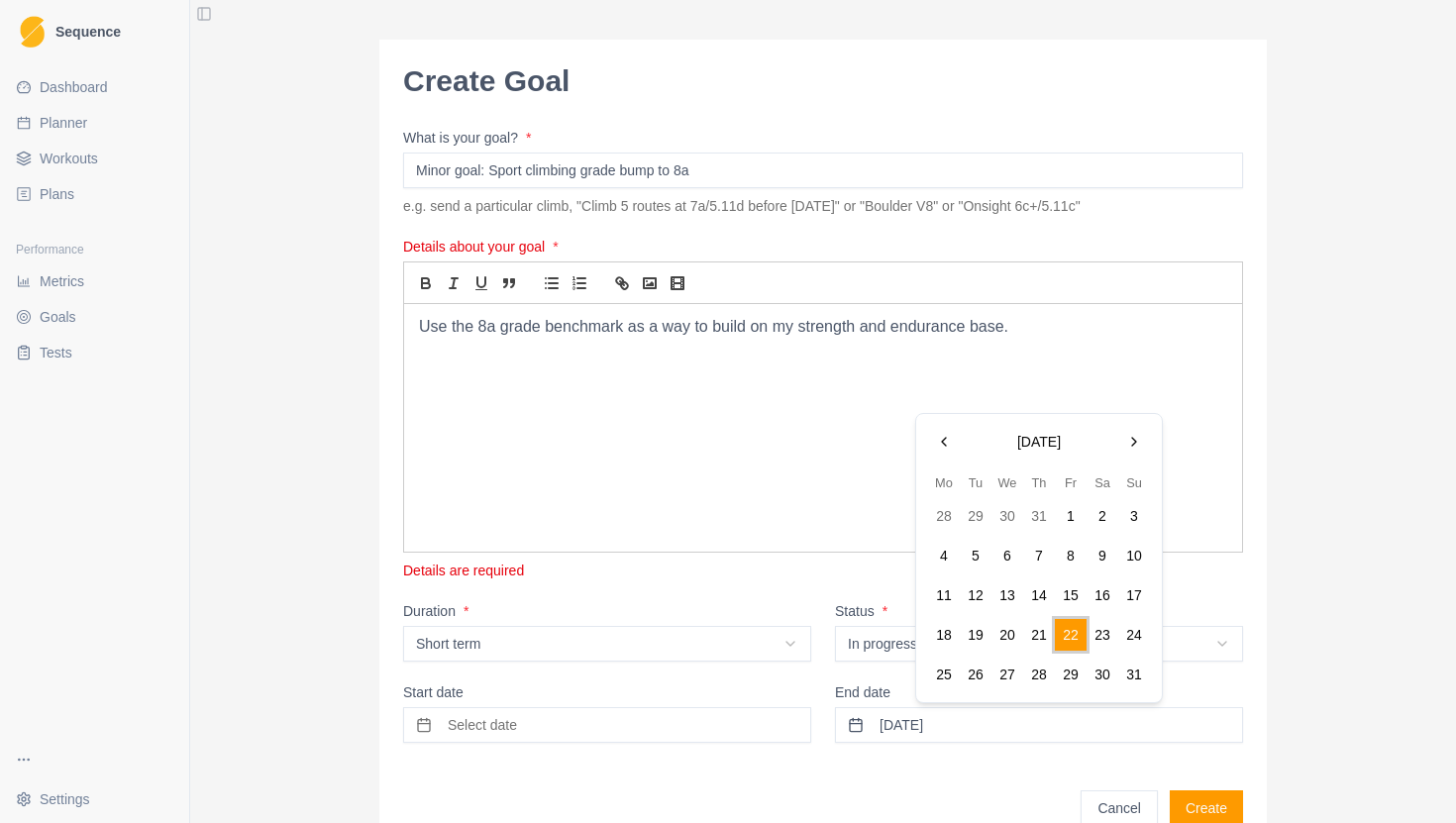 click at bounding box center (1134, 442) 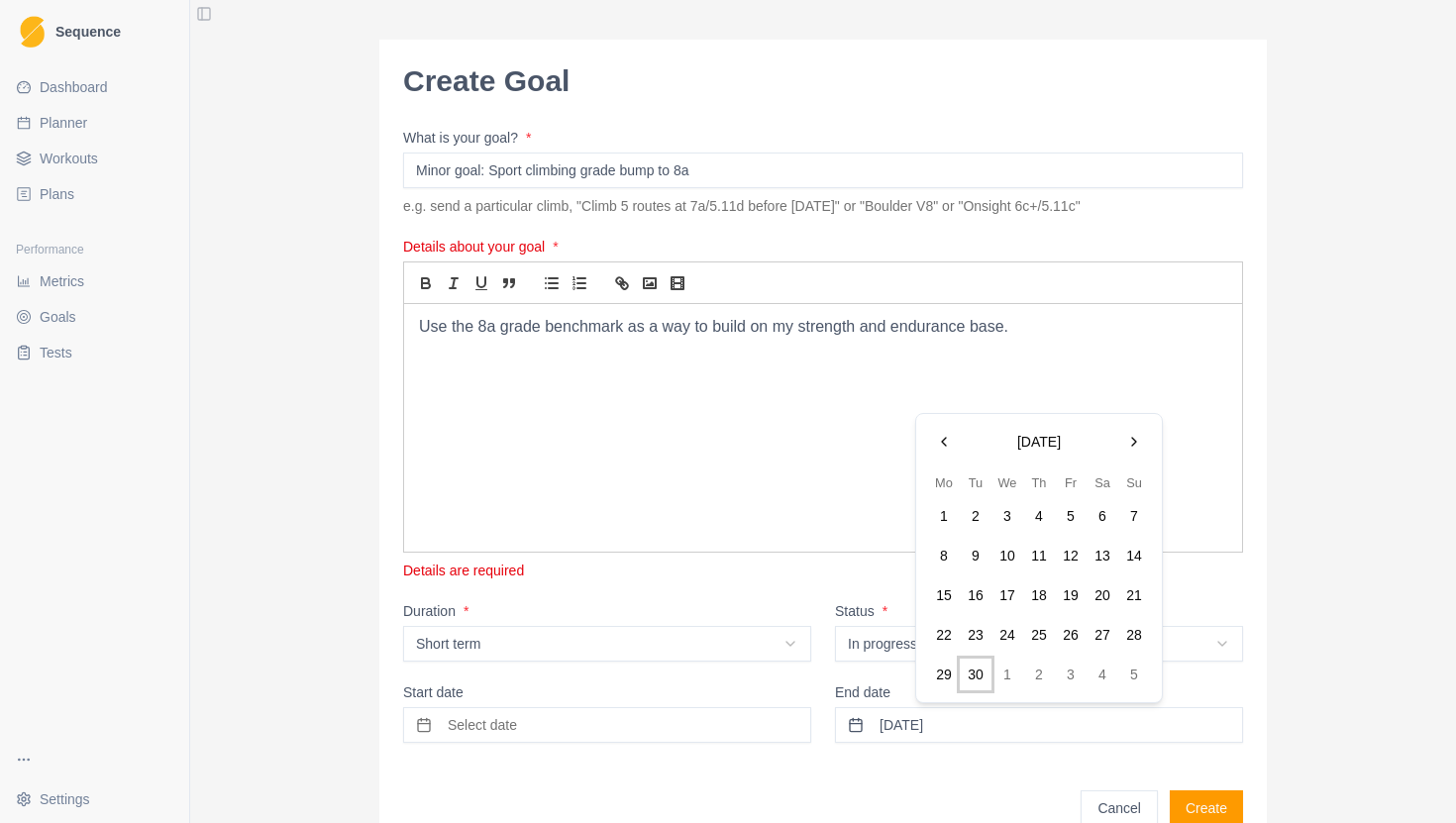click on "30" at bounding box center [976, 674] 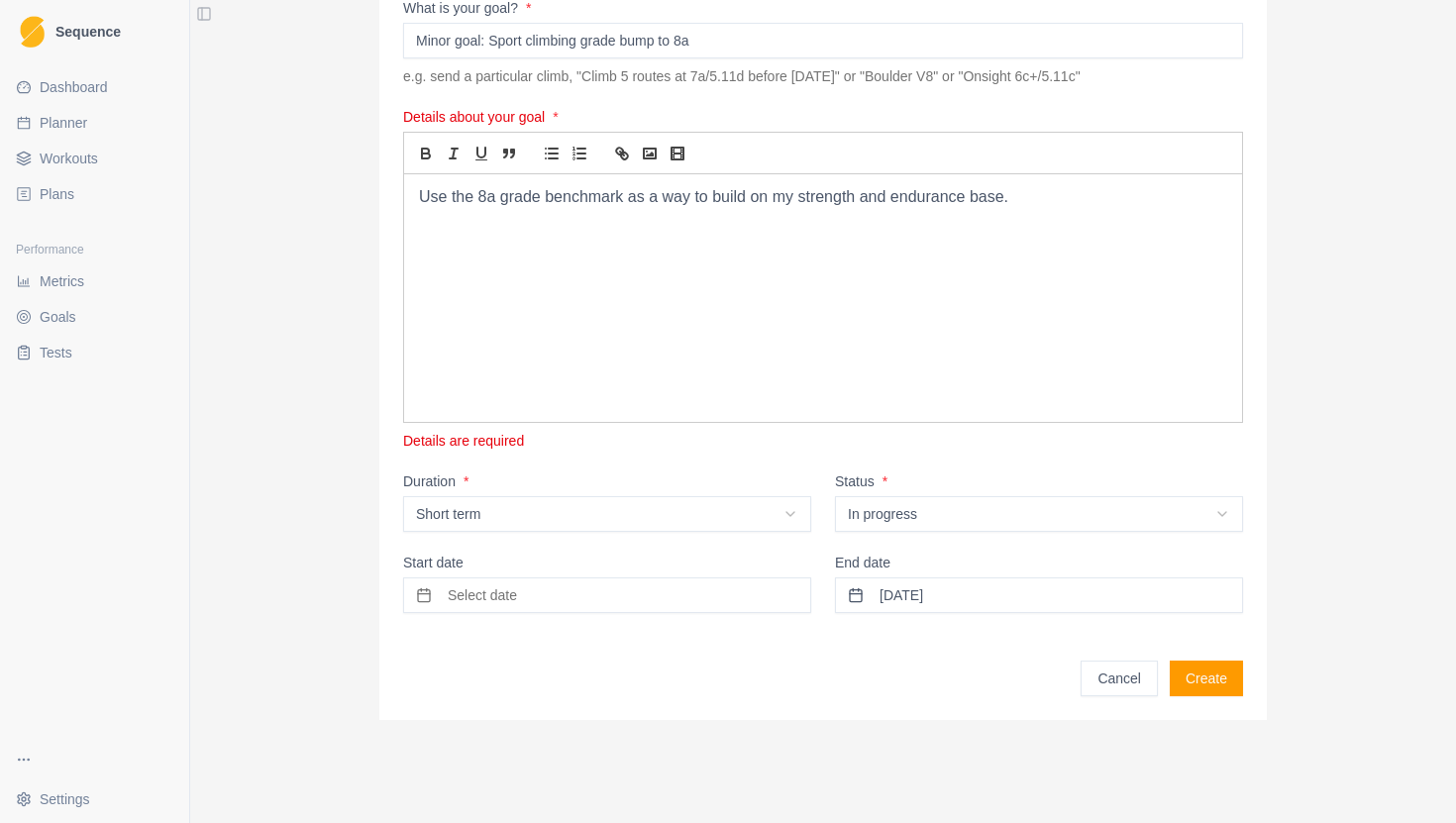 scroll, scrollTop: 138, scrollLeft: 0, axis: vertical 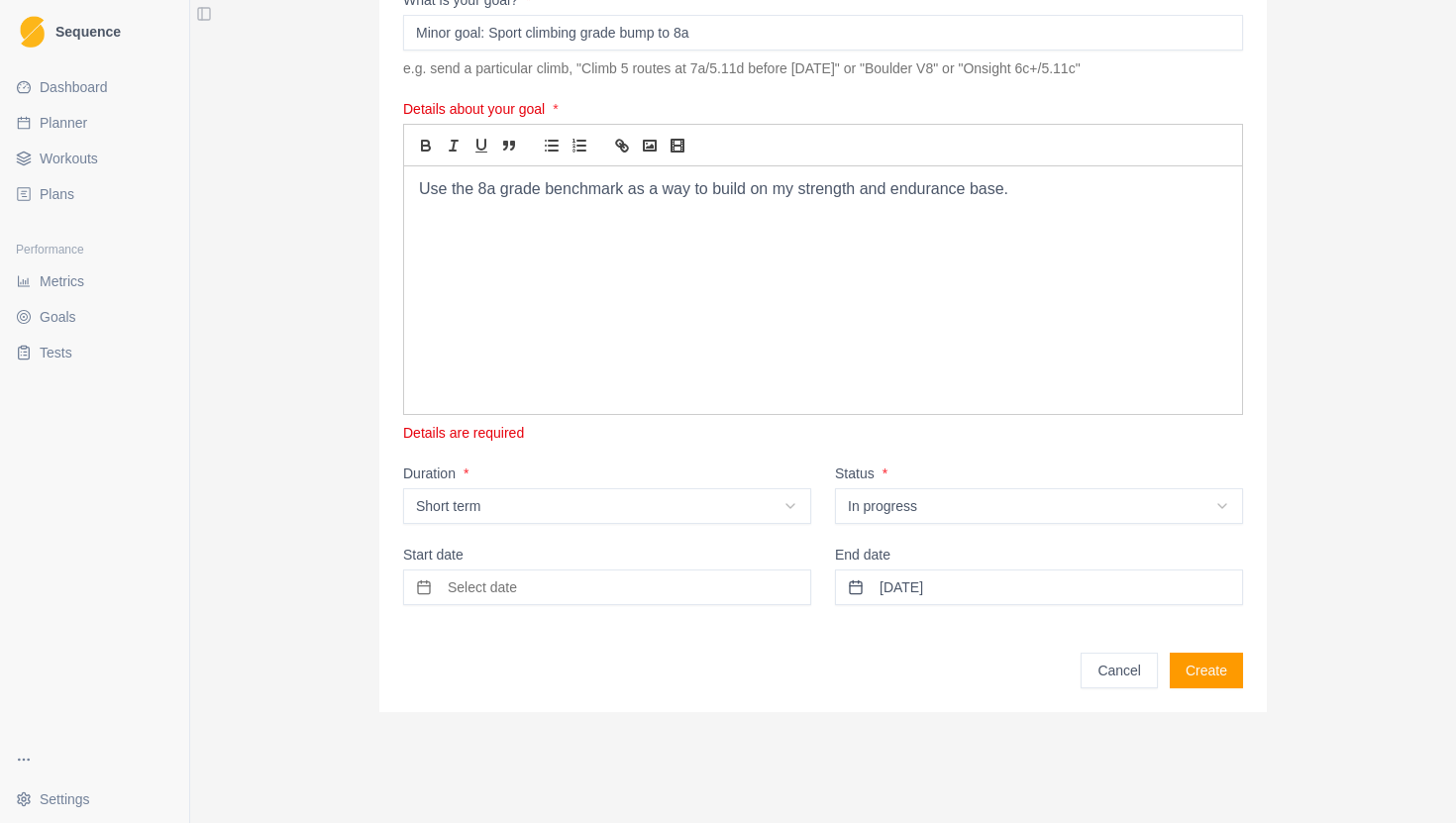 click on "[DATE]" at bounding box center [1039, 587] 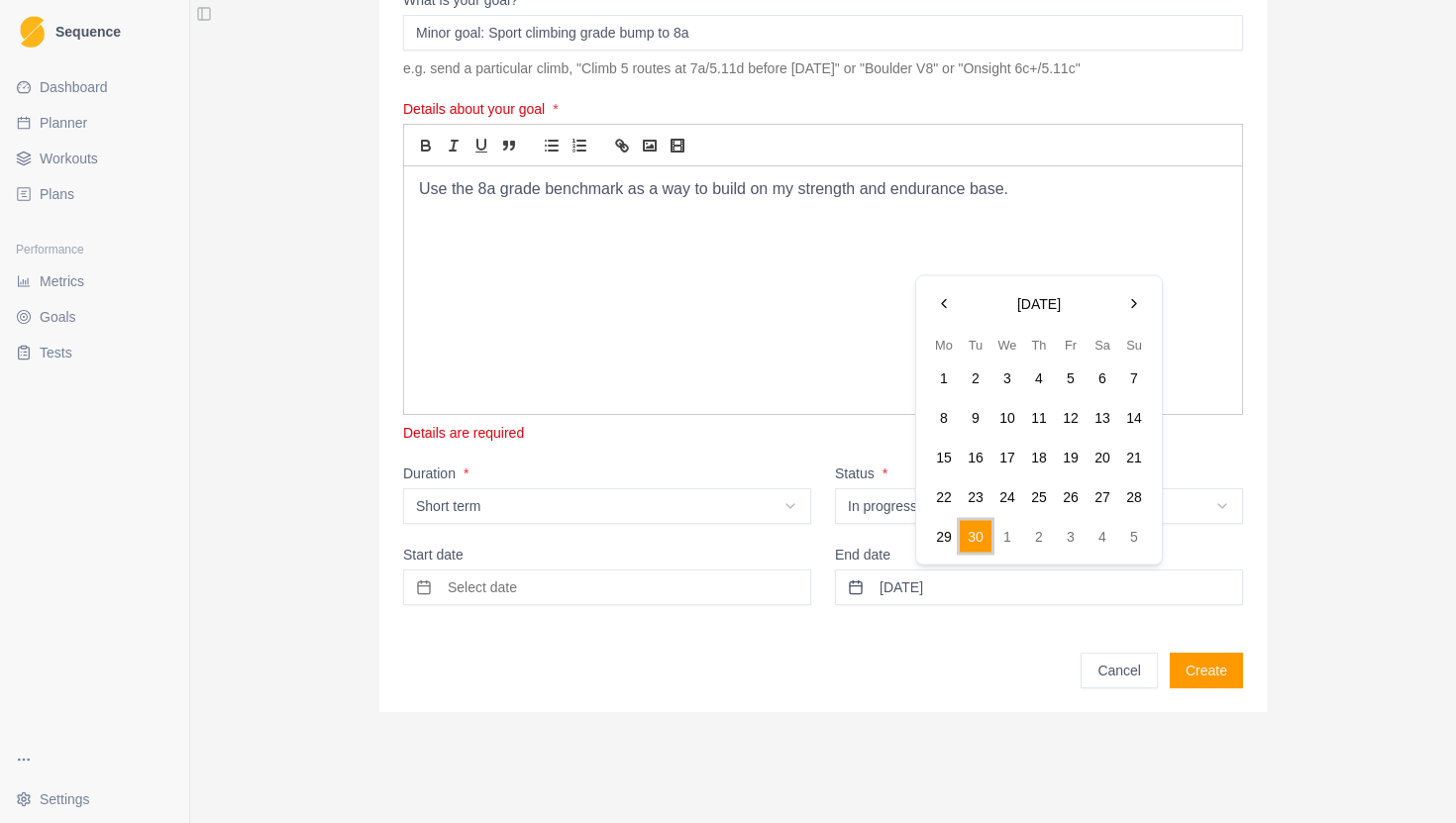 click at bounding box center [1134, 304] 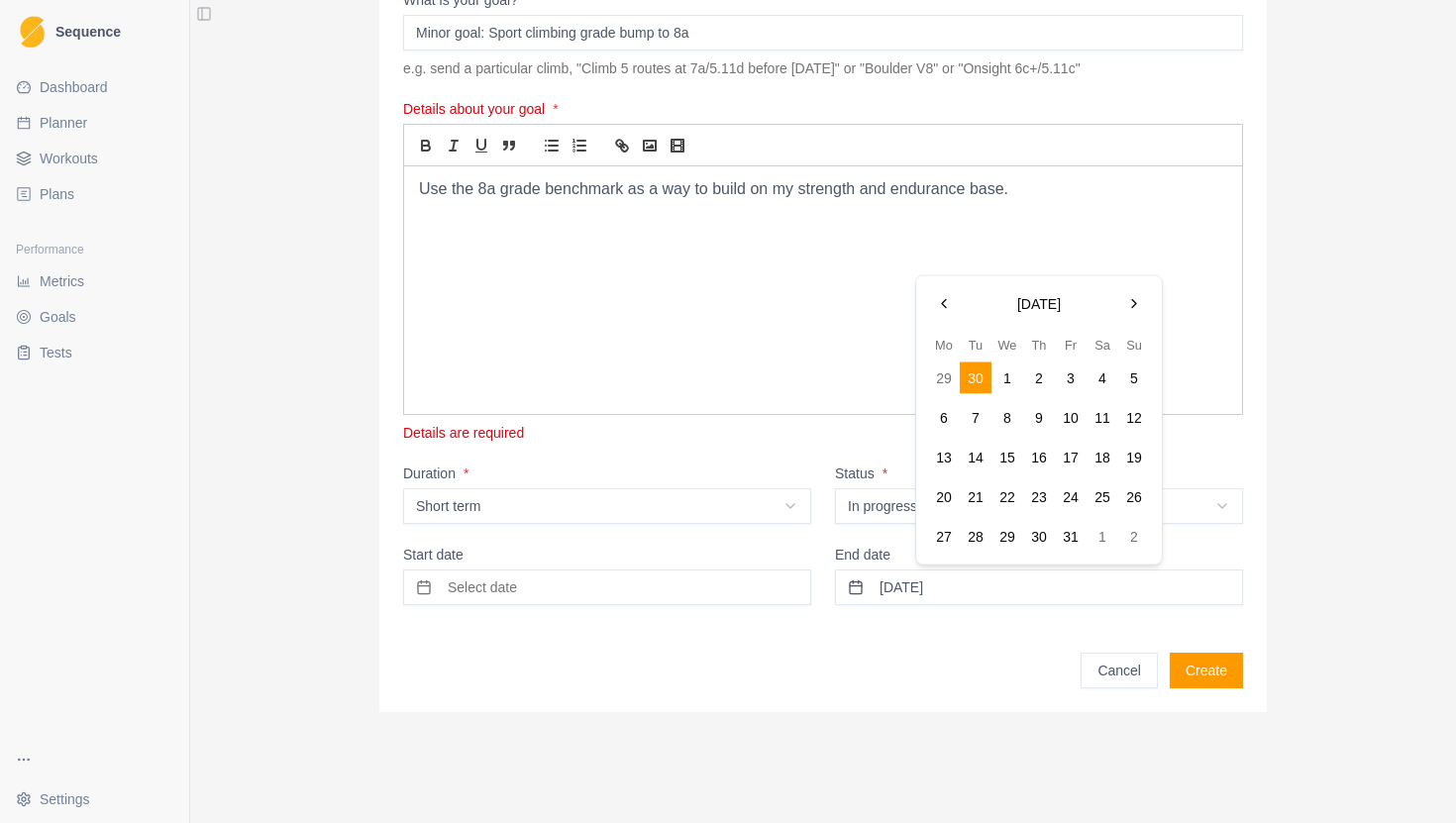 click on "31" at bounding box center [1071, 537] 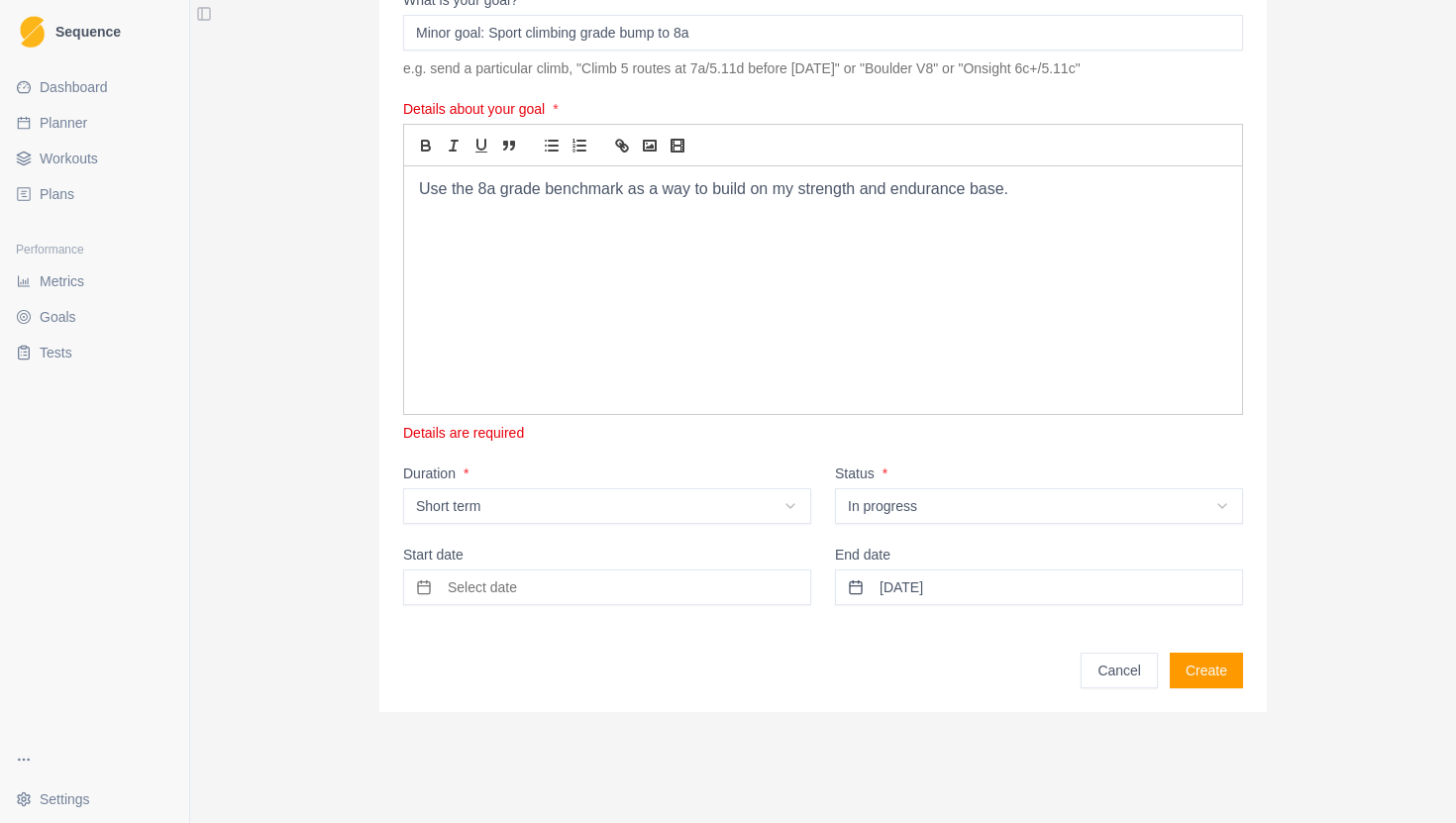 click on "Create" at bounding box center (1206, 670) 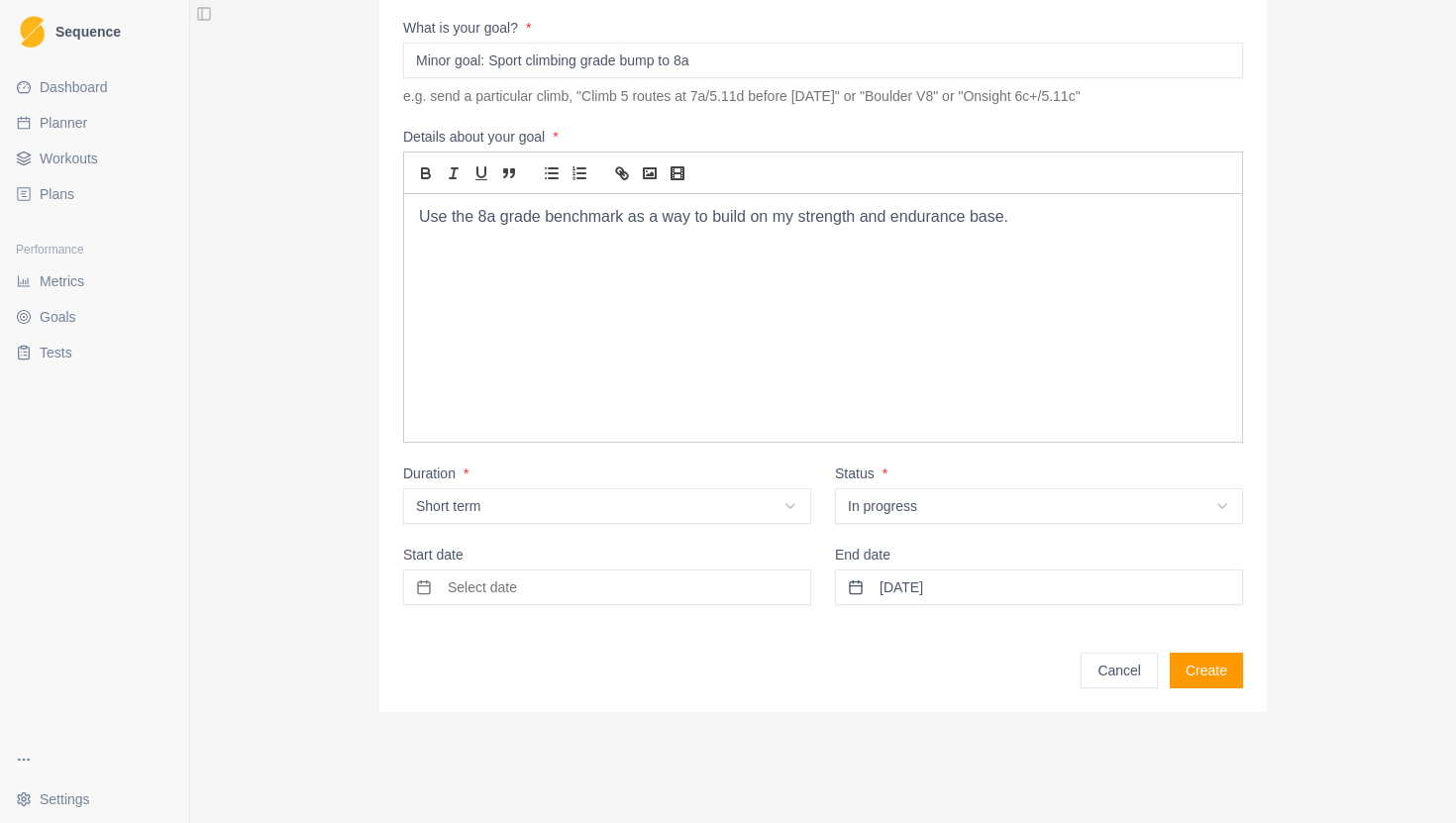 scroll, scrollTop: 0, scrollLeft: 0, axis: both 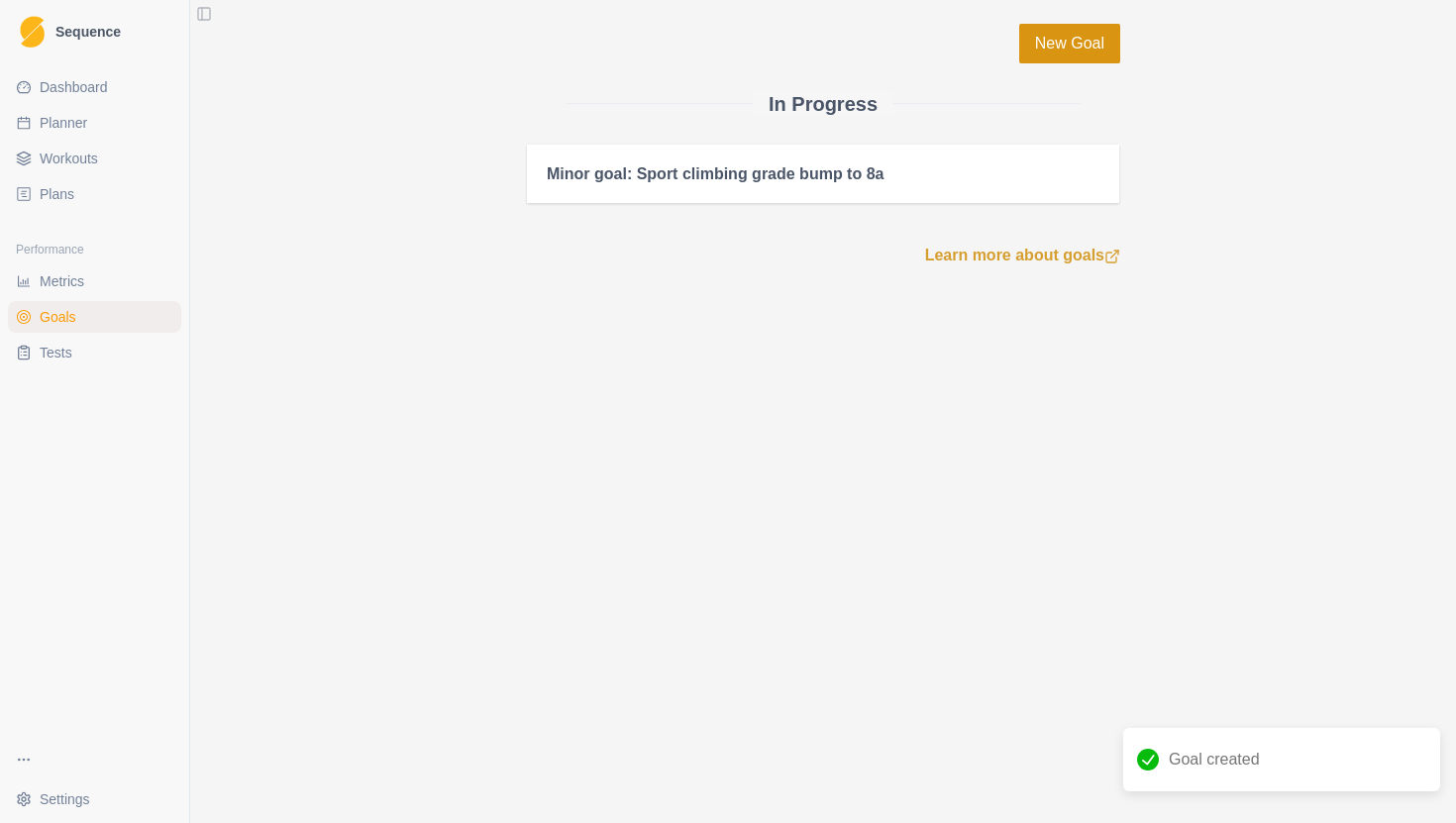 click on "New Goal" at bounding box center [1070, 44] 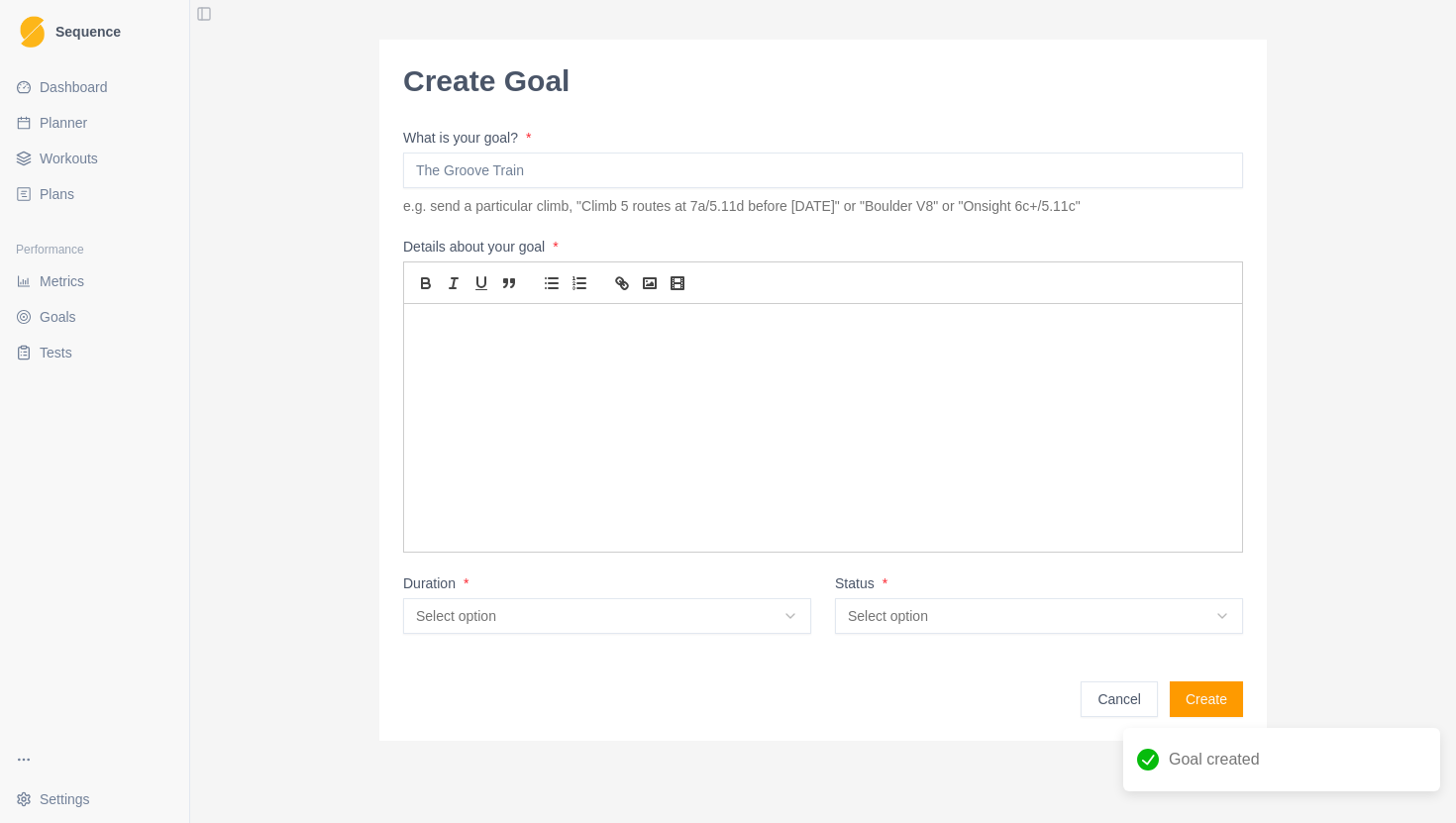 click on "What is your goal?  *" at bounding box center (823, 170) 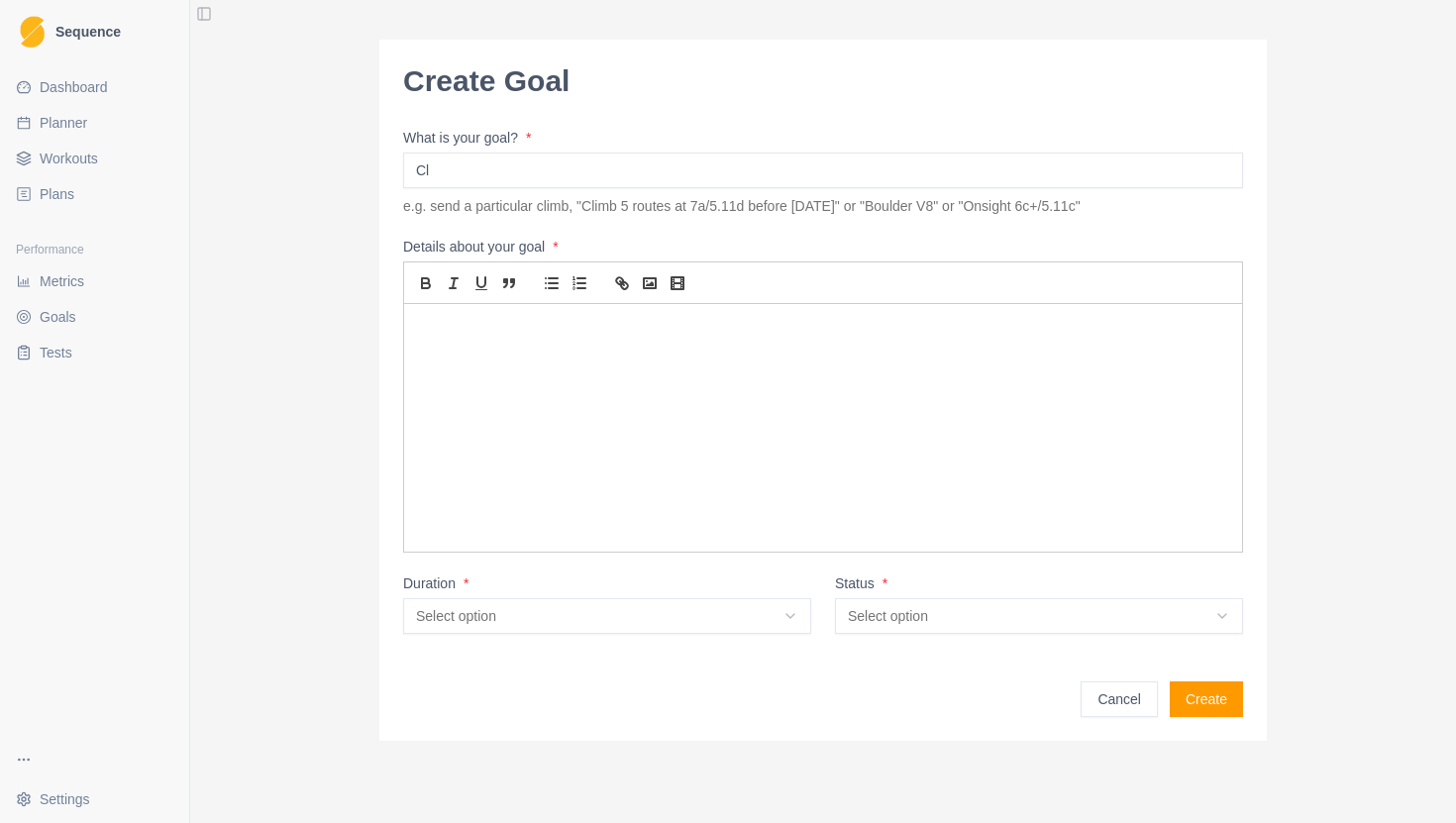 type on "C" 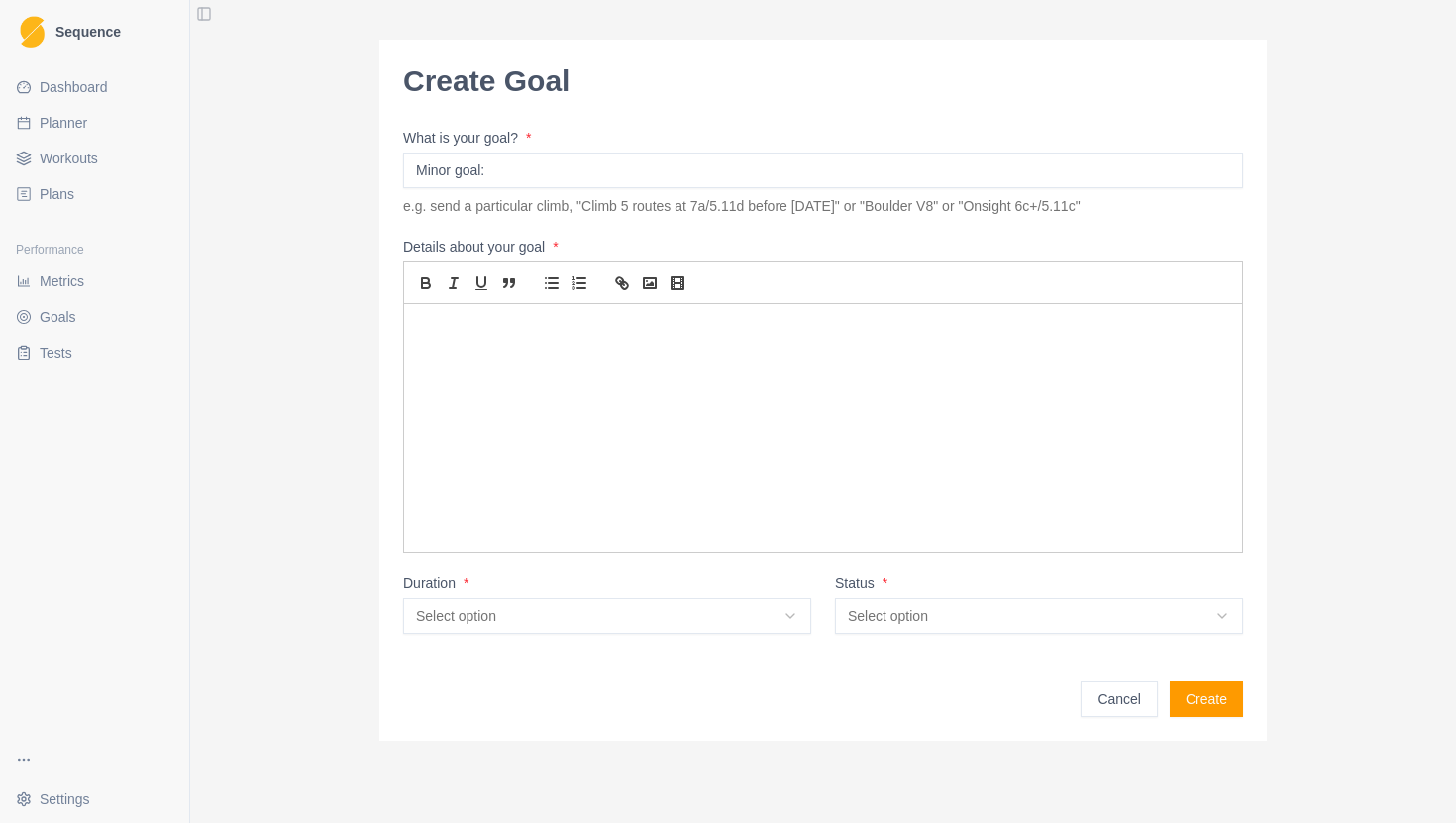 click on "Minor goal:" at bounding box center (823, 170) 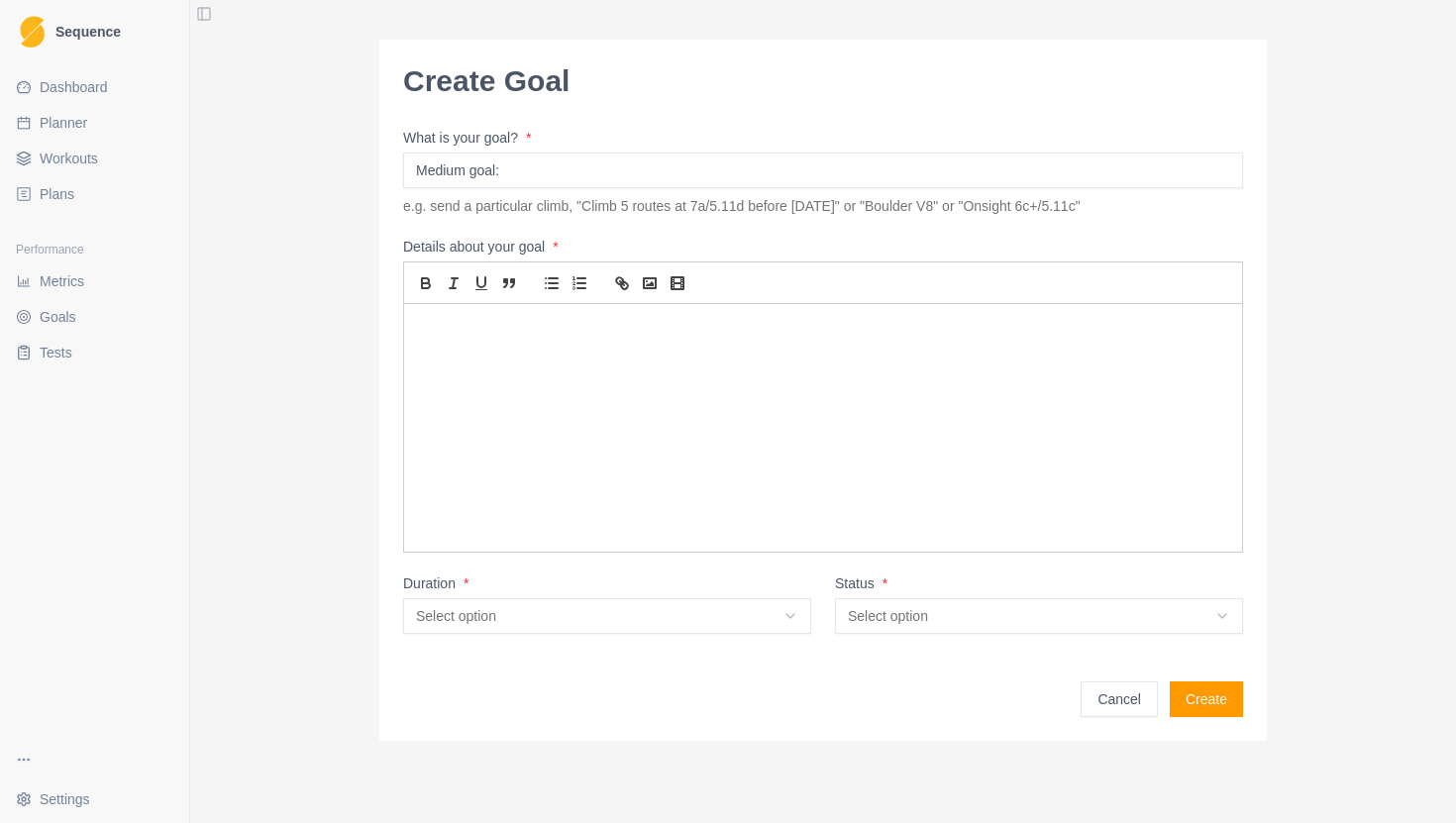 click on "Medium goal:" at bounding box center (823, 170) 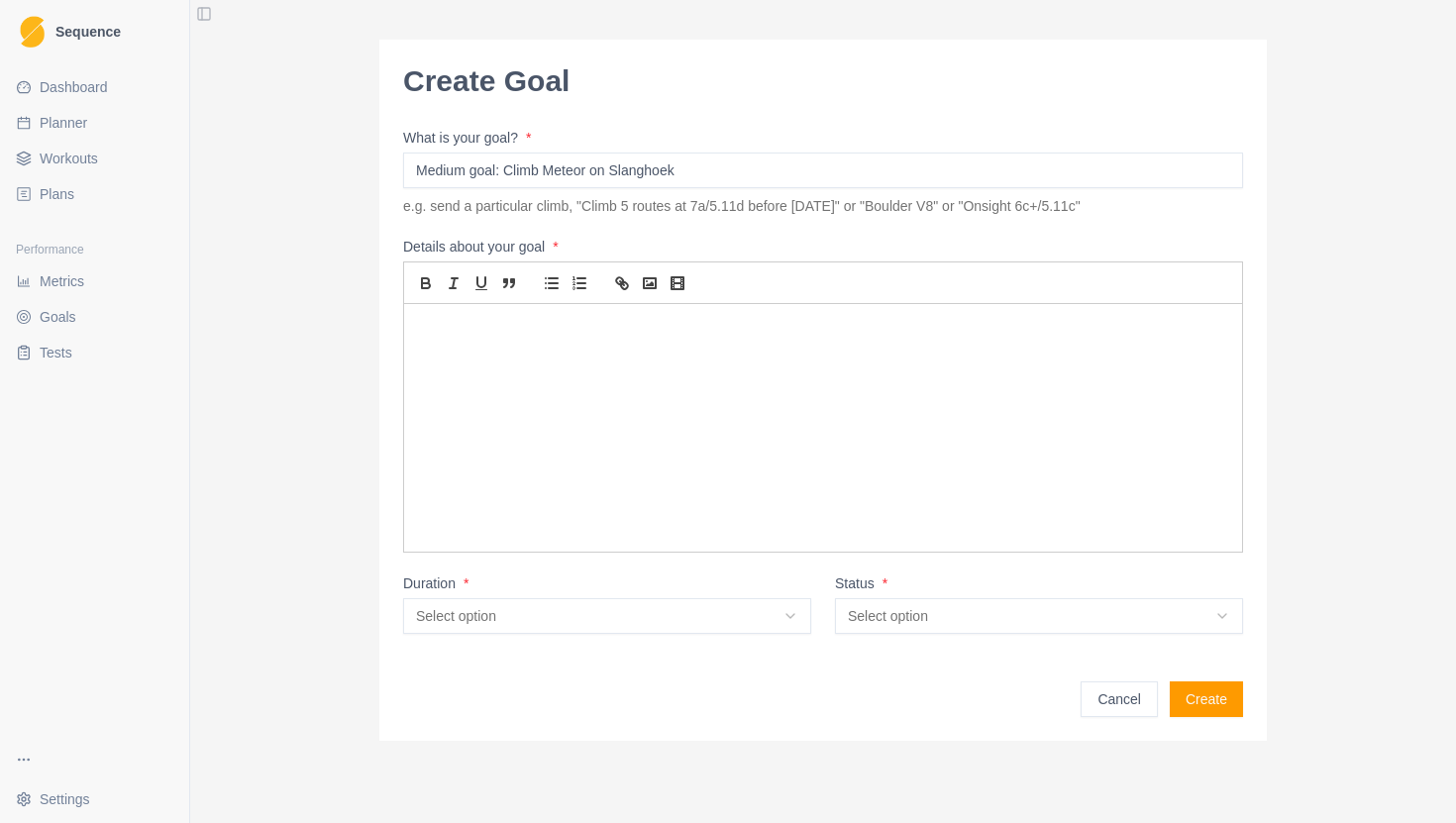 type on "Medium goal: Climb Meteor on Slanghoek" 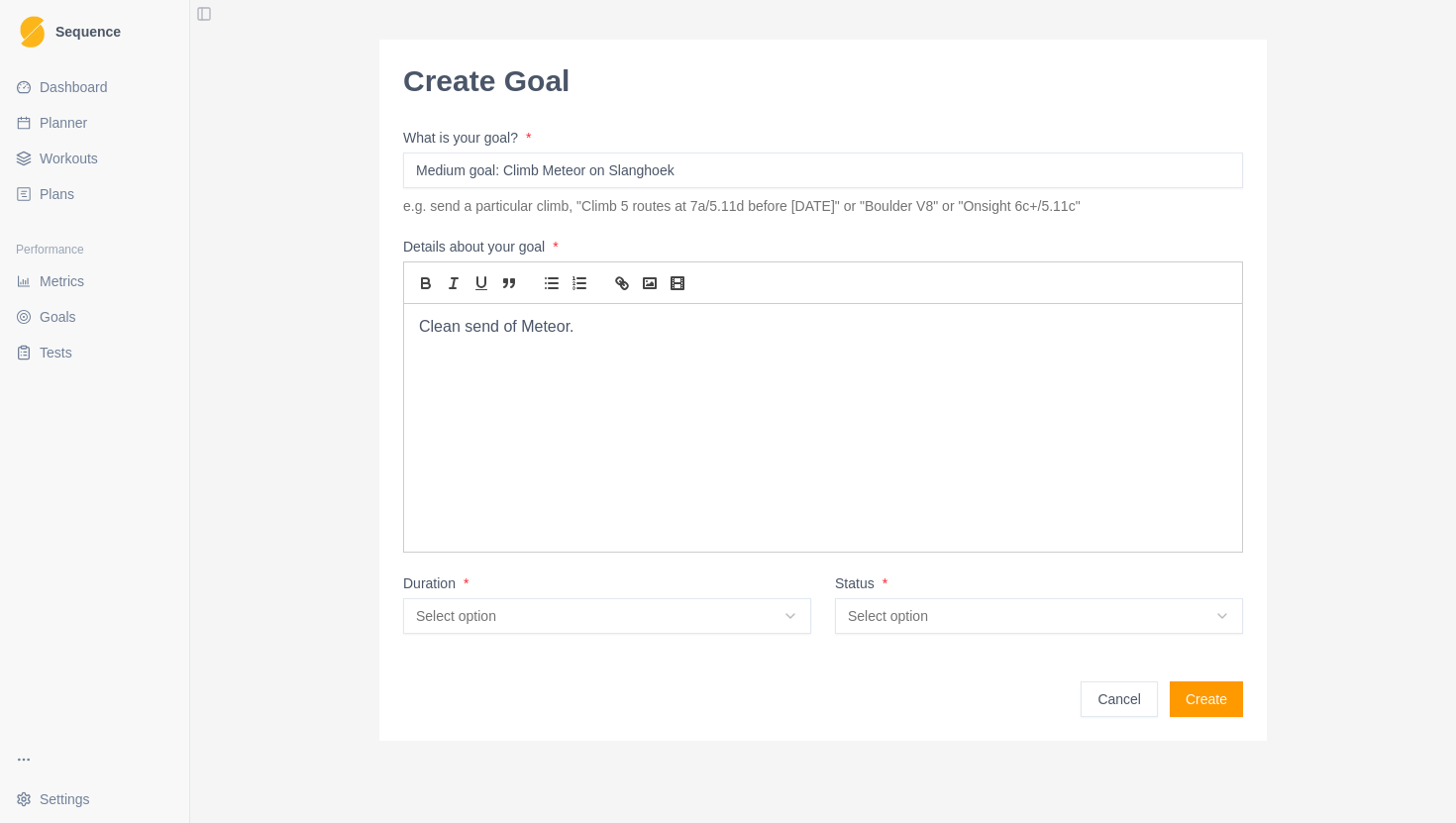 click on "Medium goal: Climb Meteor on Slanghoek" at bounding box center [823, 170] 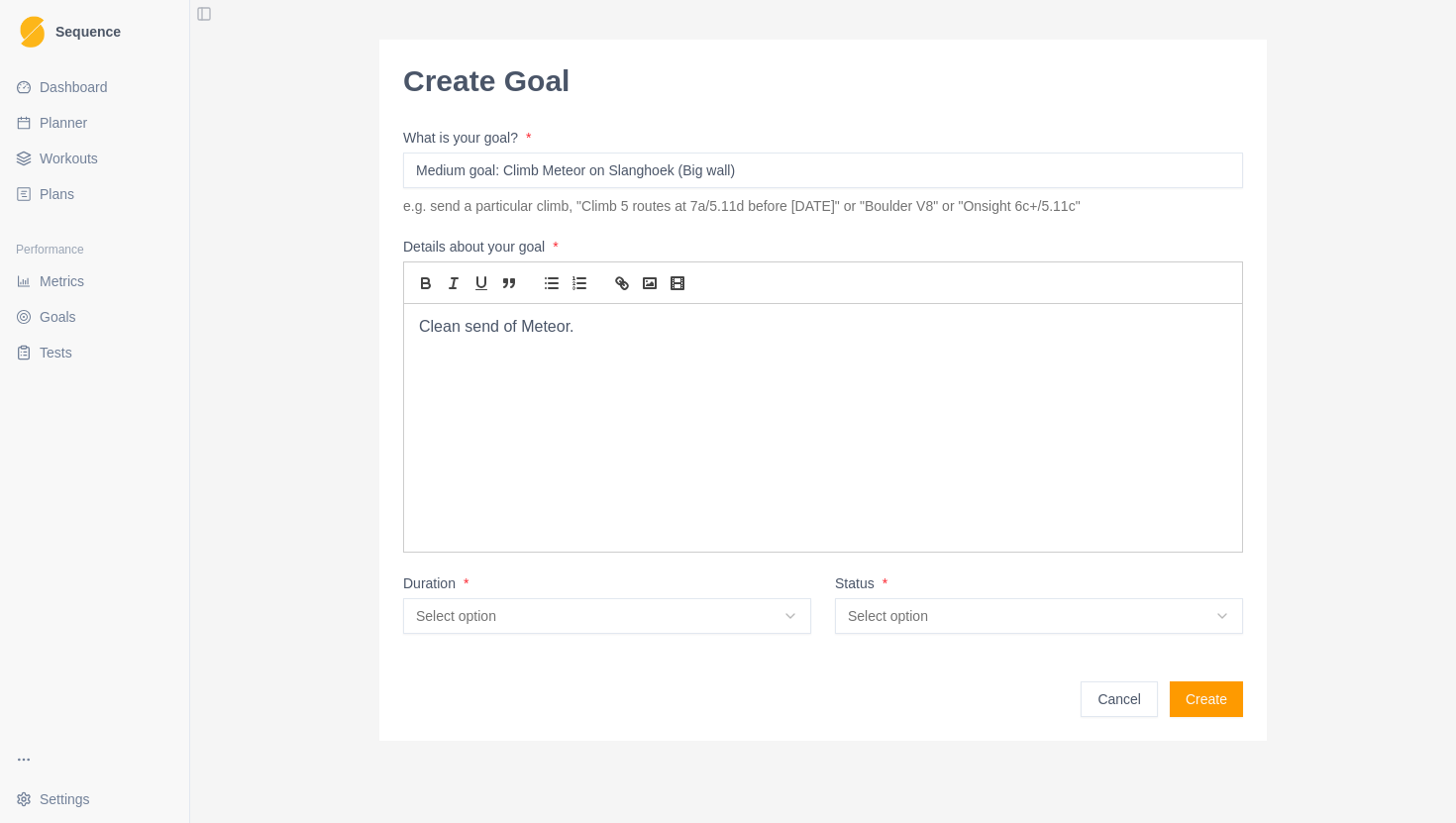 type on "Medium goal: Climb Meteor on Slanghoek (Big wall)" 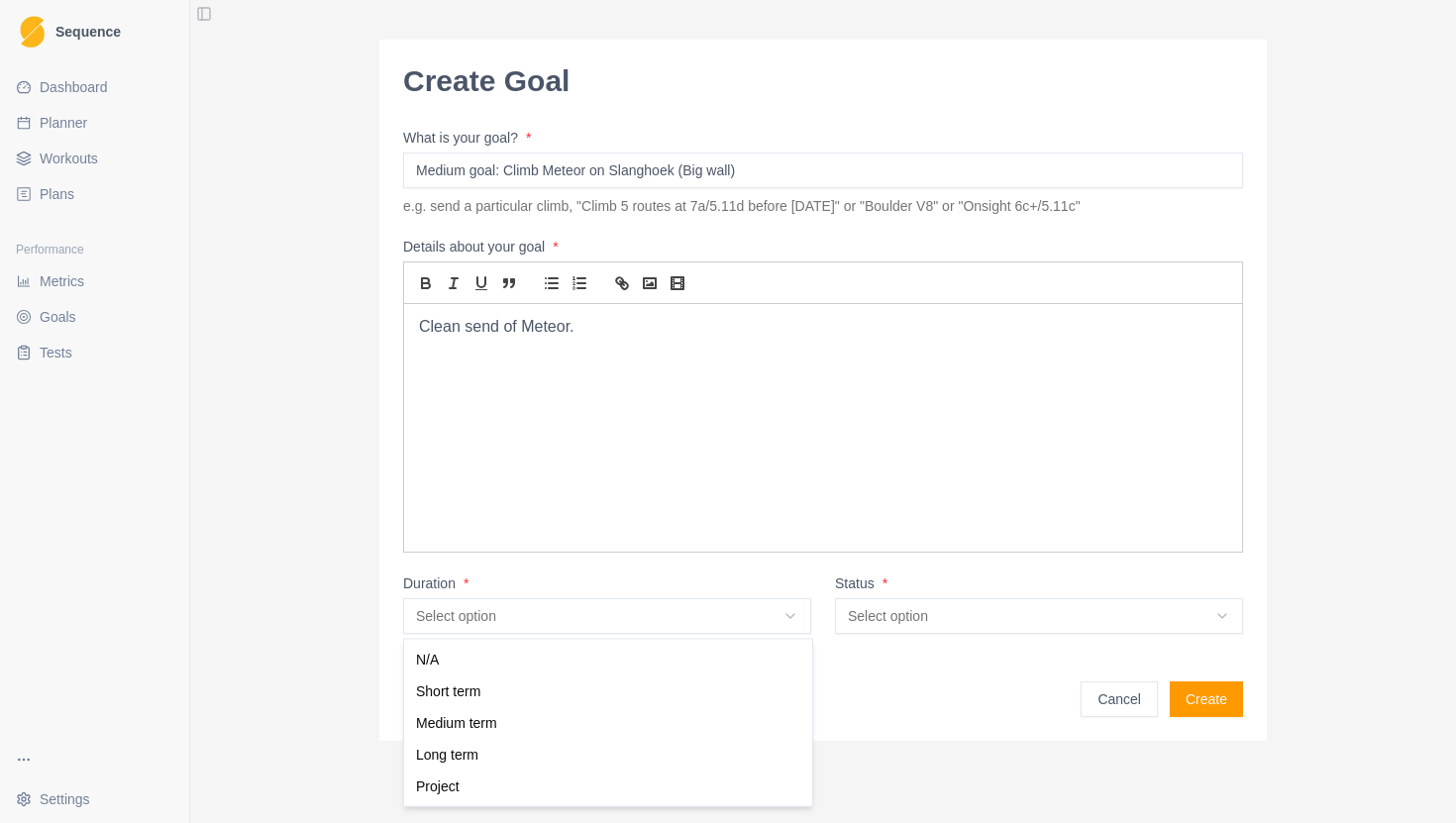 click on "Sequence Dashboard Planner Workouts Plans Performance Metrics Goals Tests Settings Toggle Sidebar Create Goal What is your goal?  * Medium goal: Climb Meteor on Slanghoek (Big wall) e.g. send a particular climb, "Climb 5 routes at 7a/5.11d before [DATE]" or "Boulder V8" or "Onsight 6c+/5.11c" Details about your goal  * Clean send of Meteor. Duration  * Select option N/A Short term Medium term Long term Project Status  * Select option In progress Idea Complete Cancelled On hold Cancel Create
Strength / Power N/A Short term Medium term Long term Project" at bounding box center (728, 411) 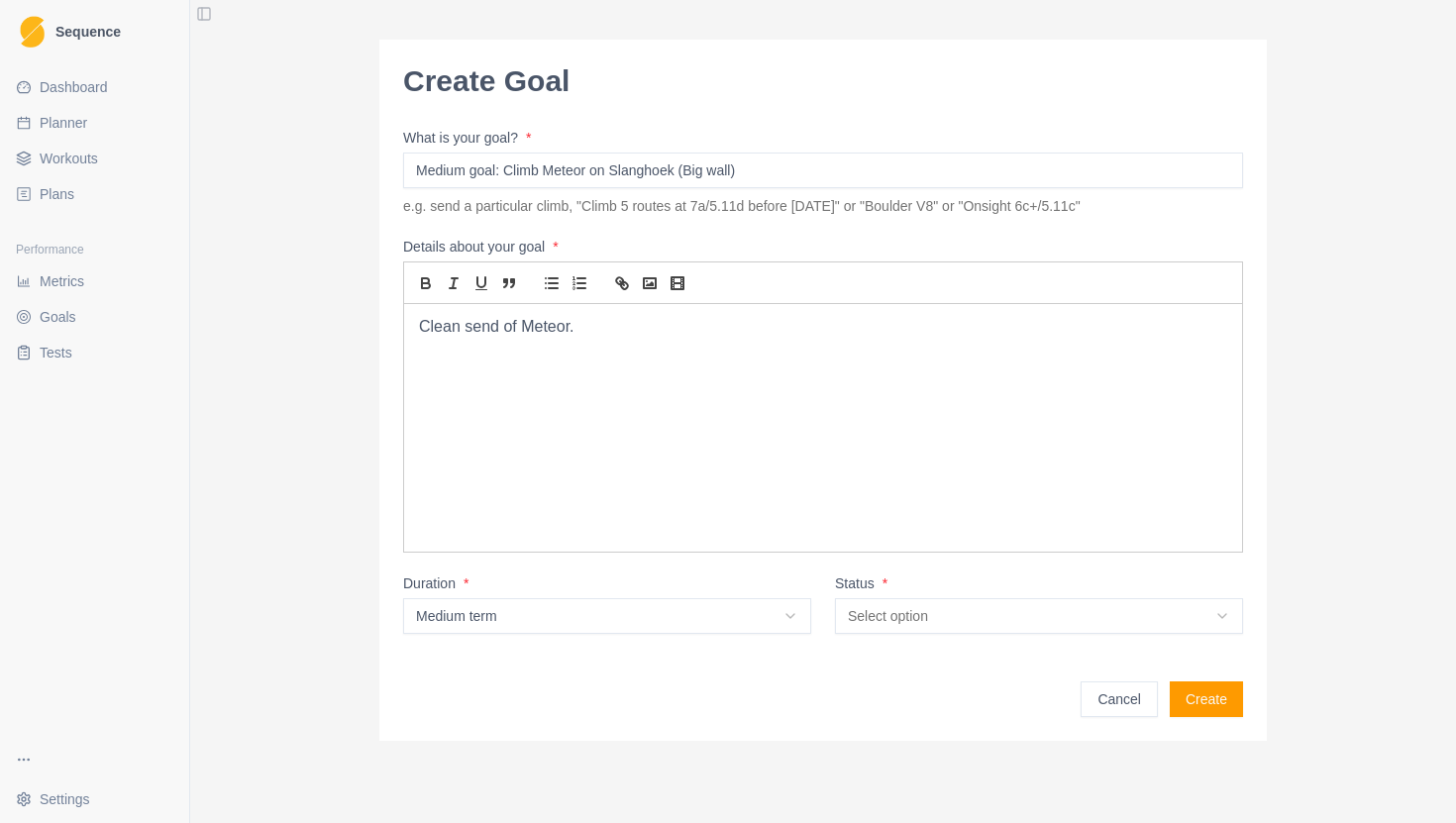 click on "What is your goal?  * Medium goal: Climb Meteor on Slanghoek (Big wall) e.g. send a particular climb, "Climb 5 routes at 7a/5.11d before [DATE]" or "Boulder V8" or "Onsight 6c+/5.11c" Details about your goal  * Clean send of Meteor. Duration  * Medium term N/A Short term Medium term Long term Project Status  * Select option In progress Idea Complete Cancelled On hold Cancel Create" at bounding box center [823, 424] 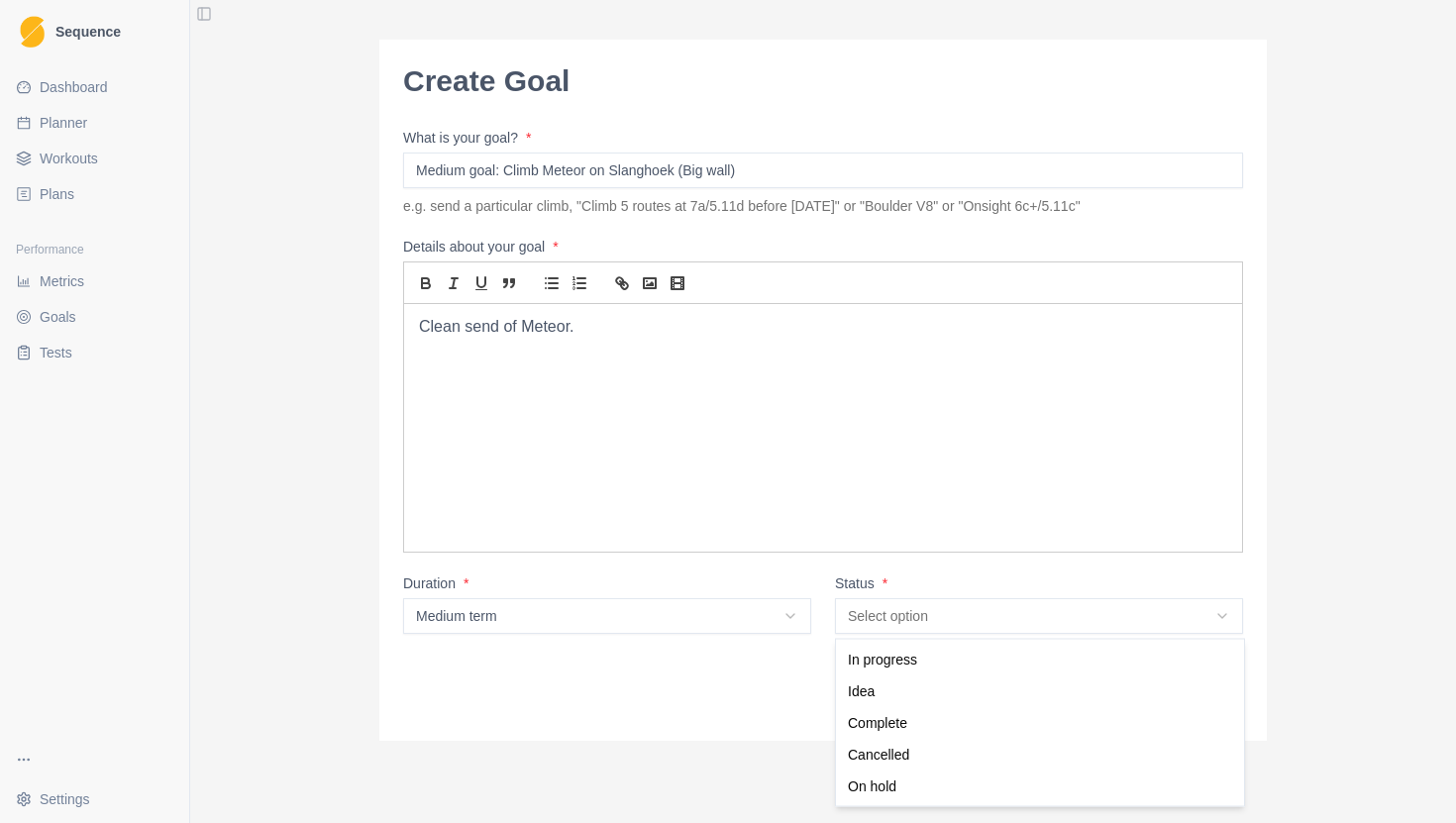 select on "idea" 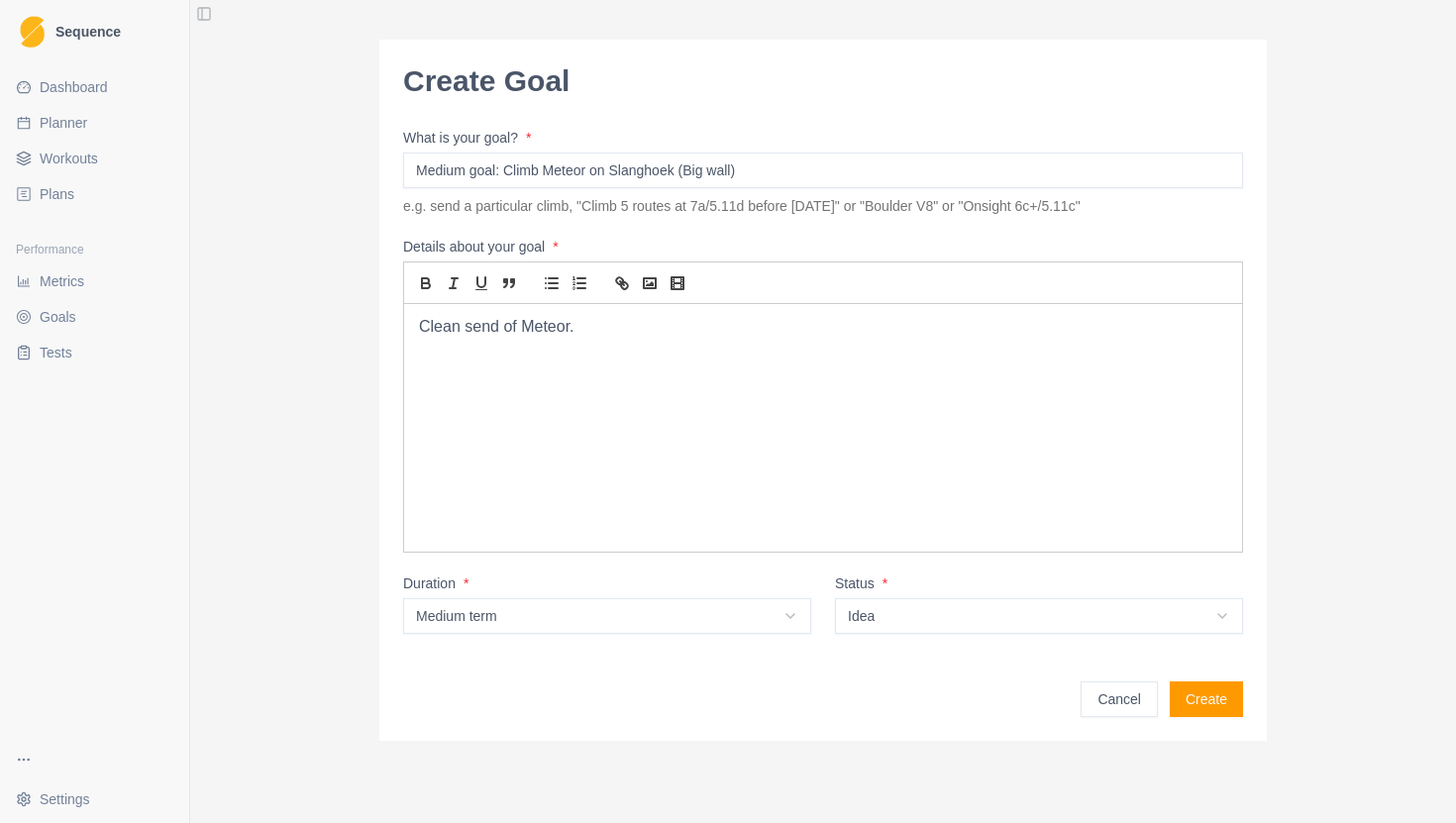 scroll, scrollTop: 29, scrollLeft: 0, axis: vertical 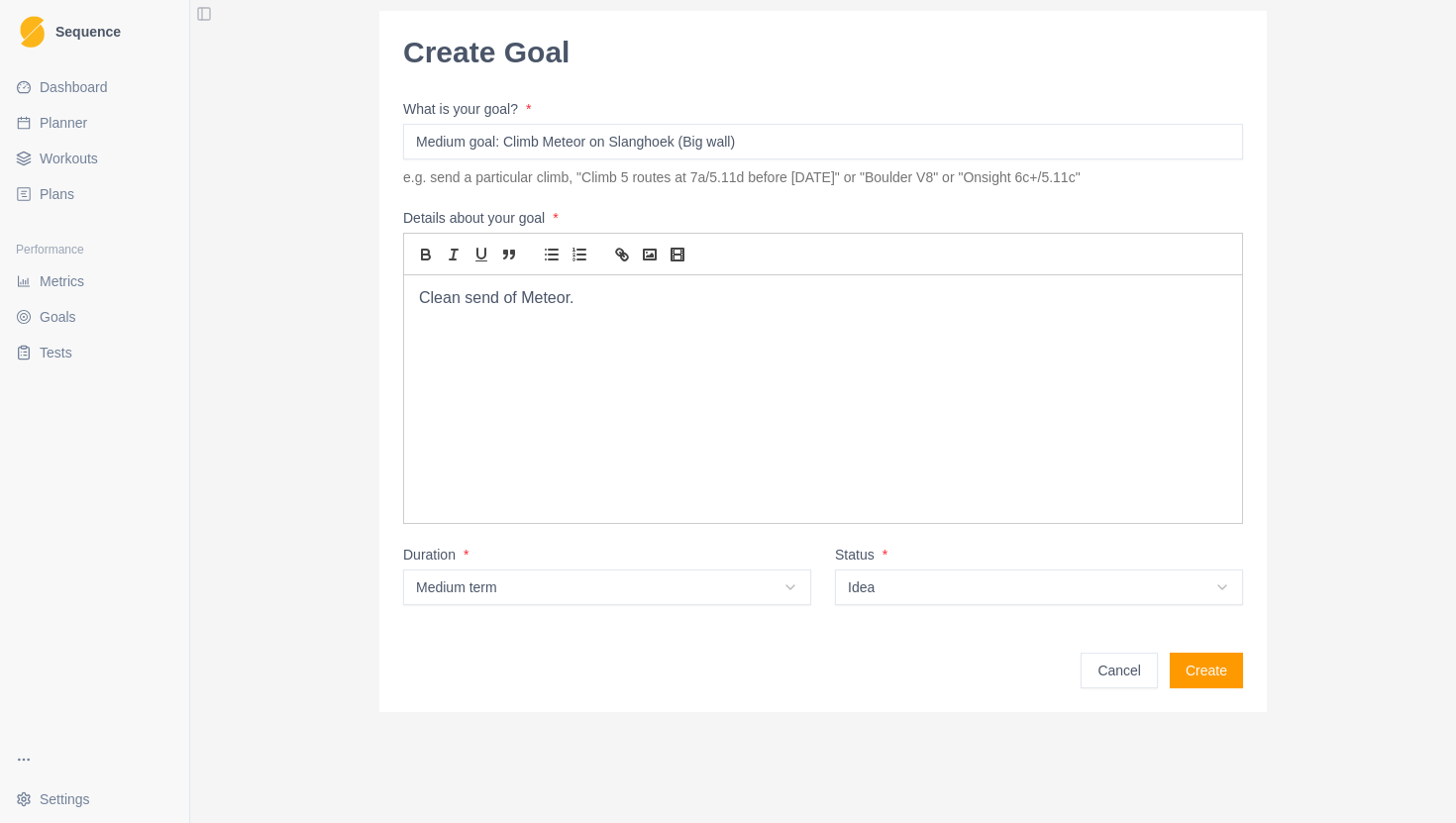 click on "Create" at bounding box center (1206, 670) 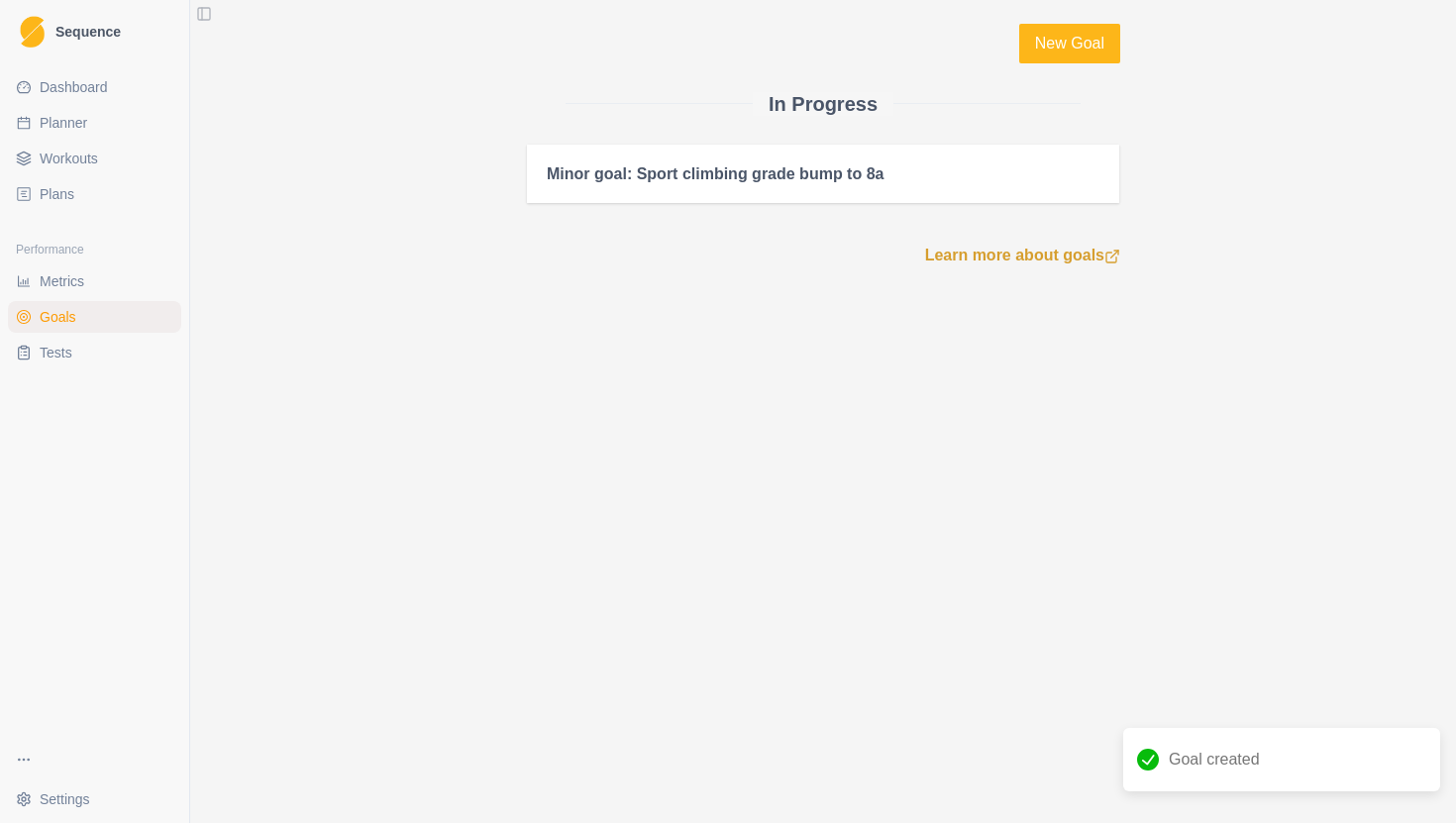 scroll, scrollTop: 0, scrollLeft: 0, axis: both 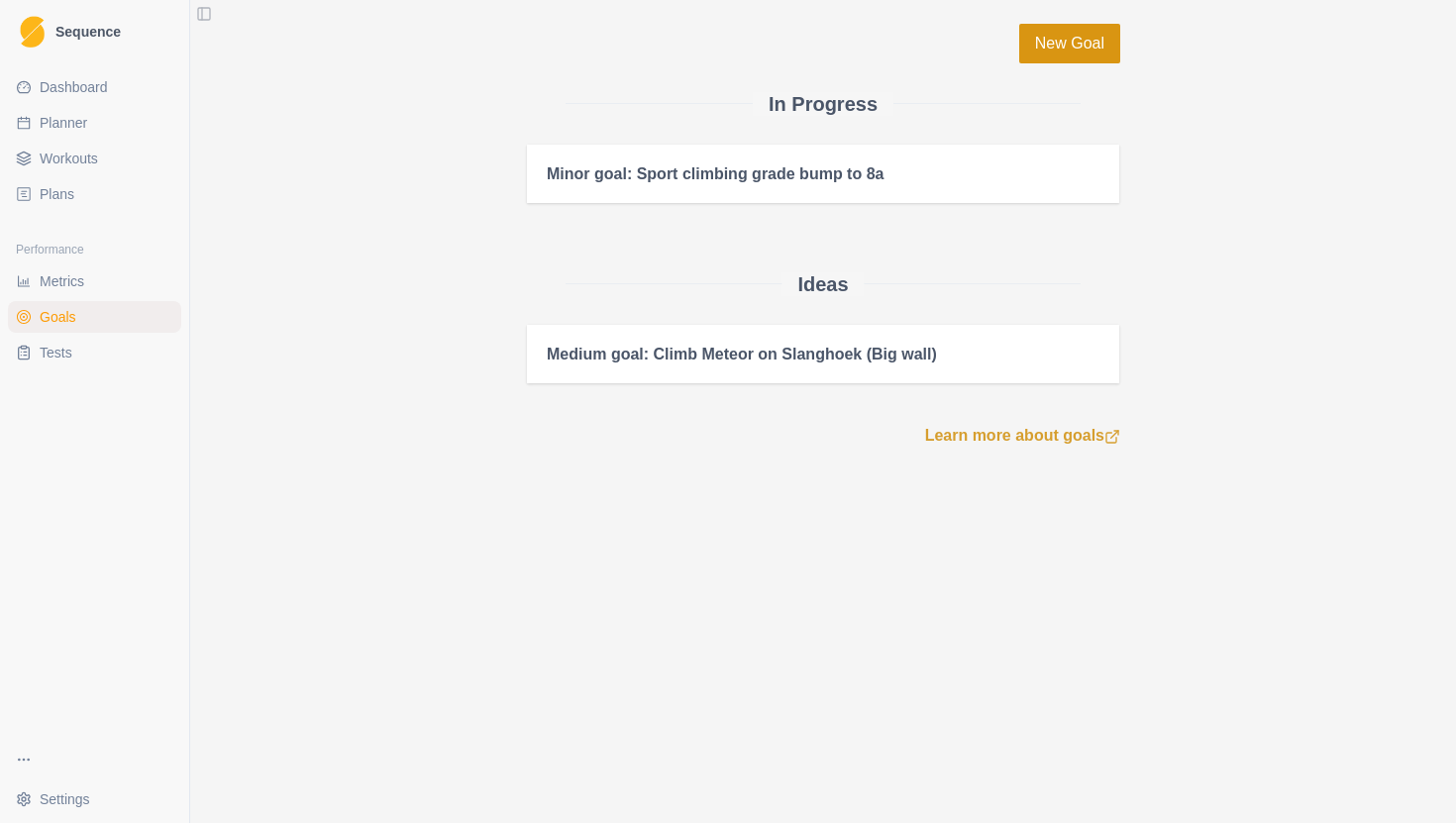click on "New Goal" at bounding box center (1070, 44) 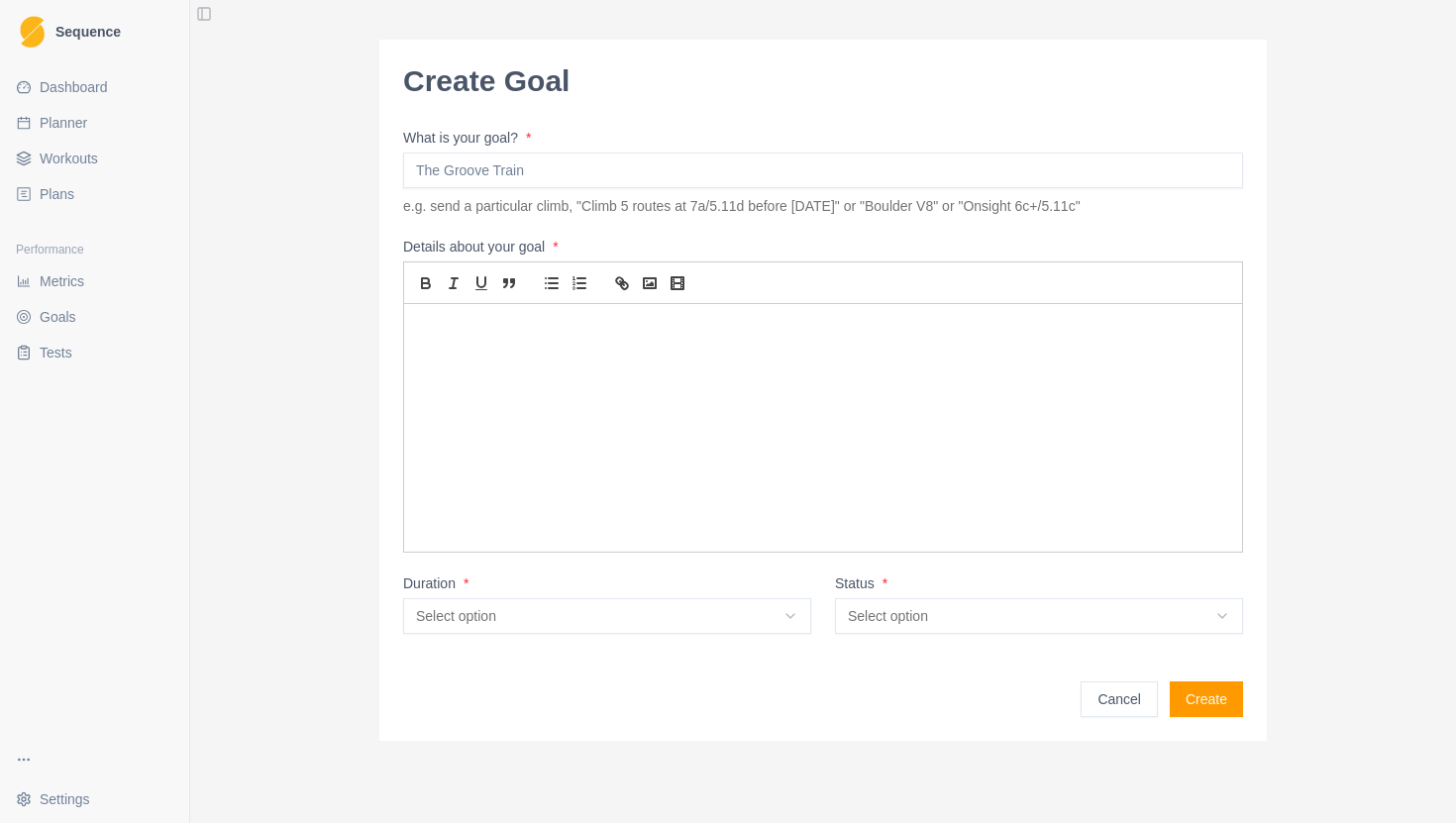 click on "What is your goal?  *" at bounding box center (823, 170) 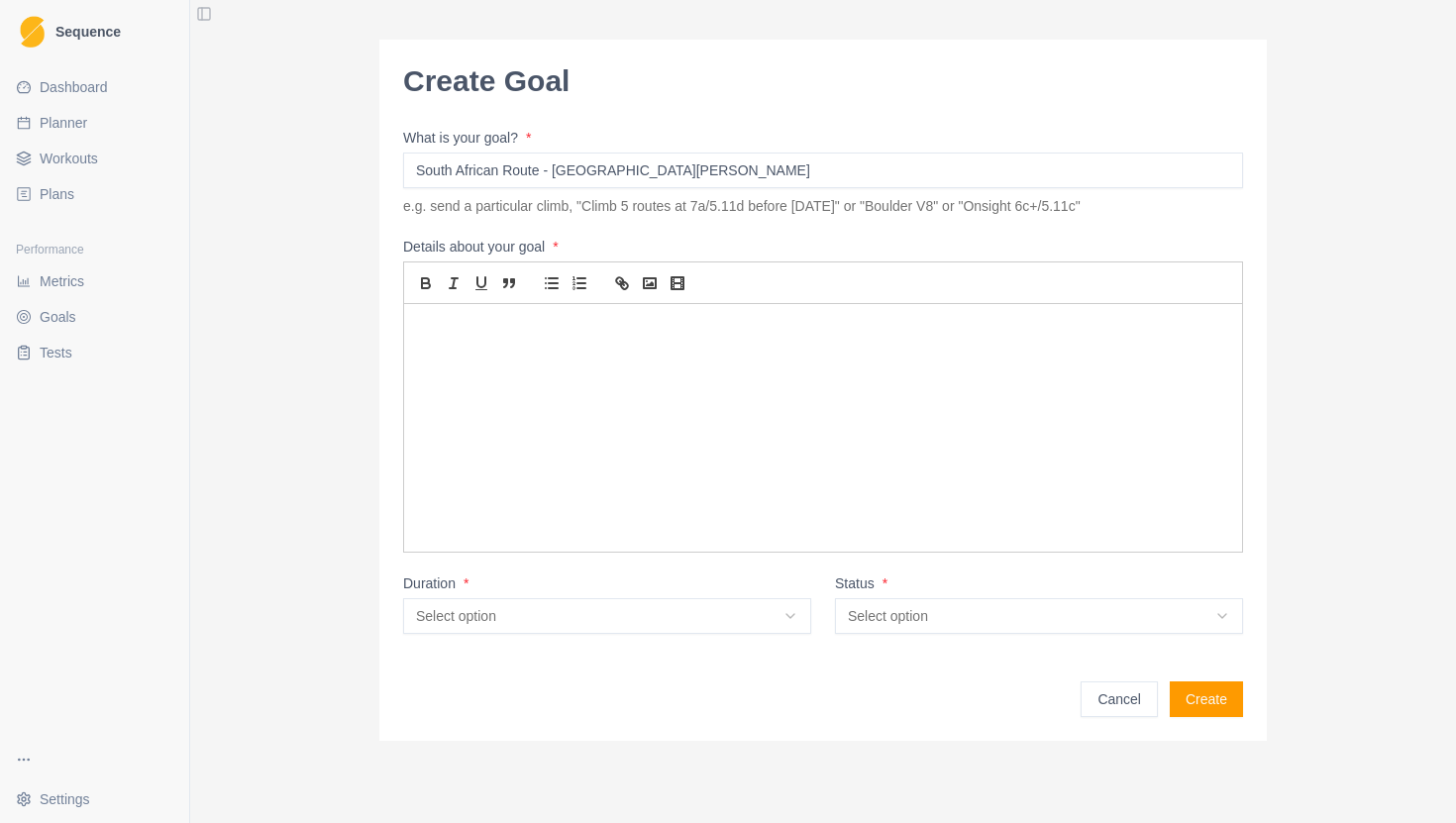 type on "South African Route - [GEOGRAPHIC_DATA][PERSON_NAME]" 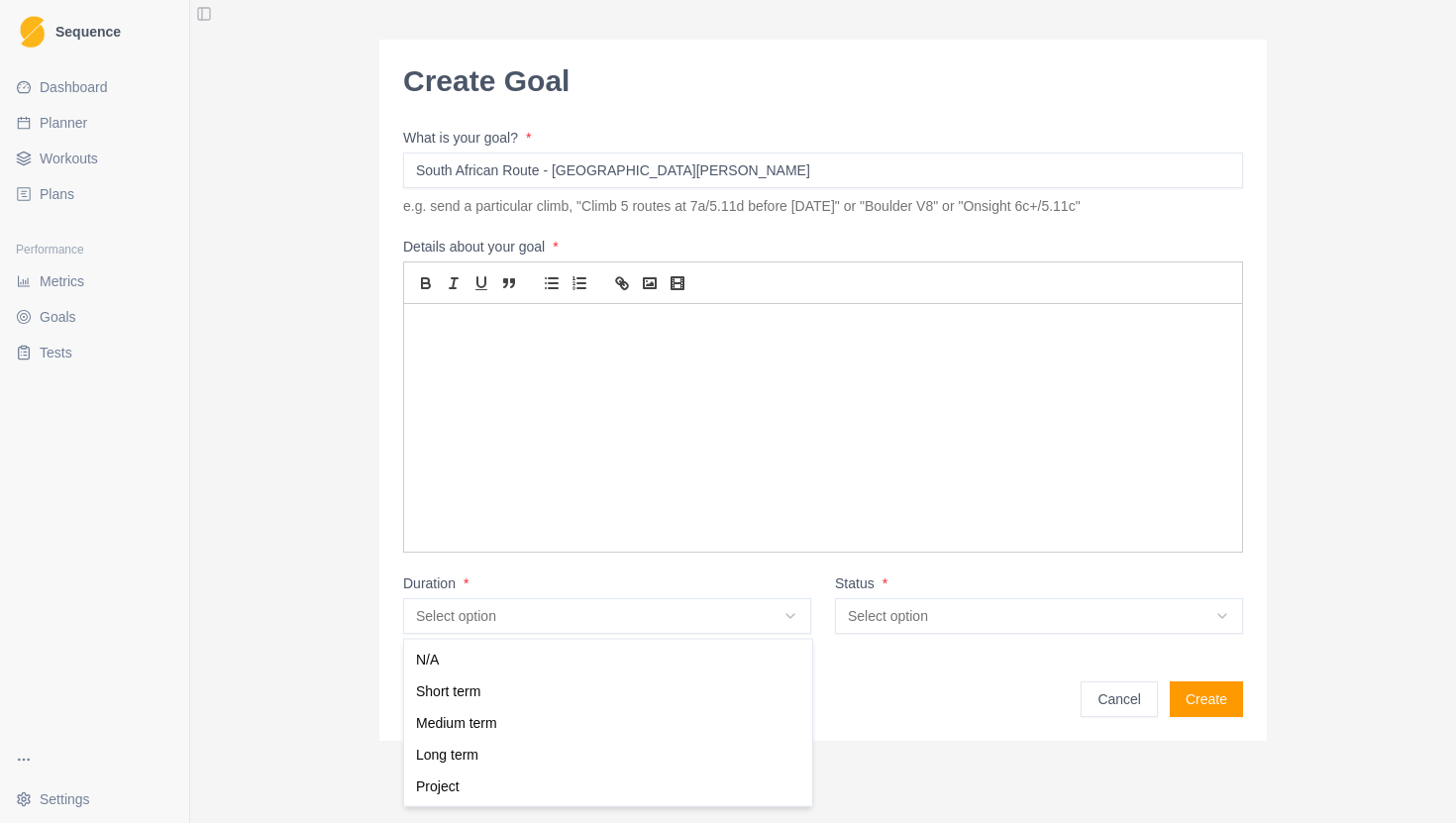 click on "Sequence Dashboard Planner Workouts Plans Performance Metrics Goals Tests Settings Toggle Sidebar Create Goal What is your goal?  * South African Route - Central Tower of [PERSON_NAME] e.g. send a particular climb, "Climb 5 routes at 7a/5.11d before [DATE]" or "Boulder V8" or "Onsight 6c+/5.11c" Details about your goal  * Duration  * Select option N/A Short term Medium term Long term Project Status  * Select option In progress Idea Complete Cancelled On hold Cancel Create
Strength / Power N/A Short term Medium term Long term Project" at bounding box center (728, 411) 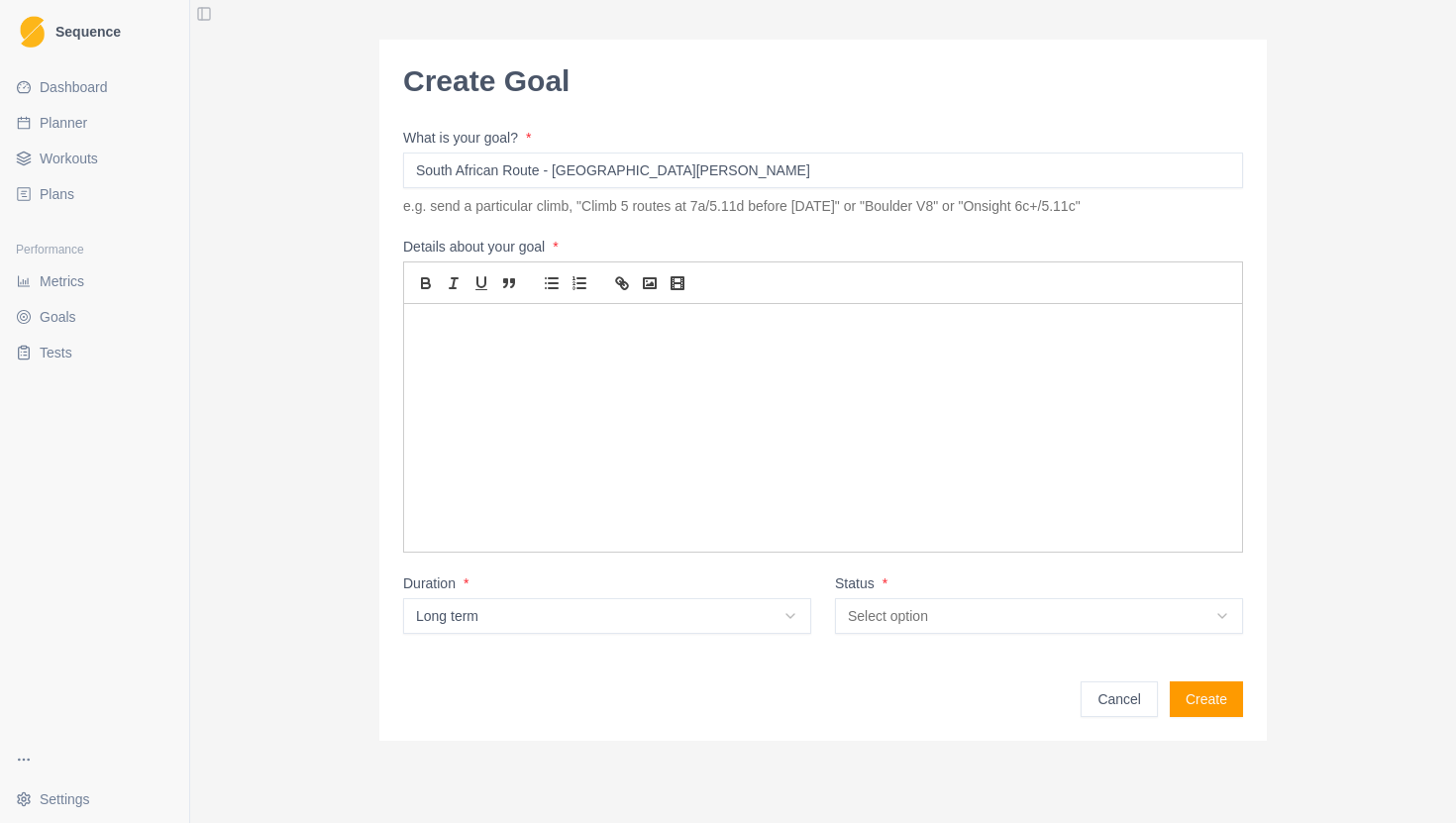 click on "Sequence Dashboard Planner Workouts Plans Performance Metrics Goals Tests Settings Toggle Sidebar Create Goal What is your goal?  * South African Route - Central Tower of [PERSON_NAME] e.g. send a particular climb, "Climb 5 routes at 7a/5.11d before [DATE]" or "Boulder V8" or "Onsight 6c+/5.11c" Details about your goal  * Duration  * Long term N/A Short term Medium term Long term Project Status  * Select option In progress Idea Complete Cancelled On hold Cancel Create
Strength / Power" at bounding box center (728, 411) 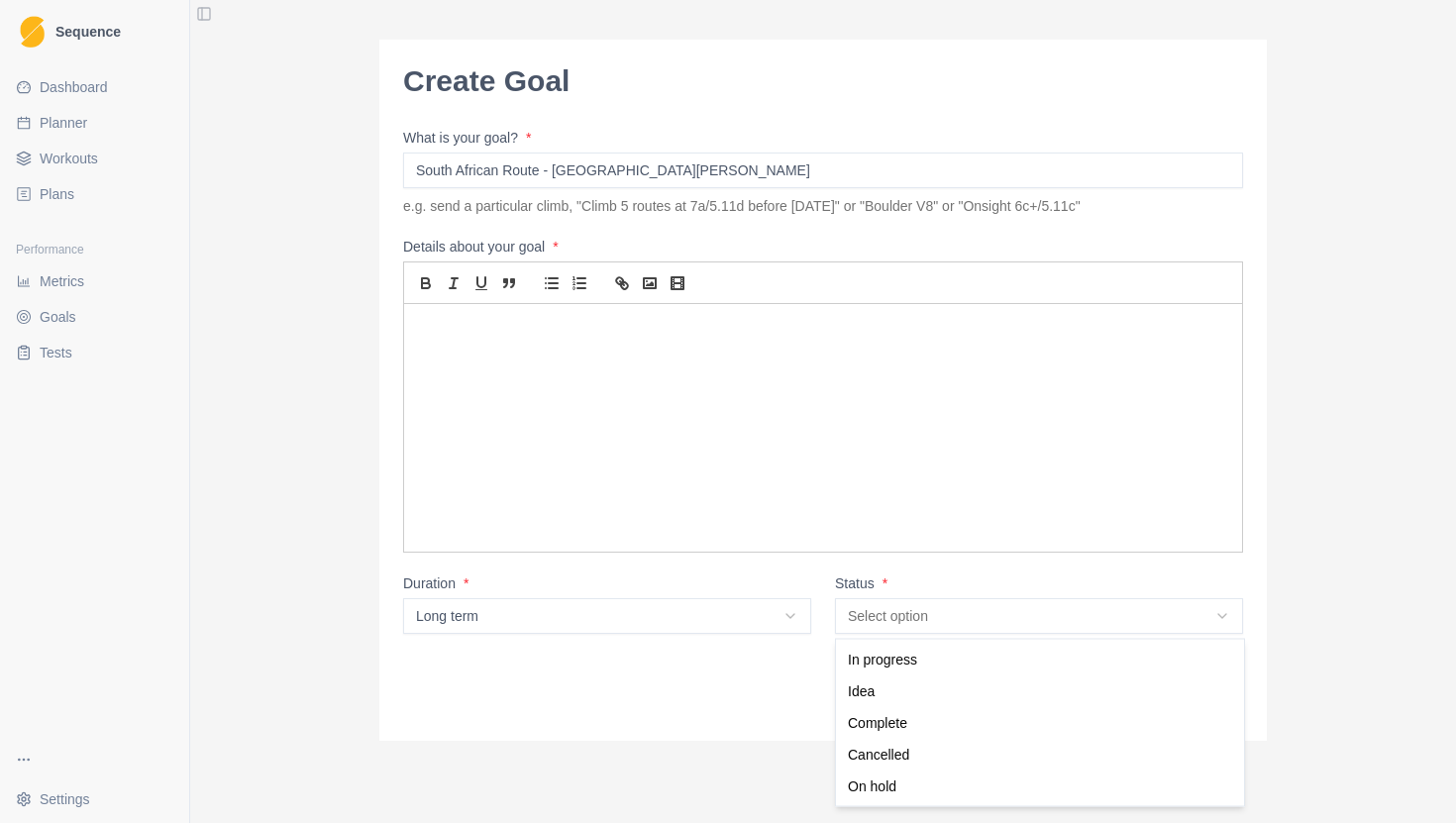 select on "idea" 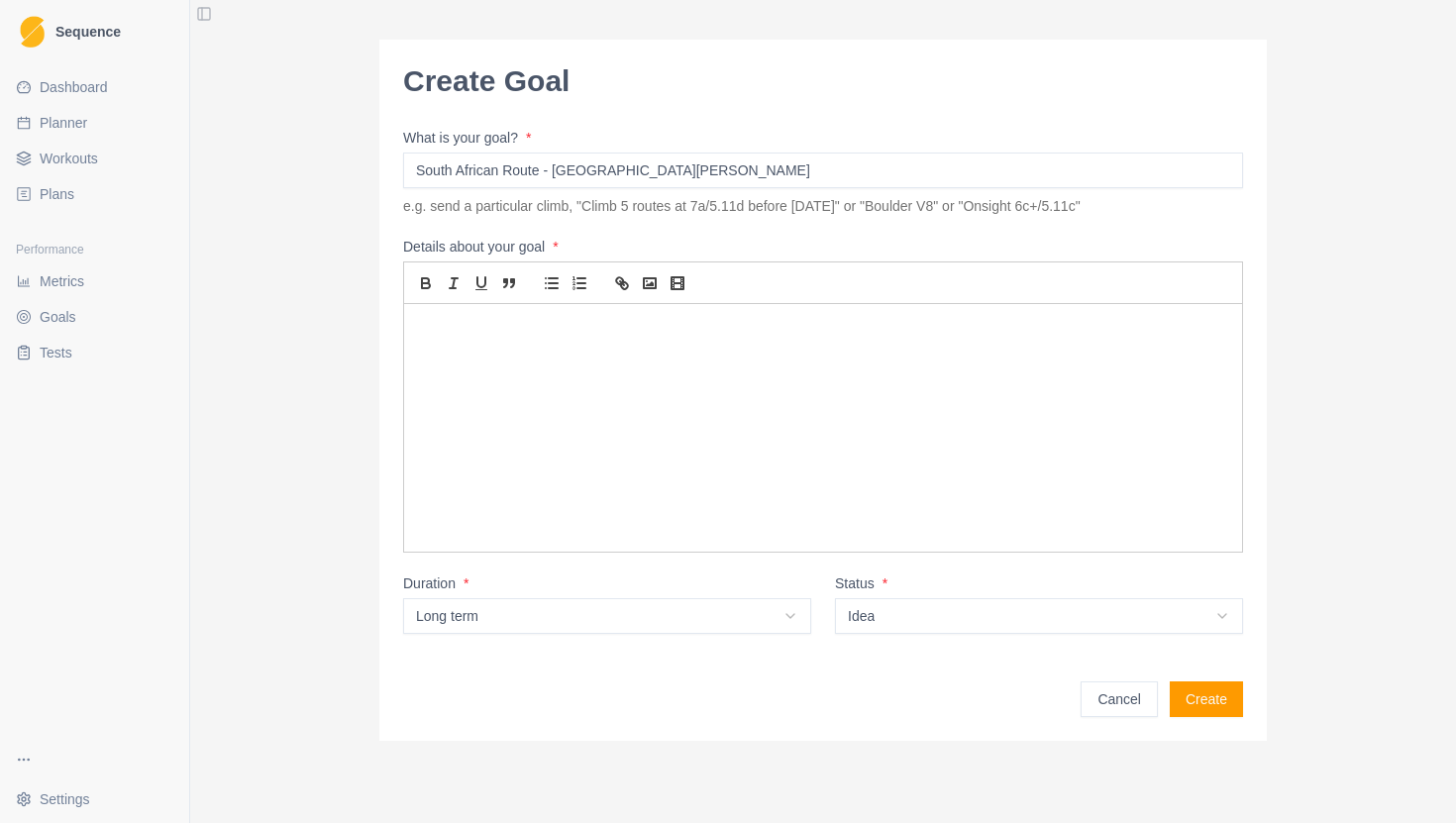click at bounding box center (823, 428) 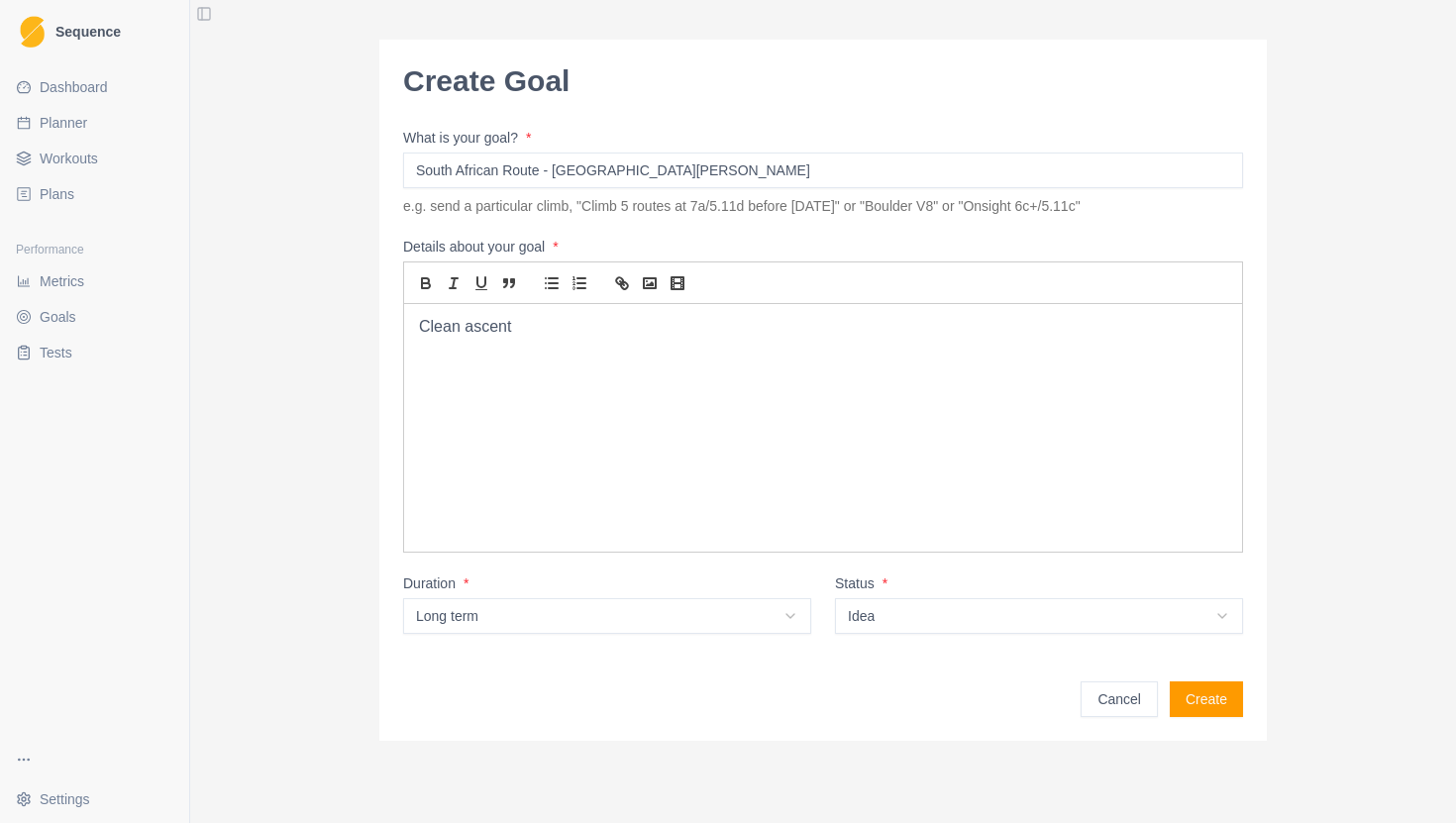 click on "Create" at bounding box center (1206, 699) 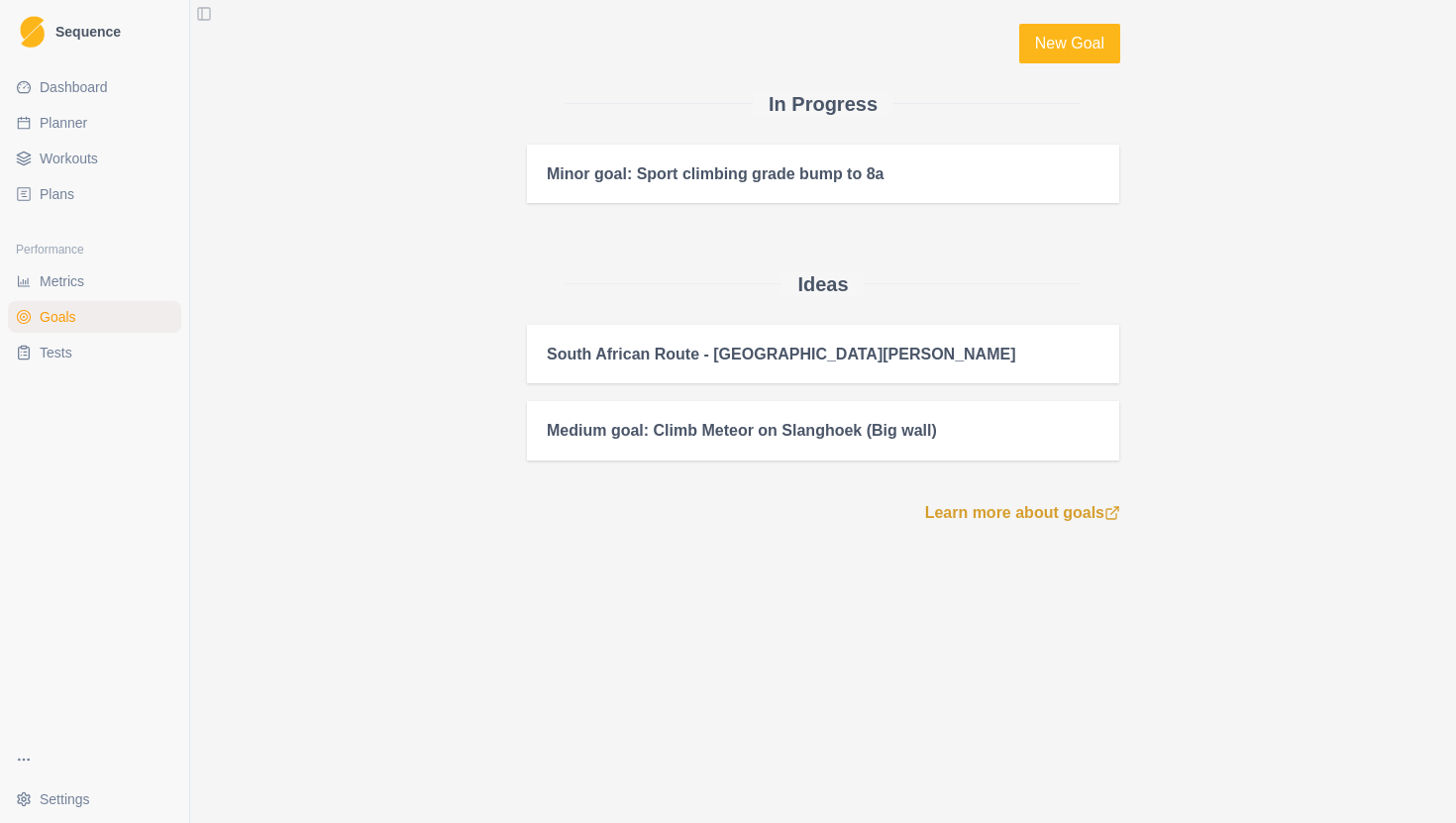 click on "Dashboard" at bounding box center [73, 87] 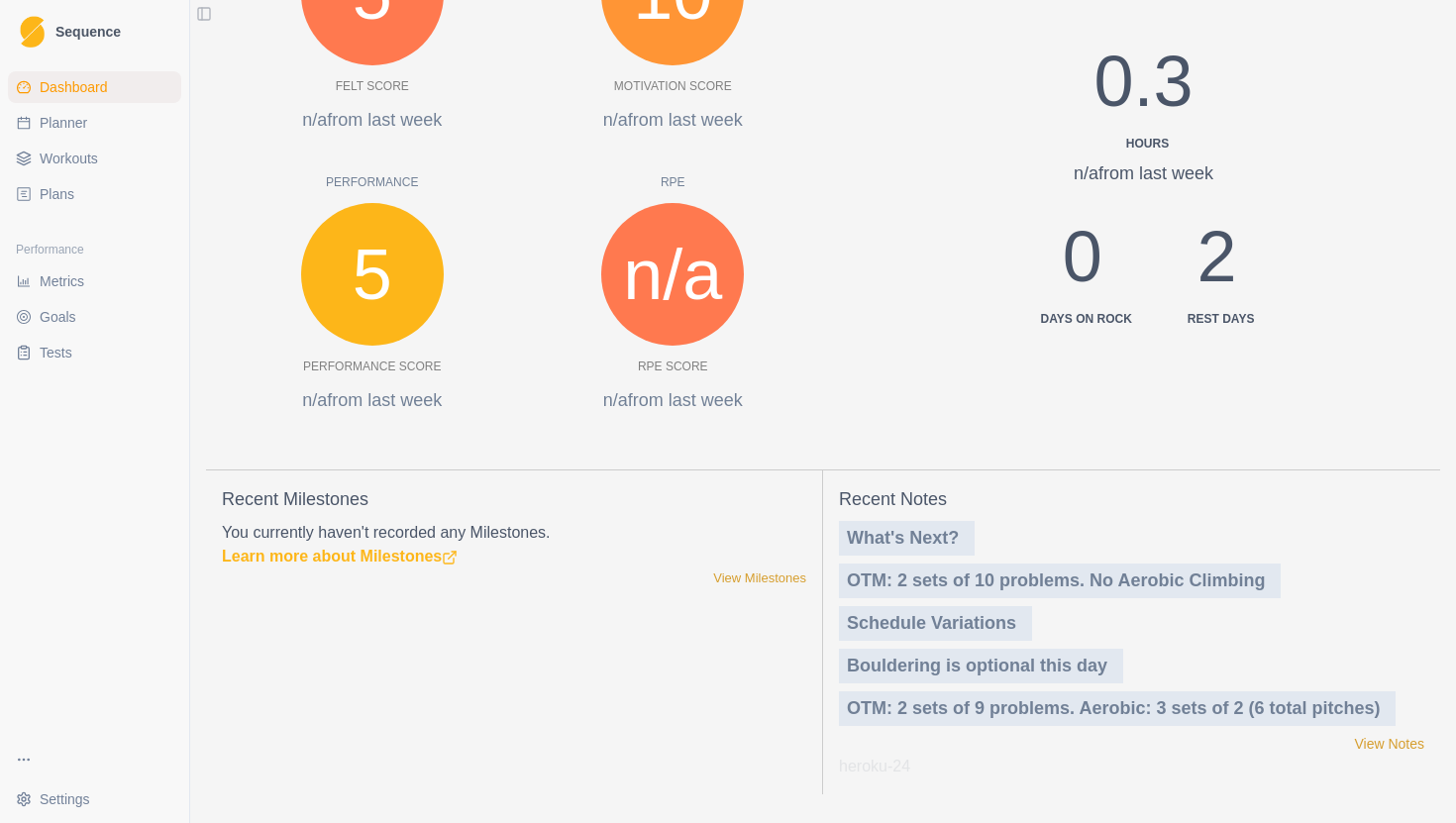 scroll, scrollTop: 0, scrollLeft: 0, axis: both 